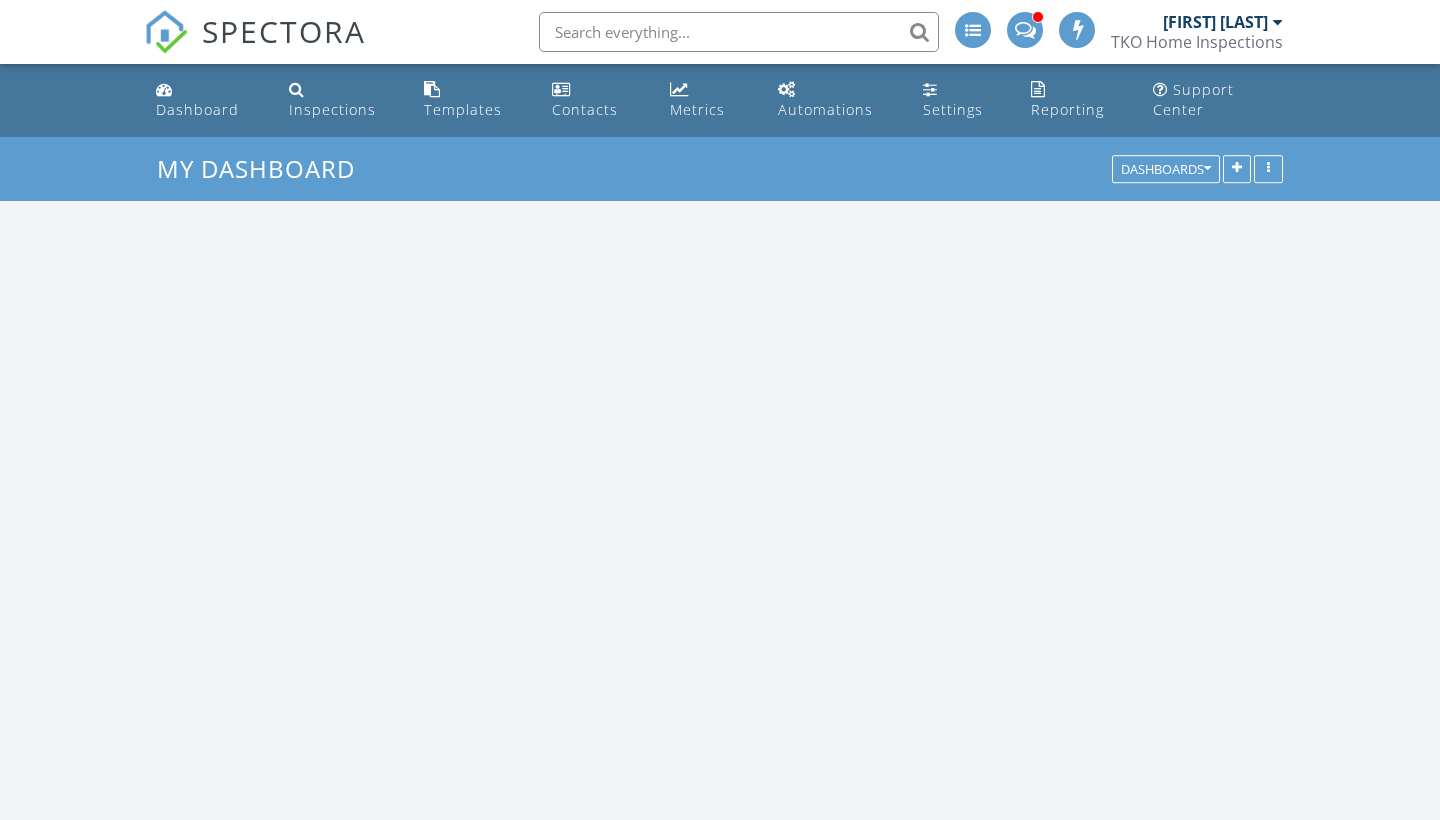 scroll, scrollTop: 0, scrollLeft: 0, axis: both 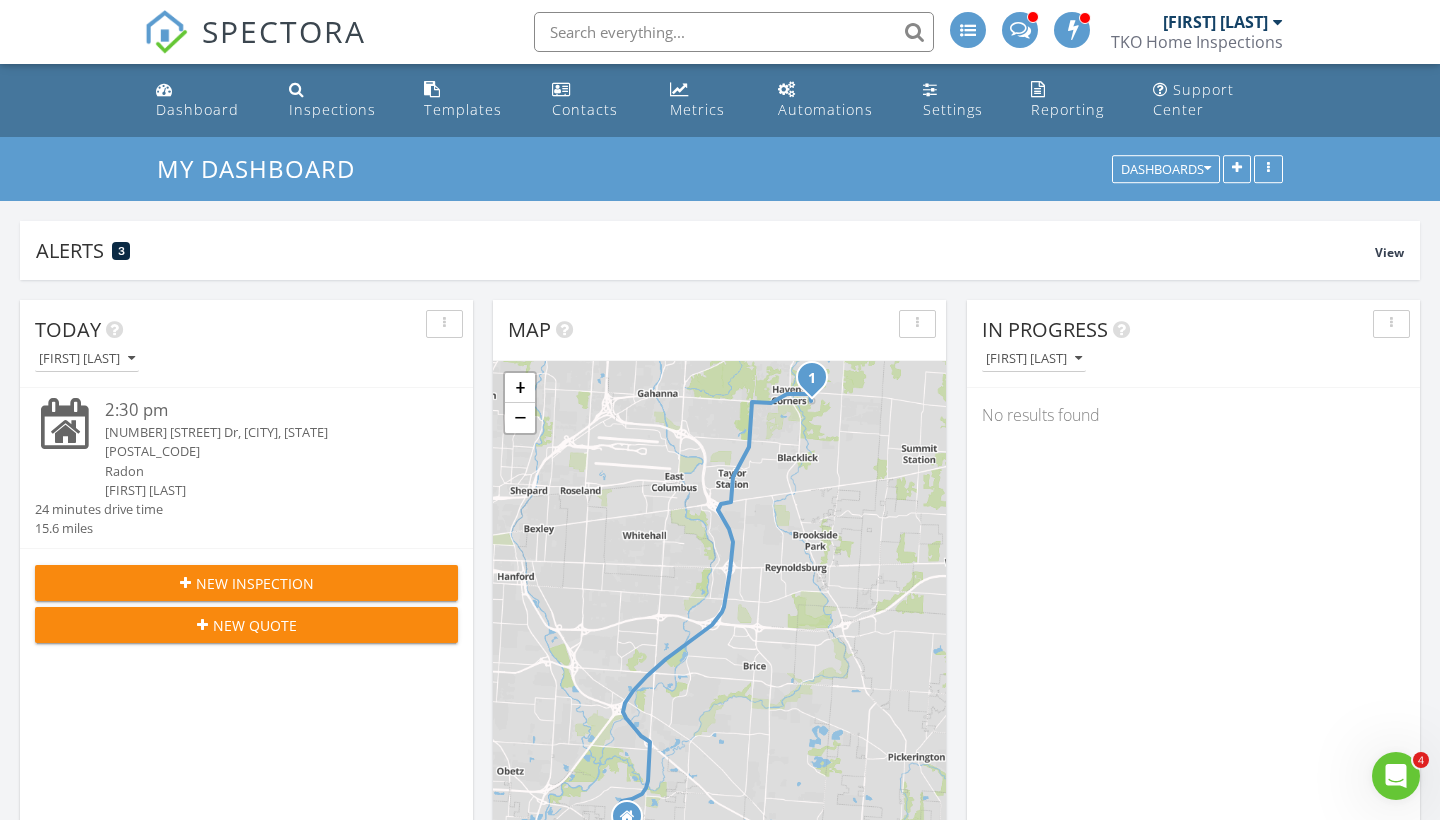 click on "New Inspection" at bounding box center [255, 583] 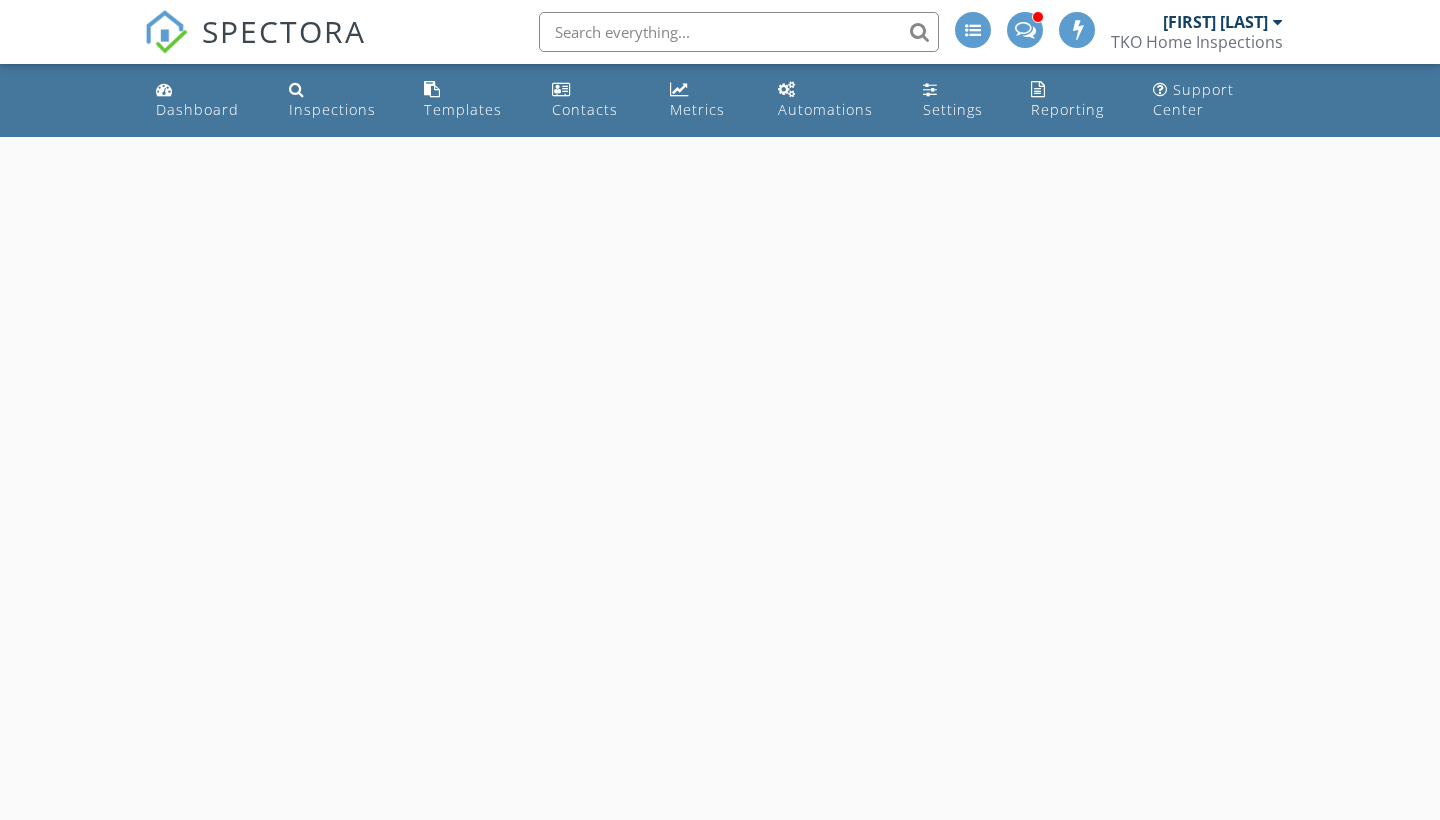 scroll, scrollTop: 0, scrollLeft: 0, axis: both 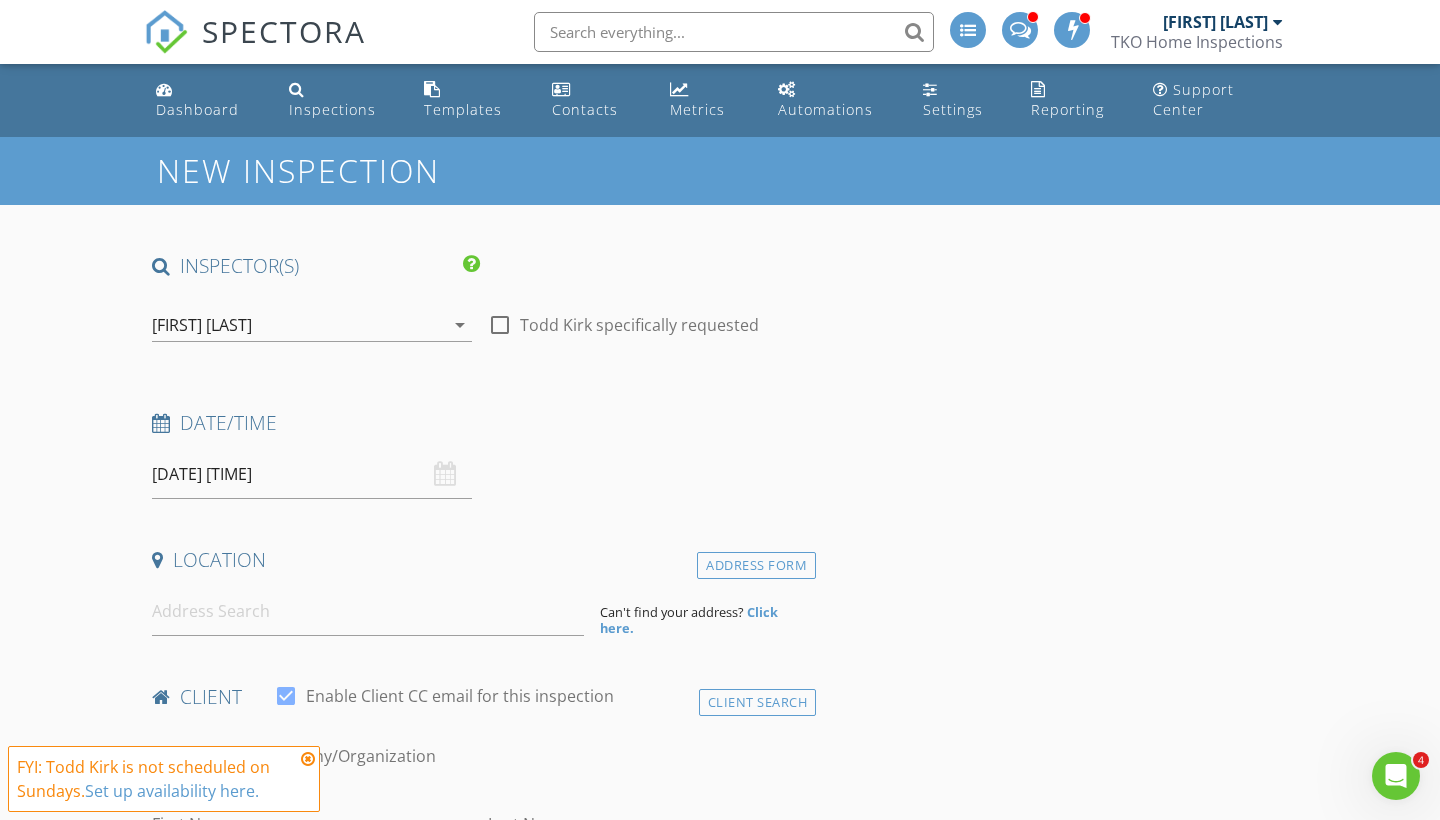 click on "08/03/2025 8:00 AM" at bounding box center [312, 474] 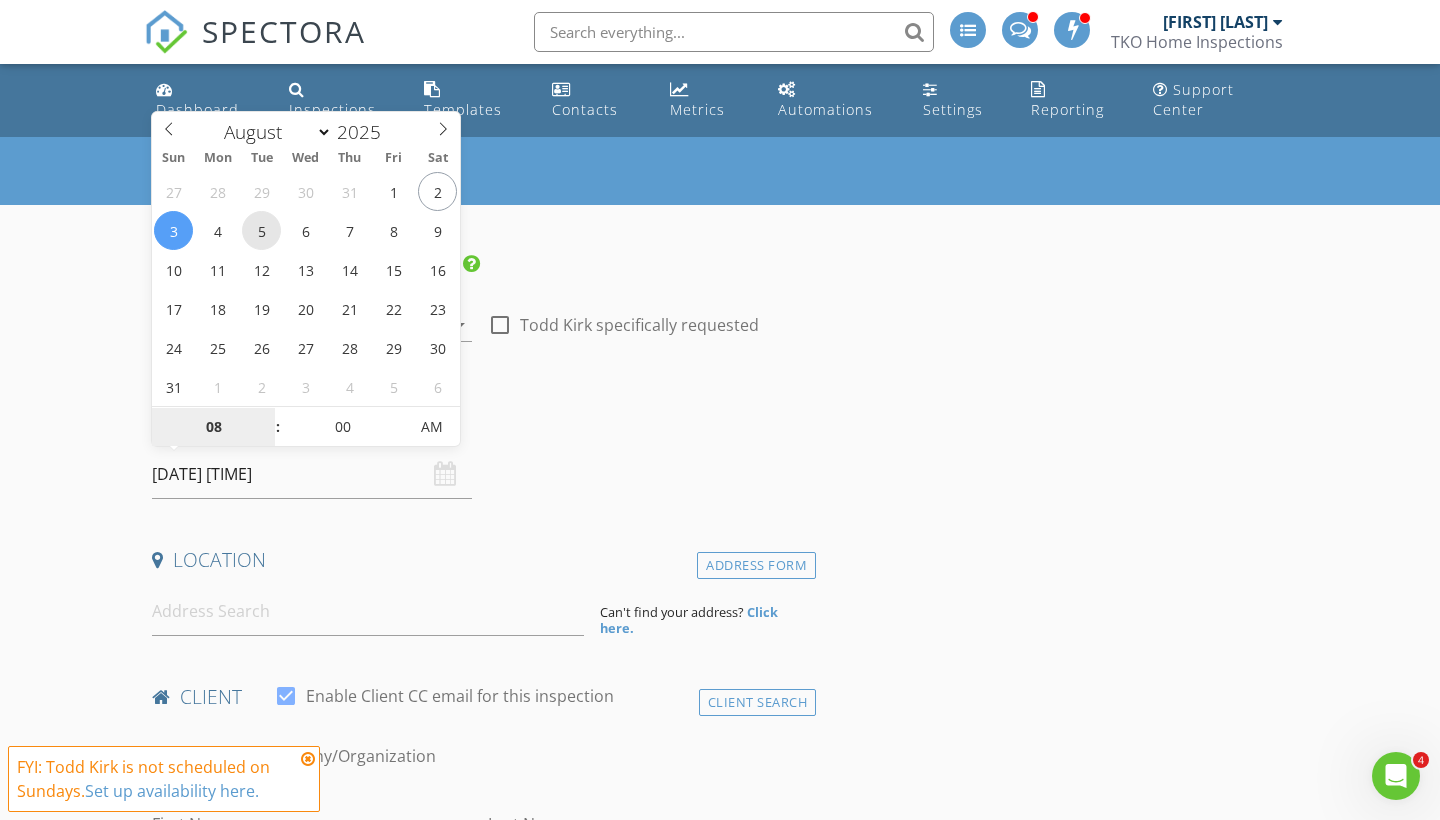 type on "08/05/2025 8:00 AM" 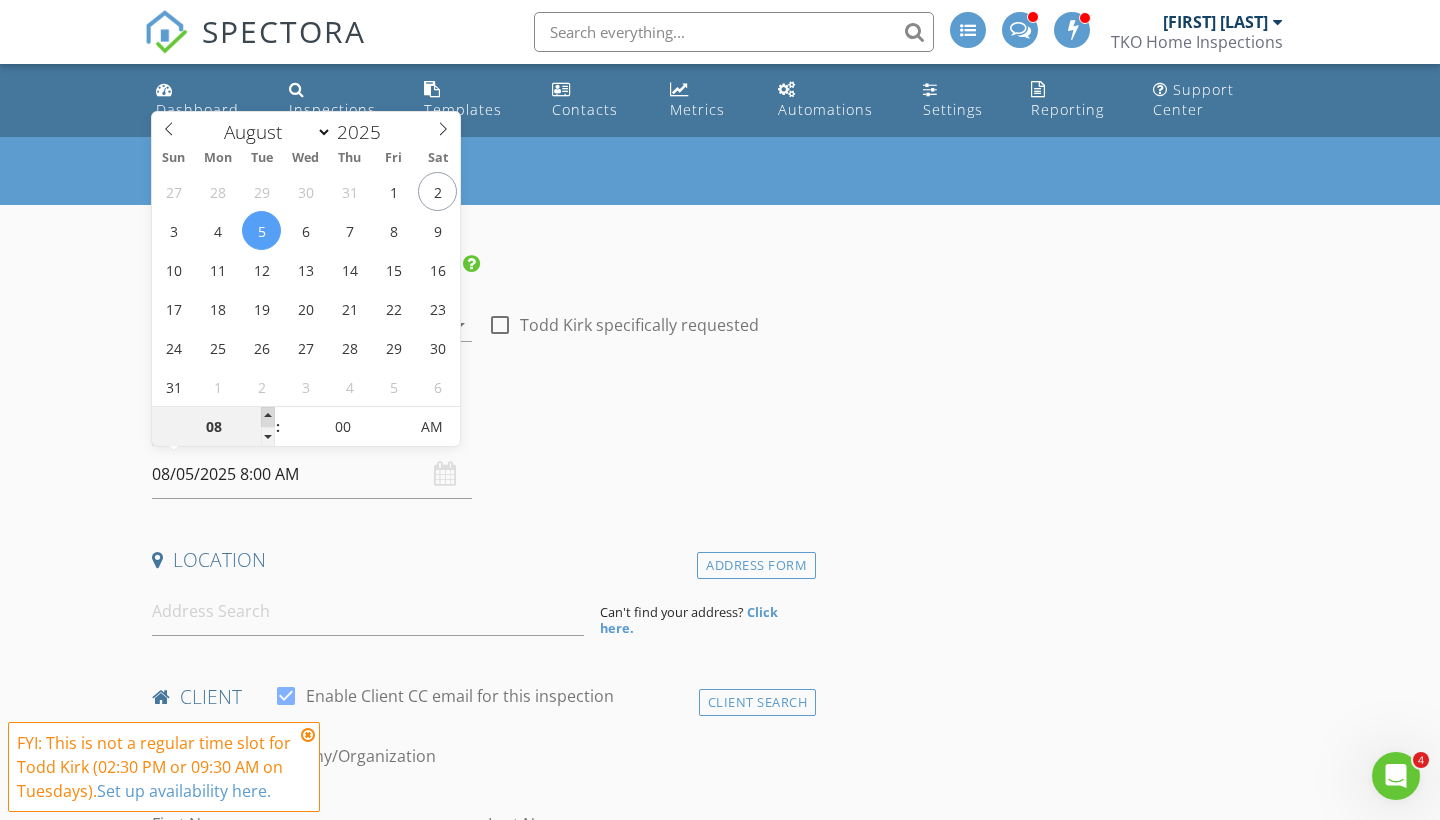 type on "09" 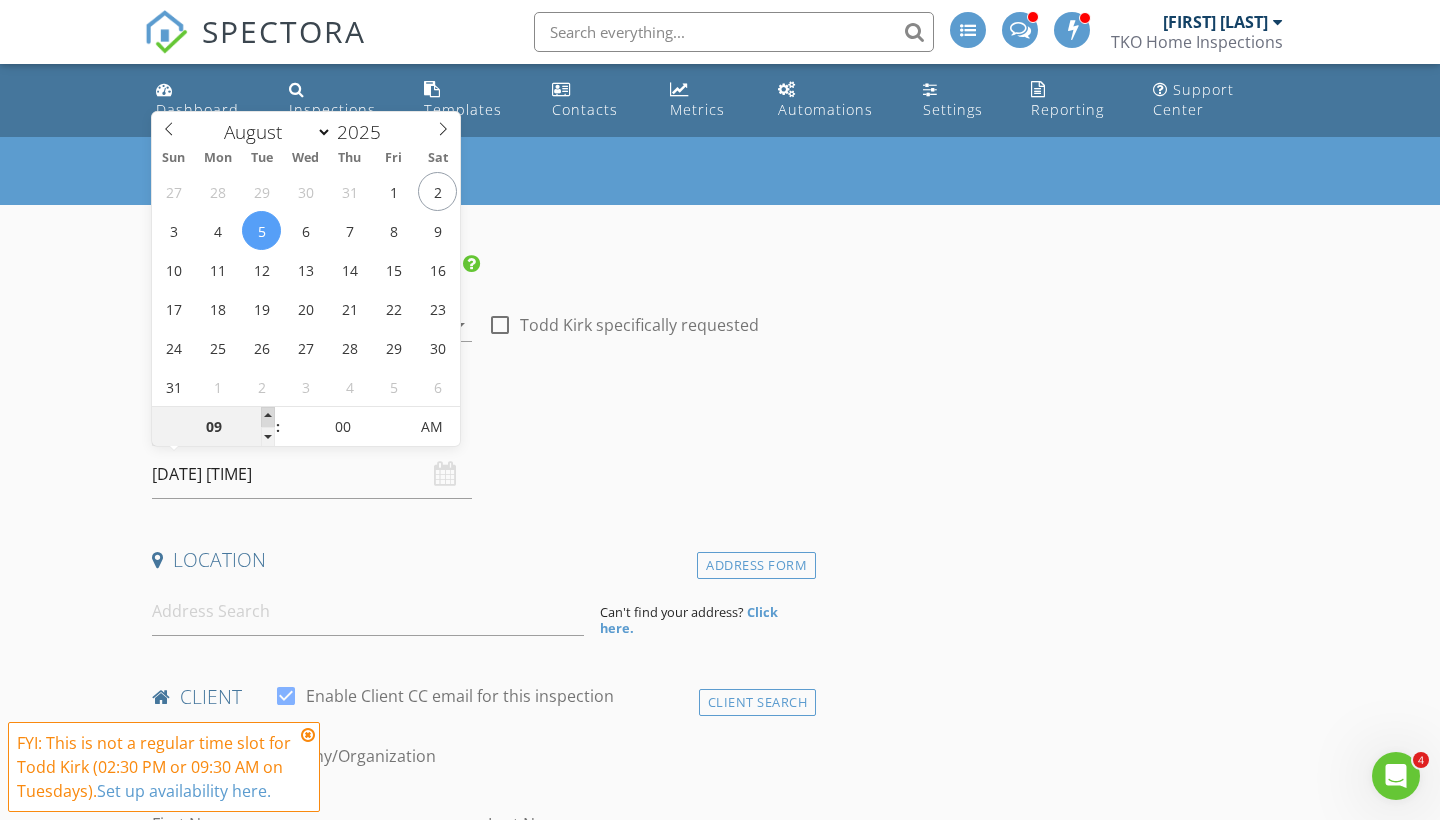 click at bounding box center [268, 417] 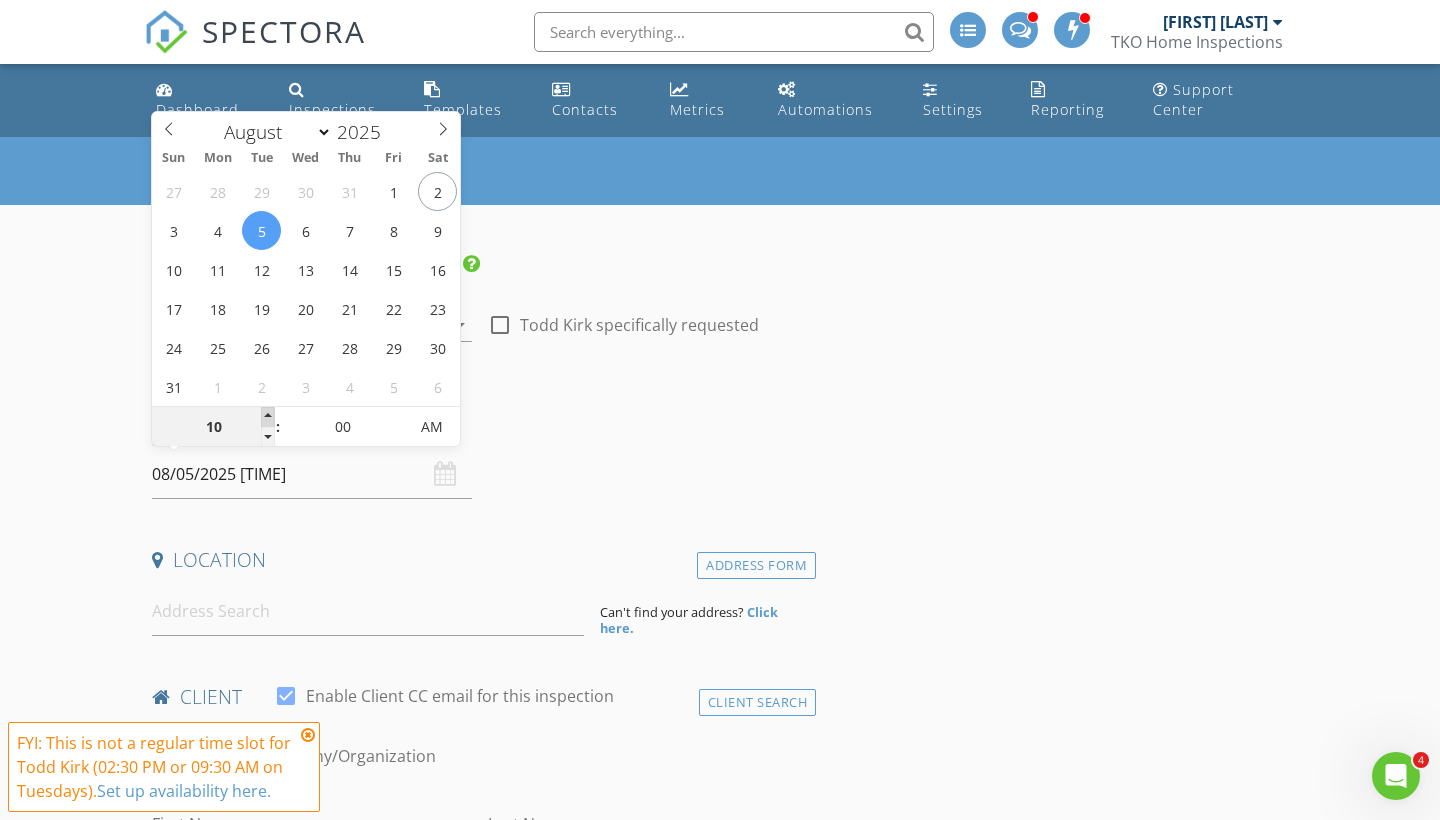 click at bounding box center [268, 417] 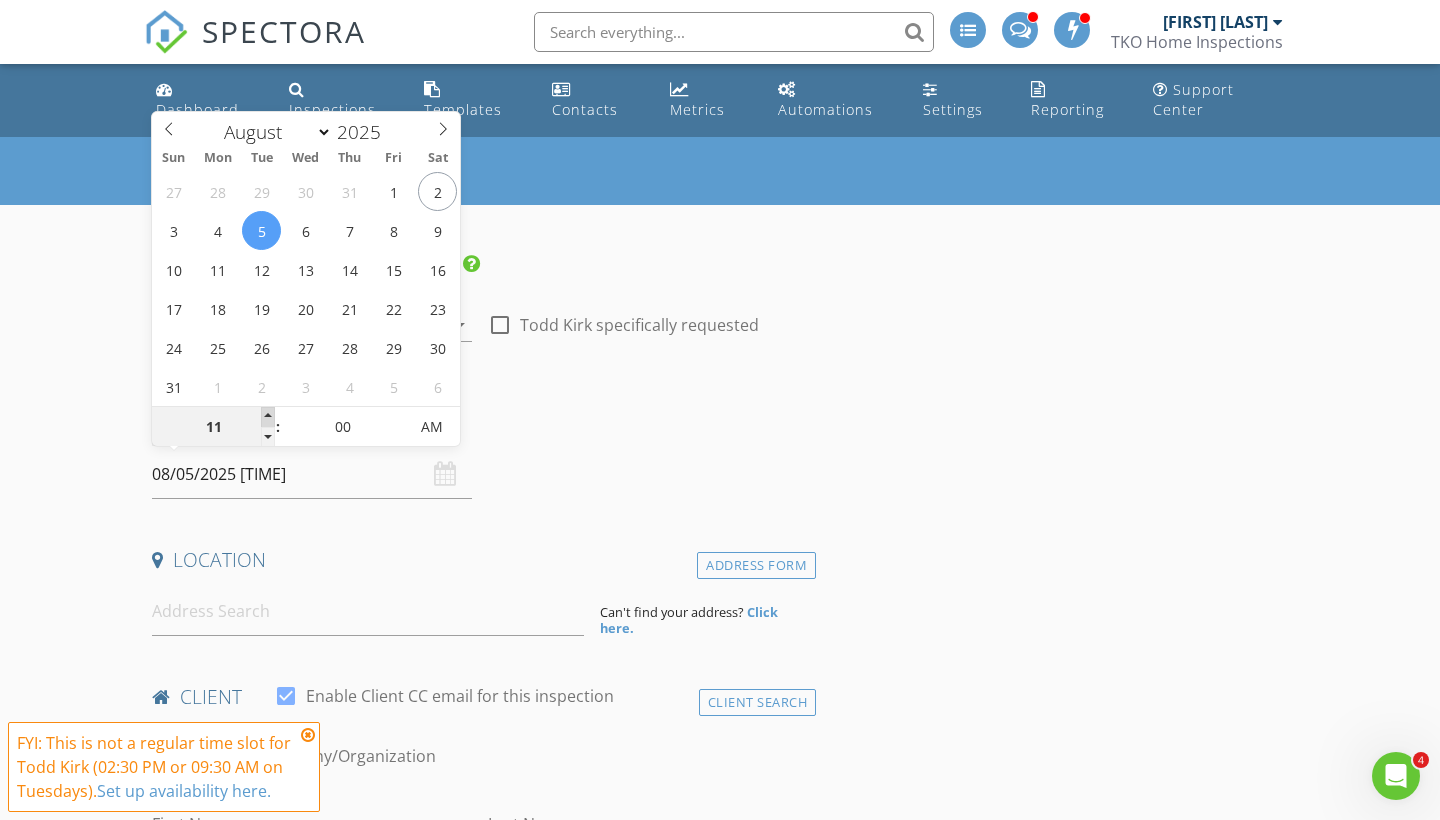 click at bounding box center [268, 417] 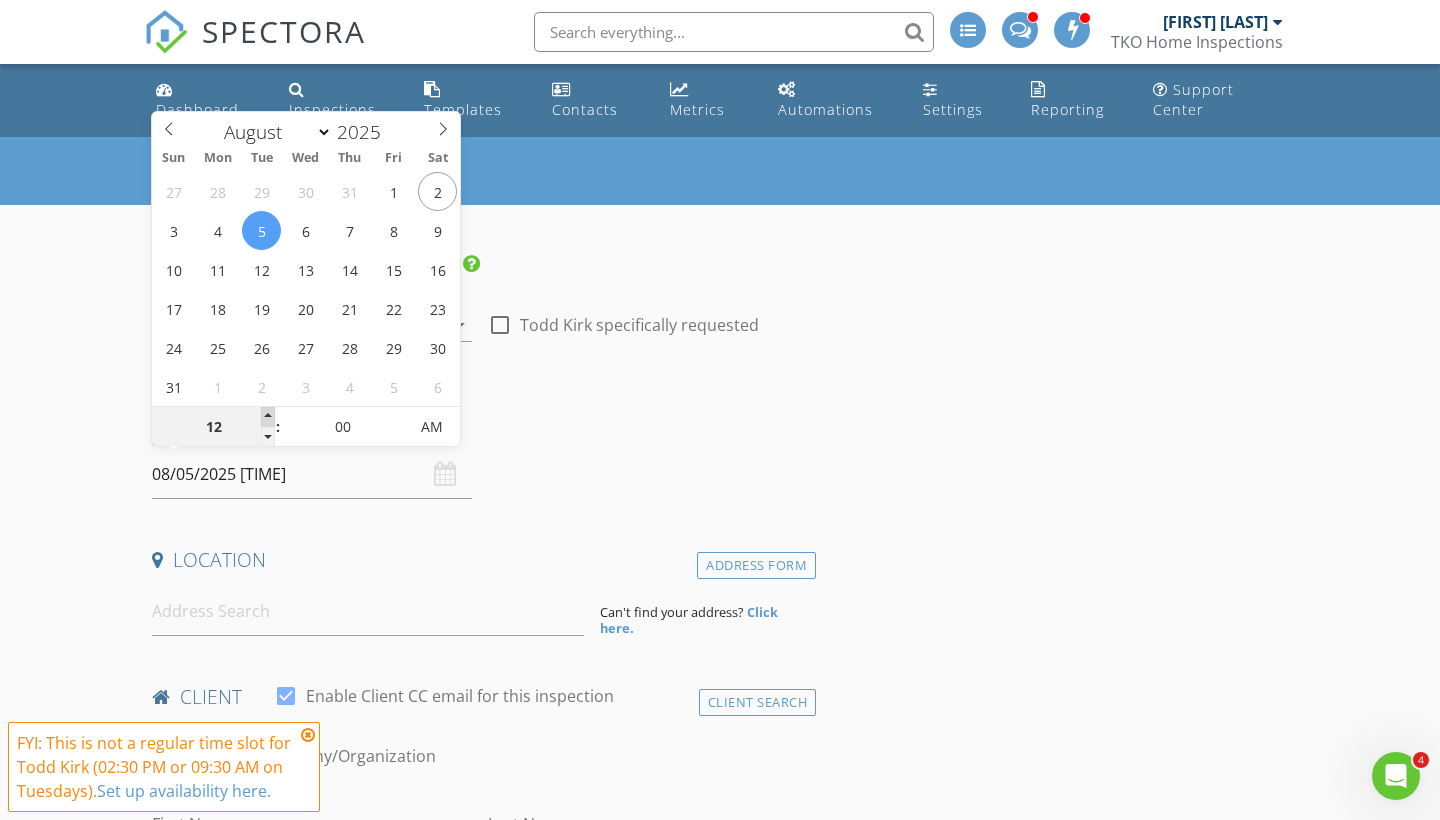 click at bounding box center (268, 417) 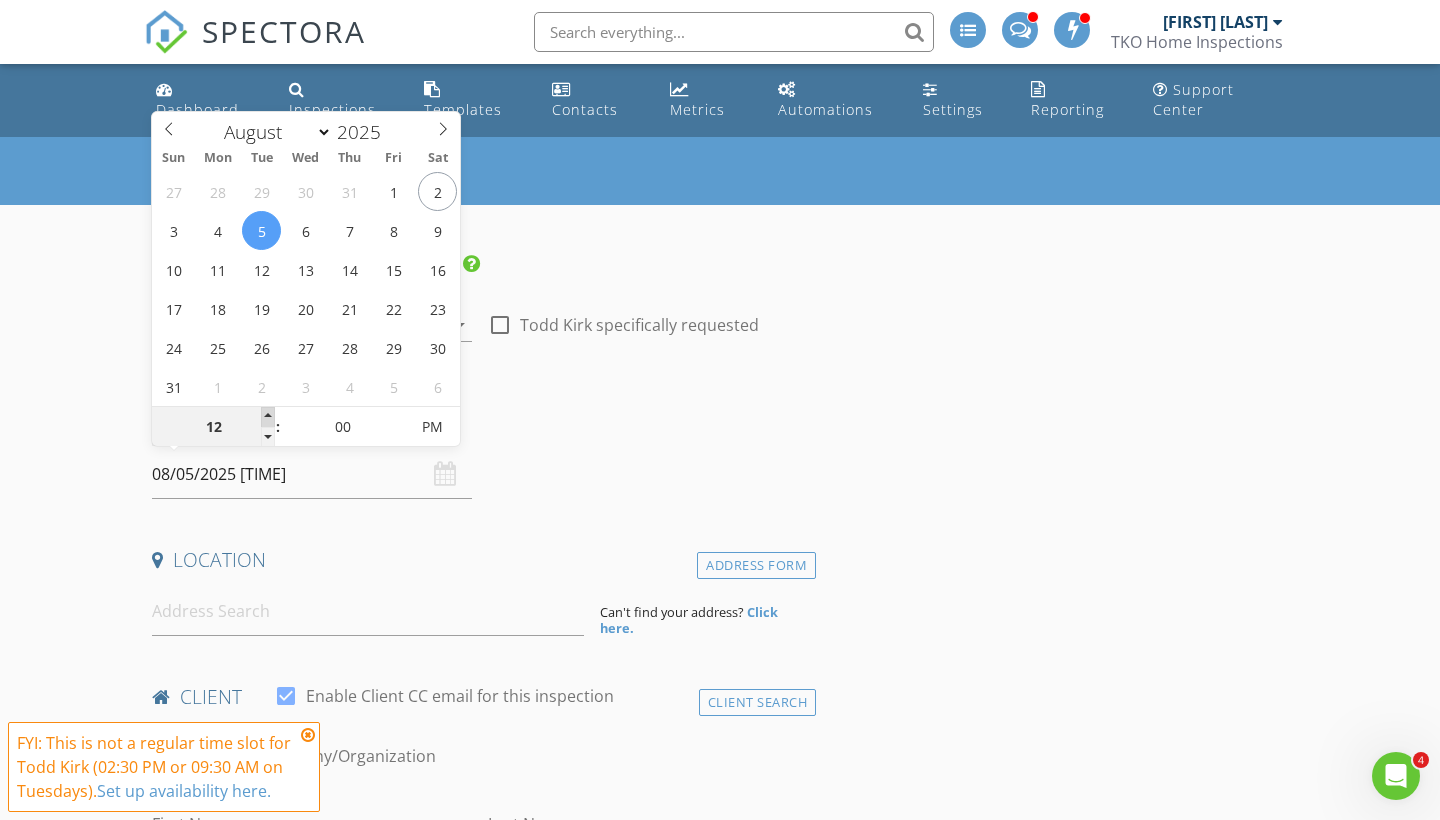 type on "01" 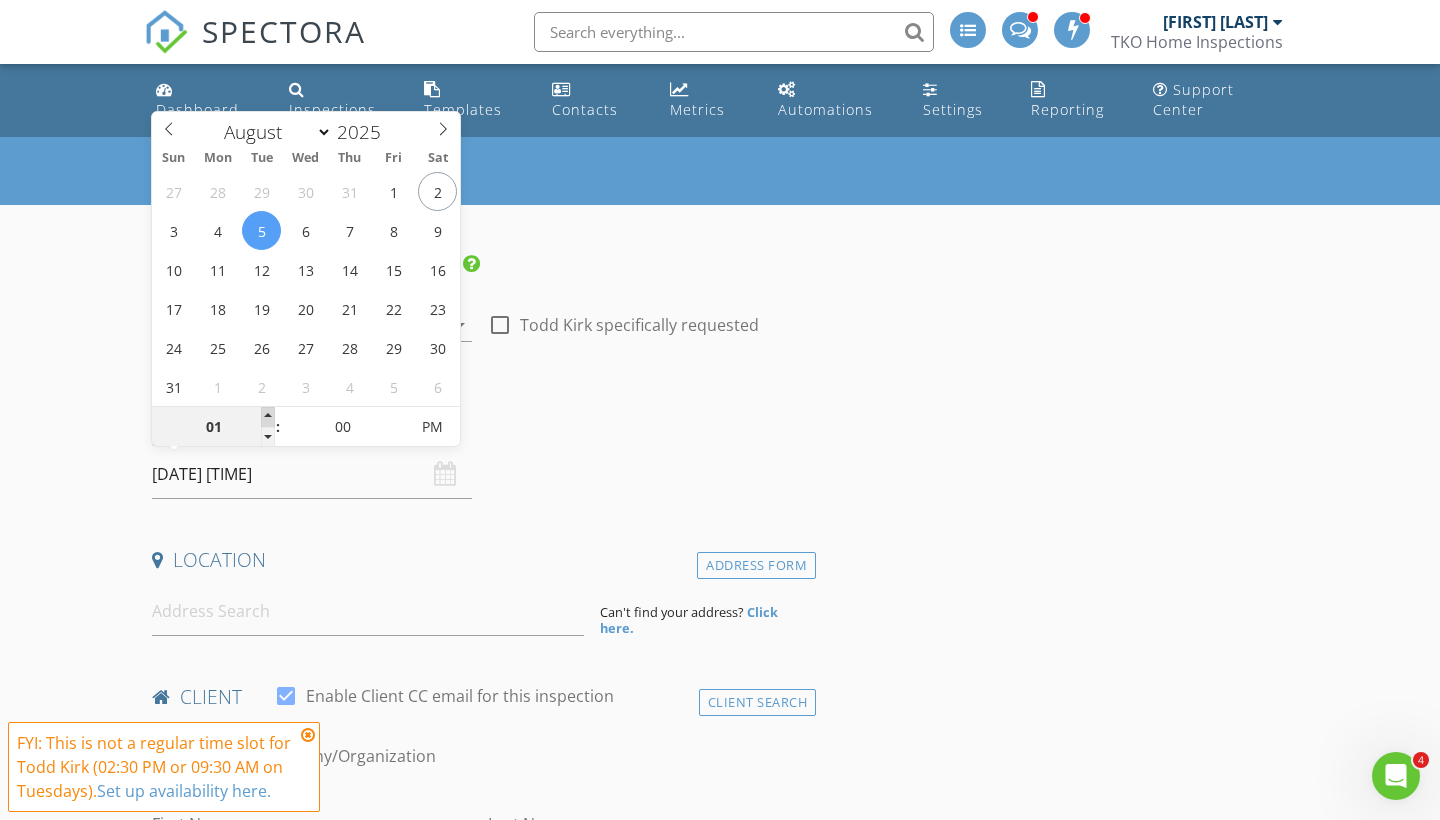 click at bounding box center (268, 417) 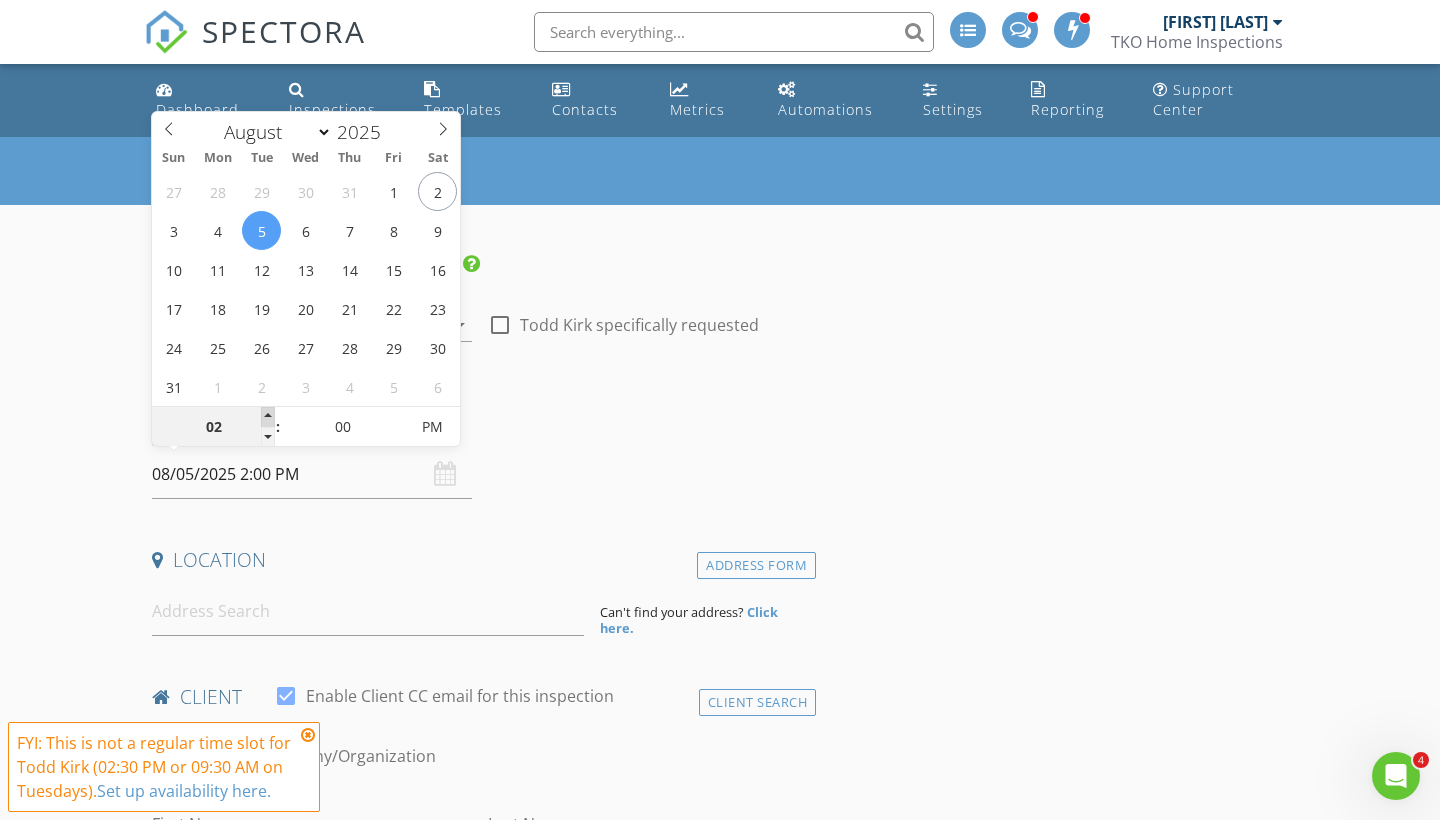 click at bounding box center [268, 417] 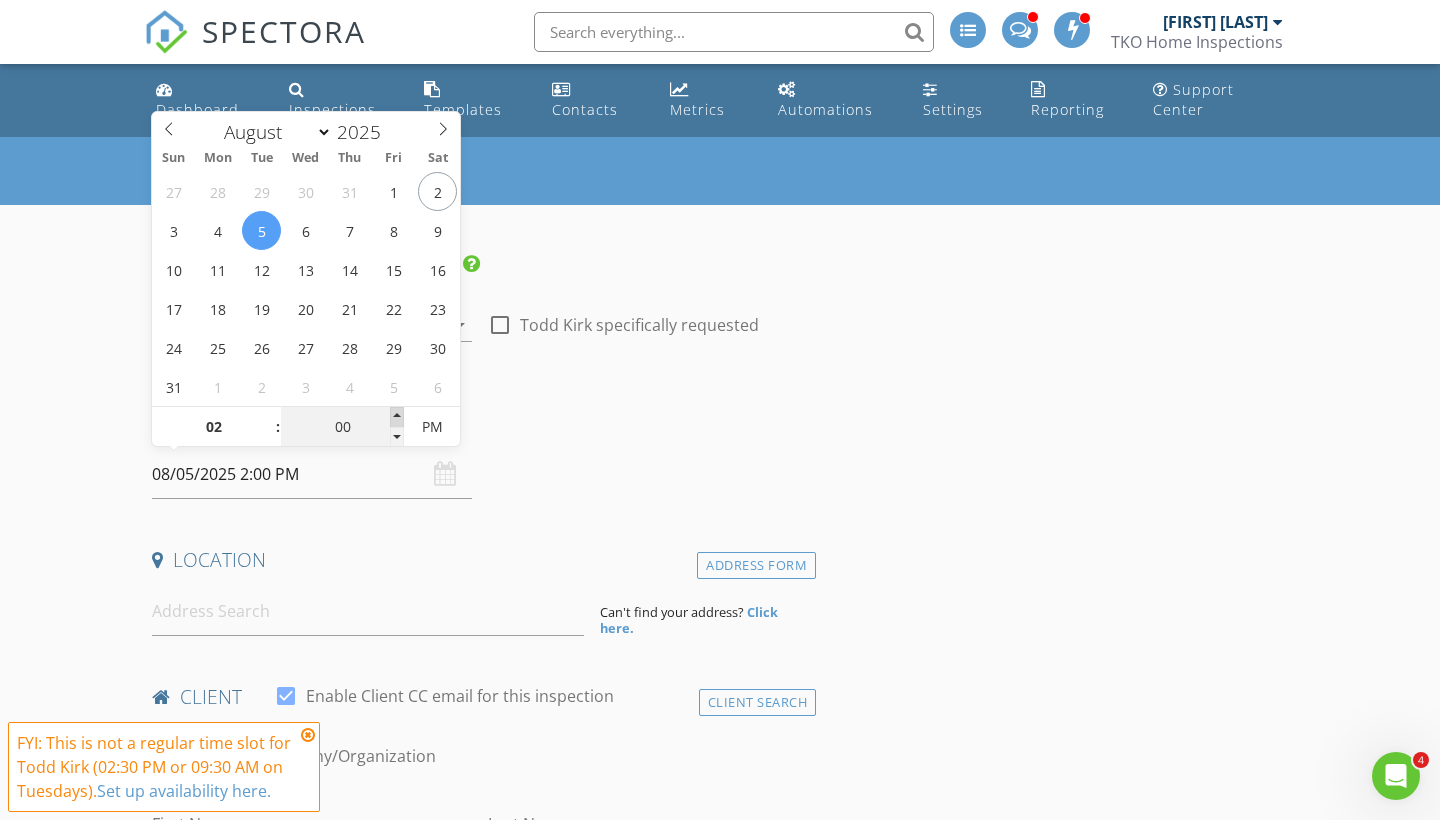 type on "05" 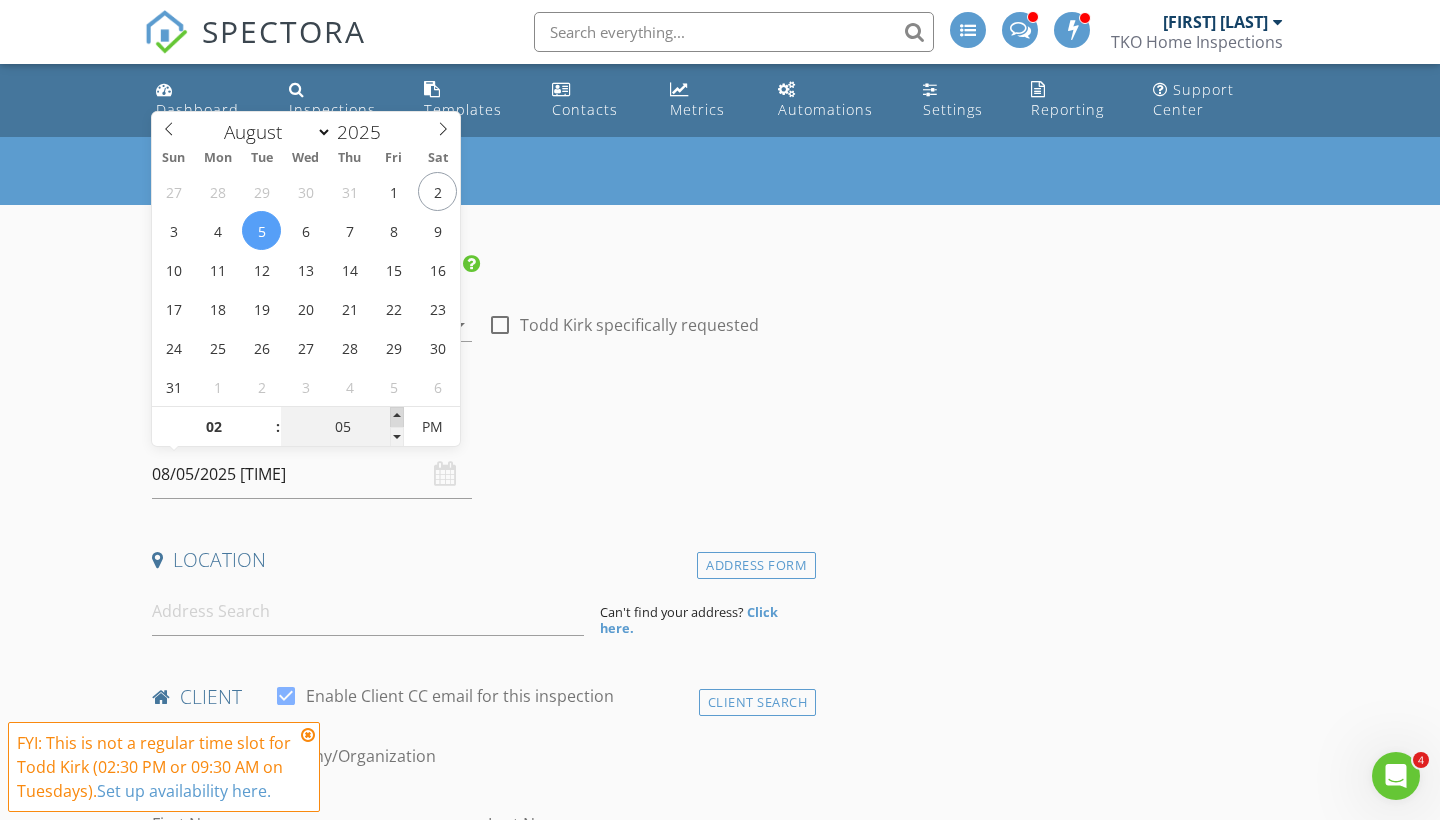 click at bounding box center [397, 417] 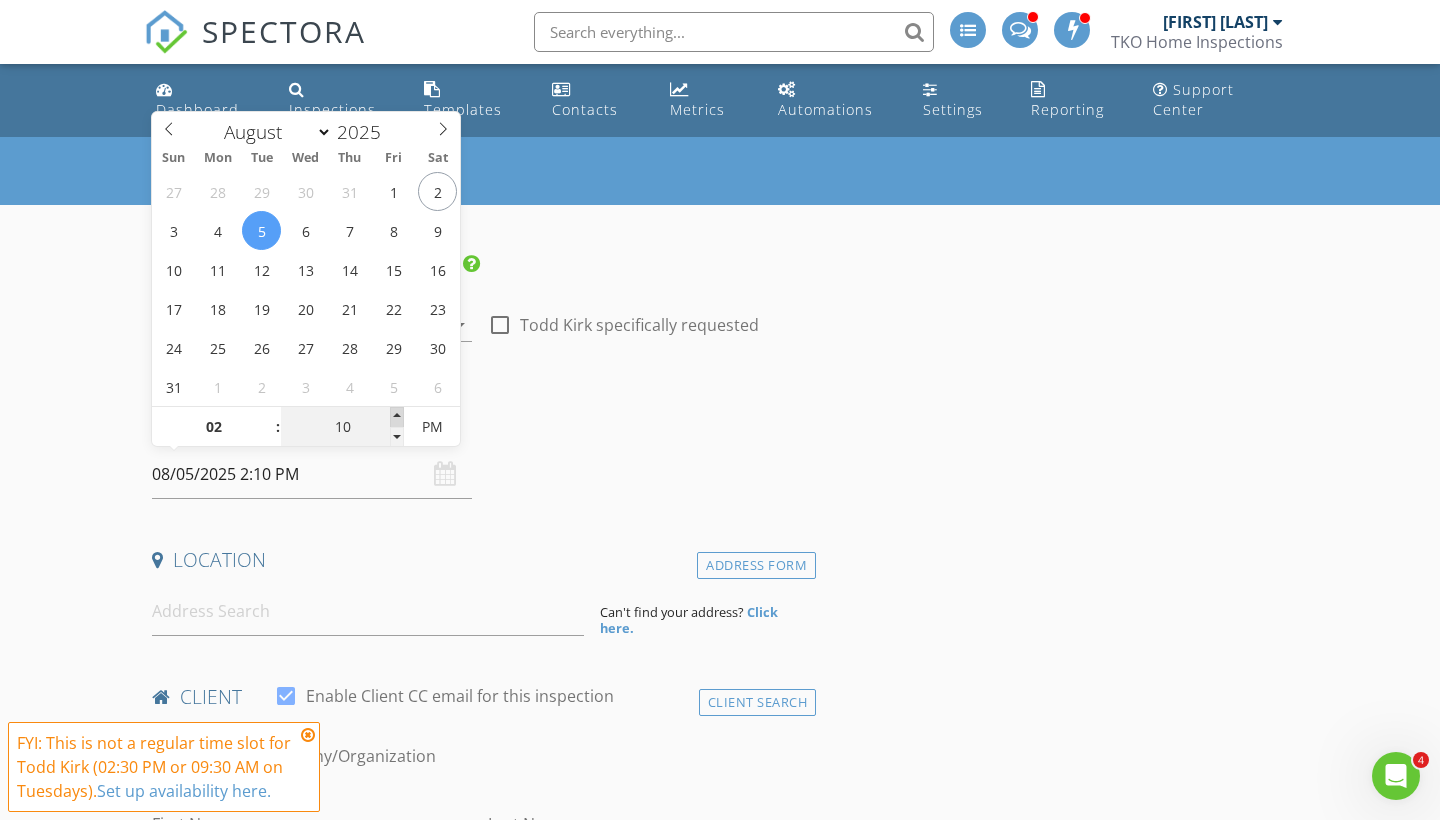 click at bounding box center [397, 417] 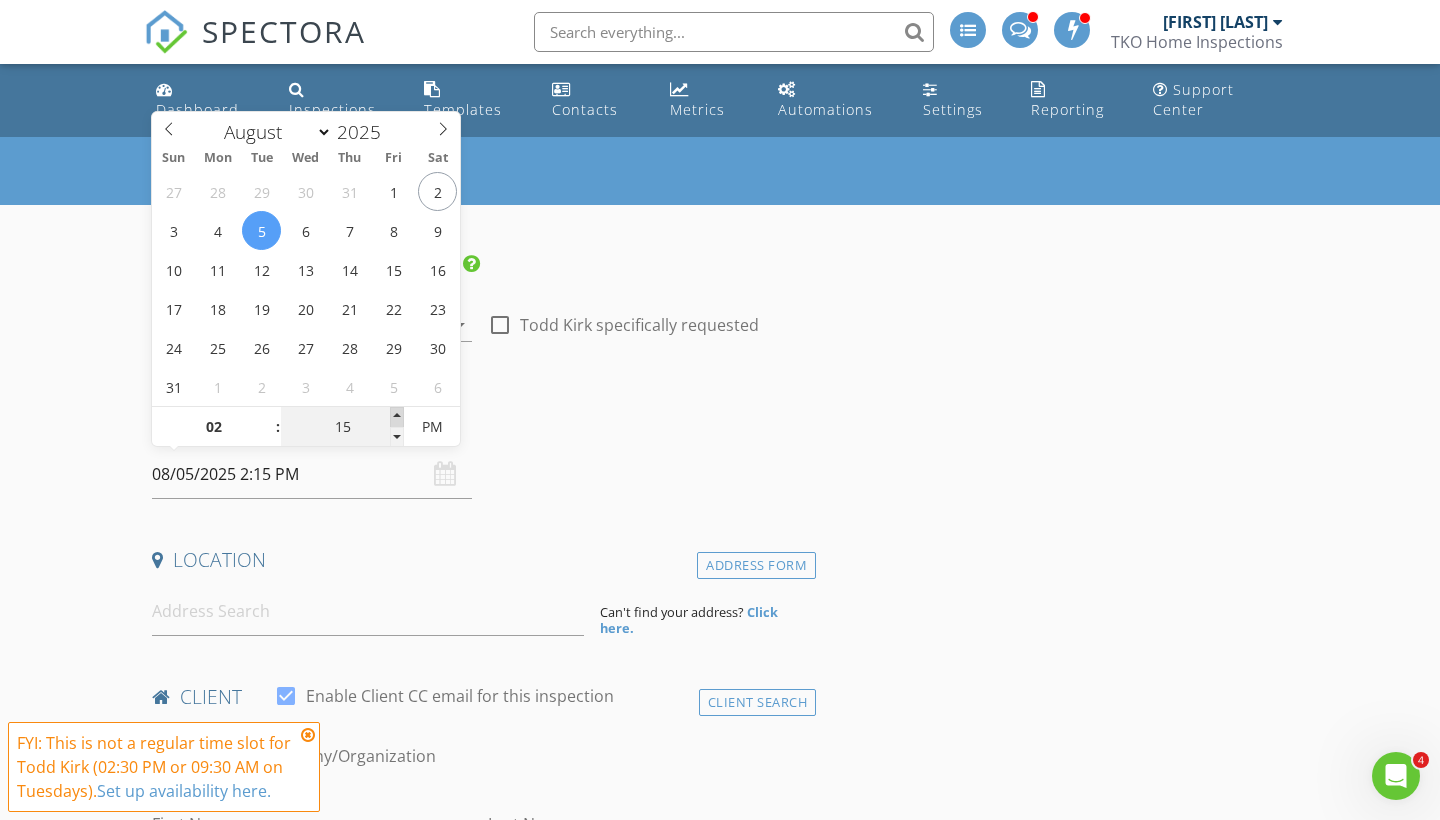 click at bounding box center (397, 417) 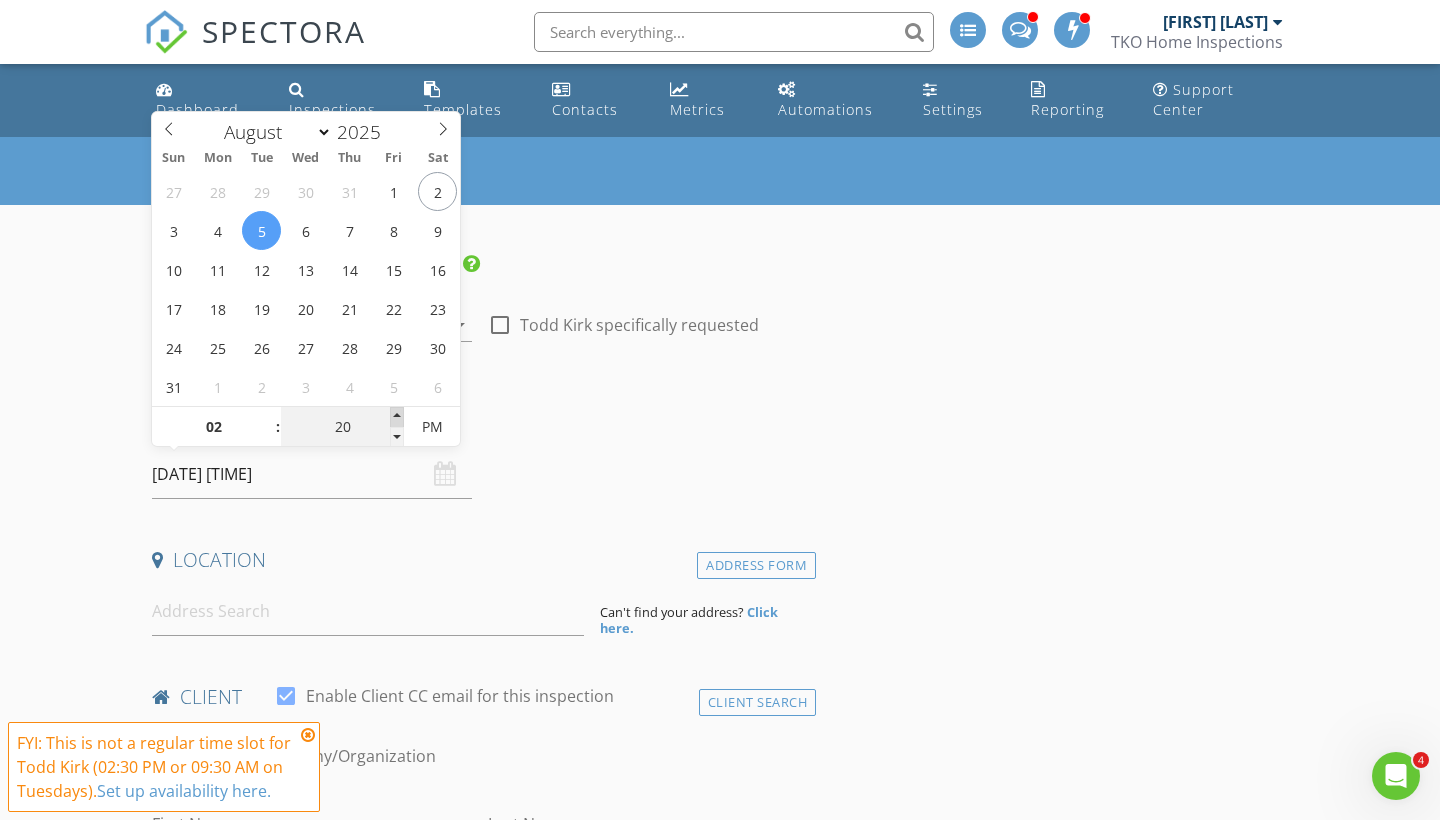 click at bounding box center [397, 417] 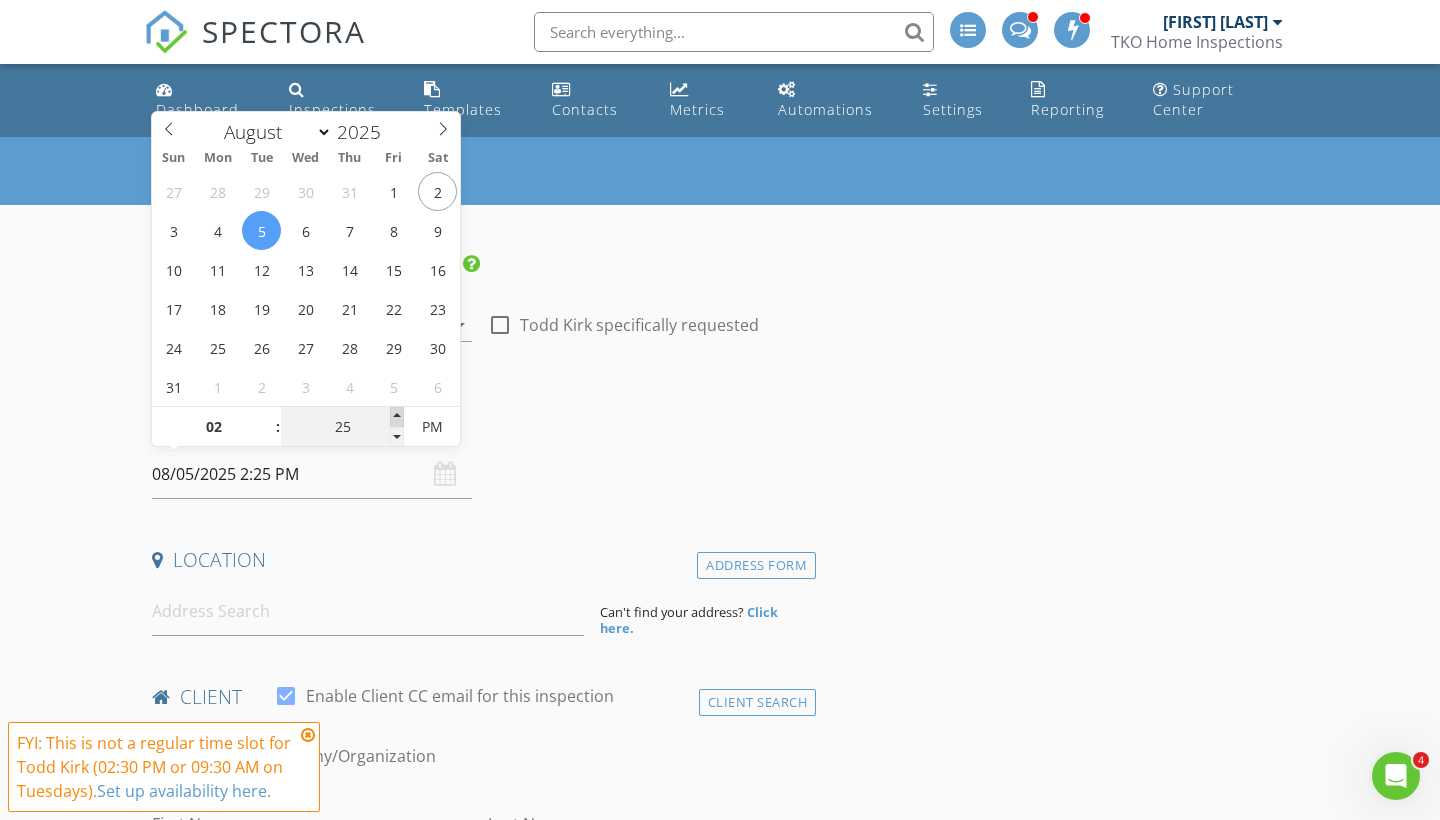 click at bounding box center [397, 417] 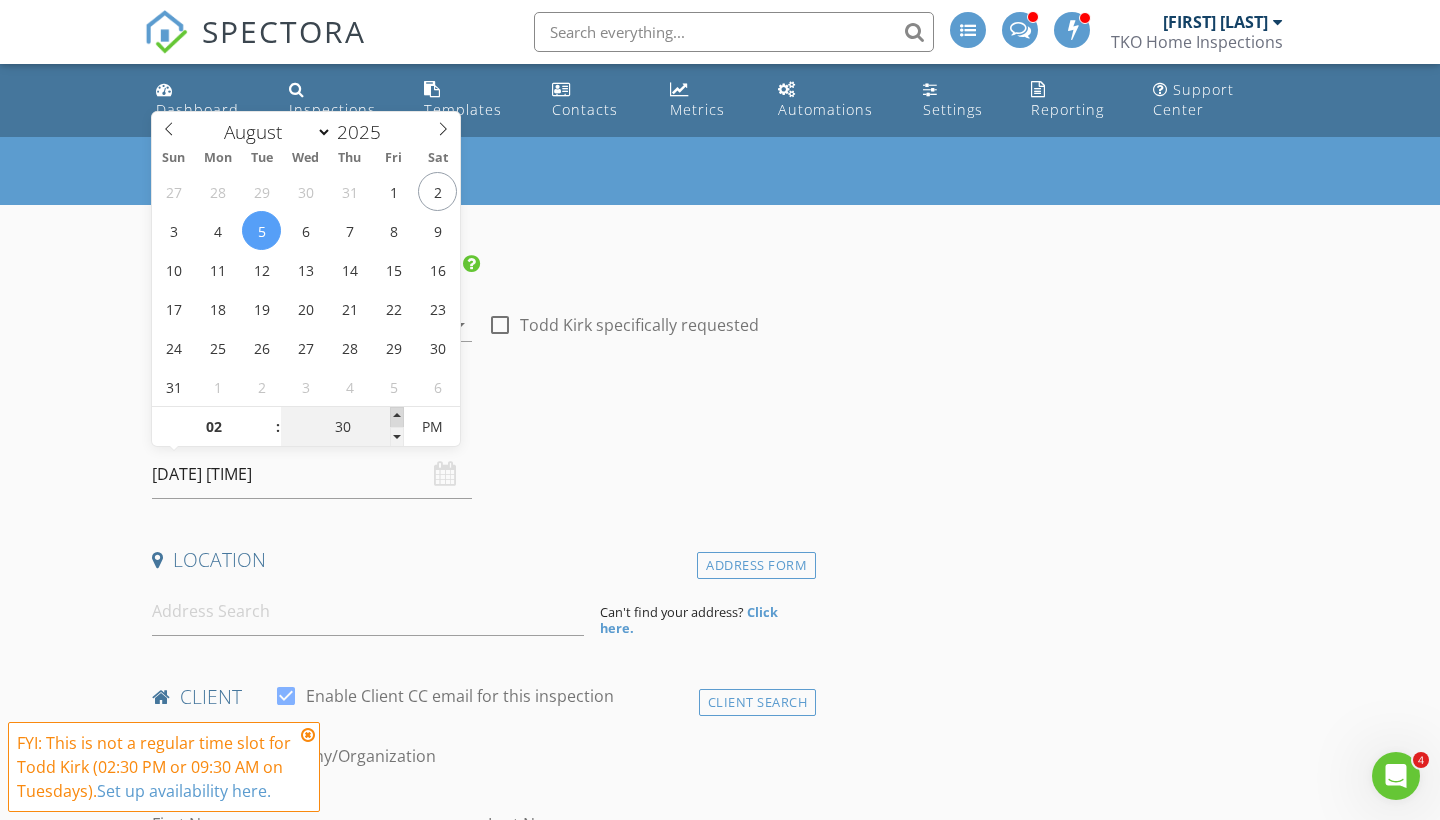 click at bounding box center (397, 417) 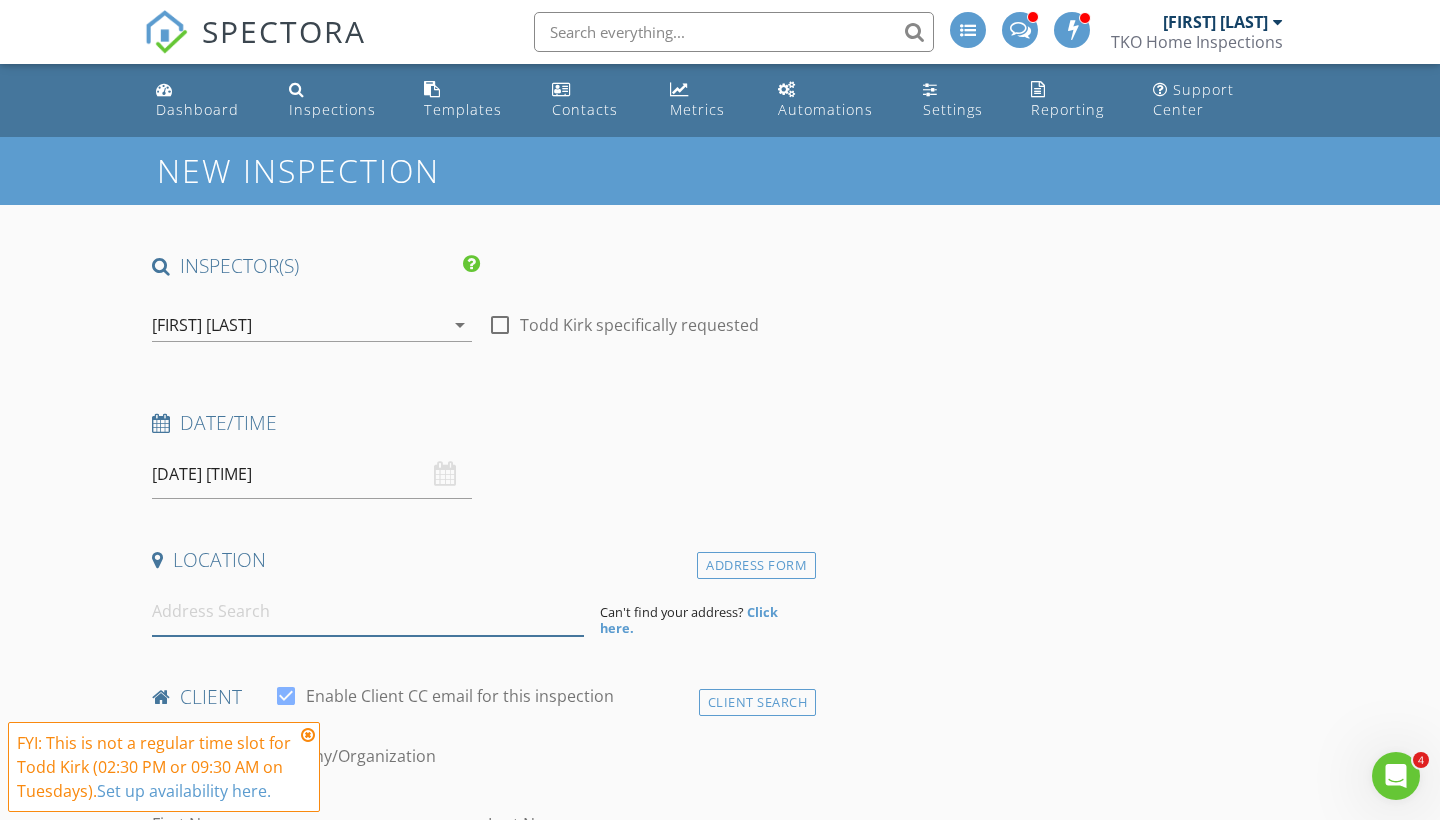 click at bounding box center (368, 611) 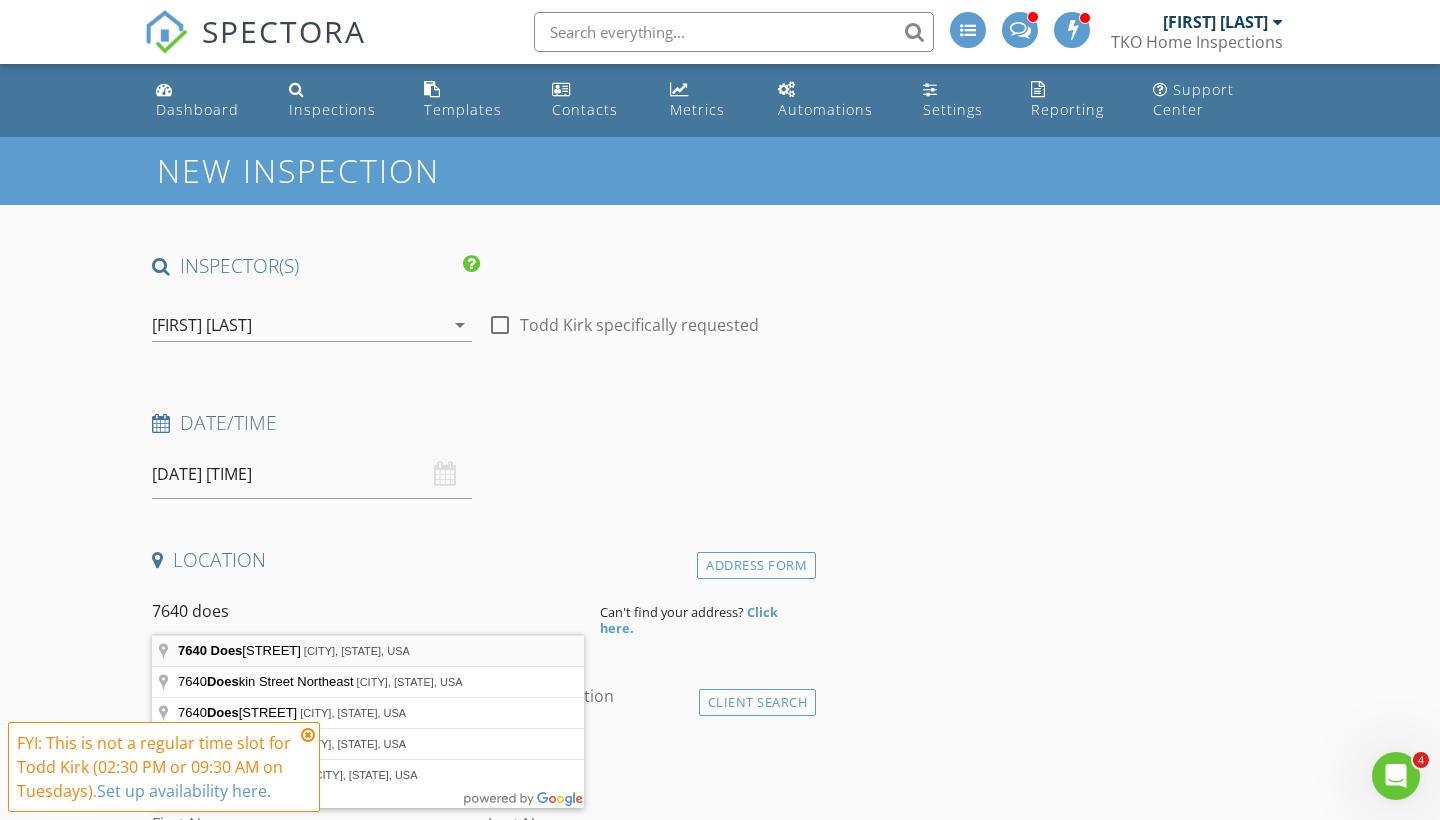 type on "7640 Doeskin Court, Columbus, OH, USA" 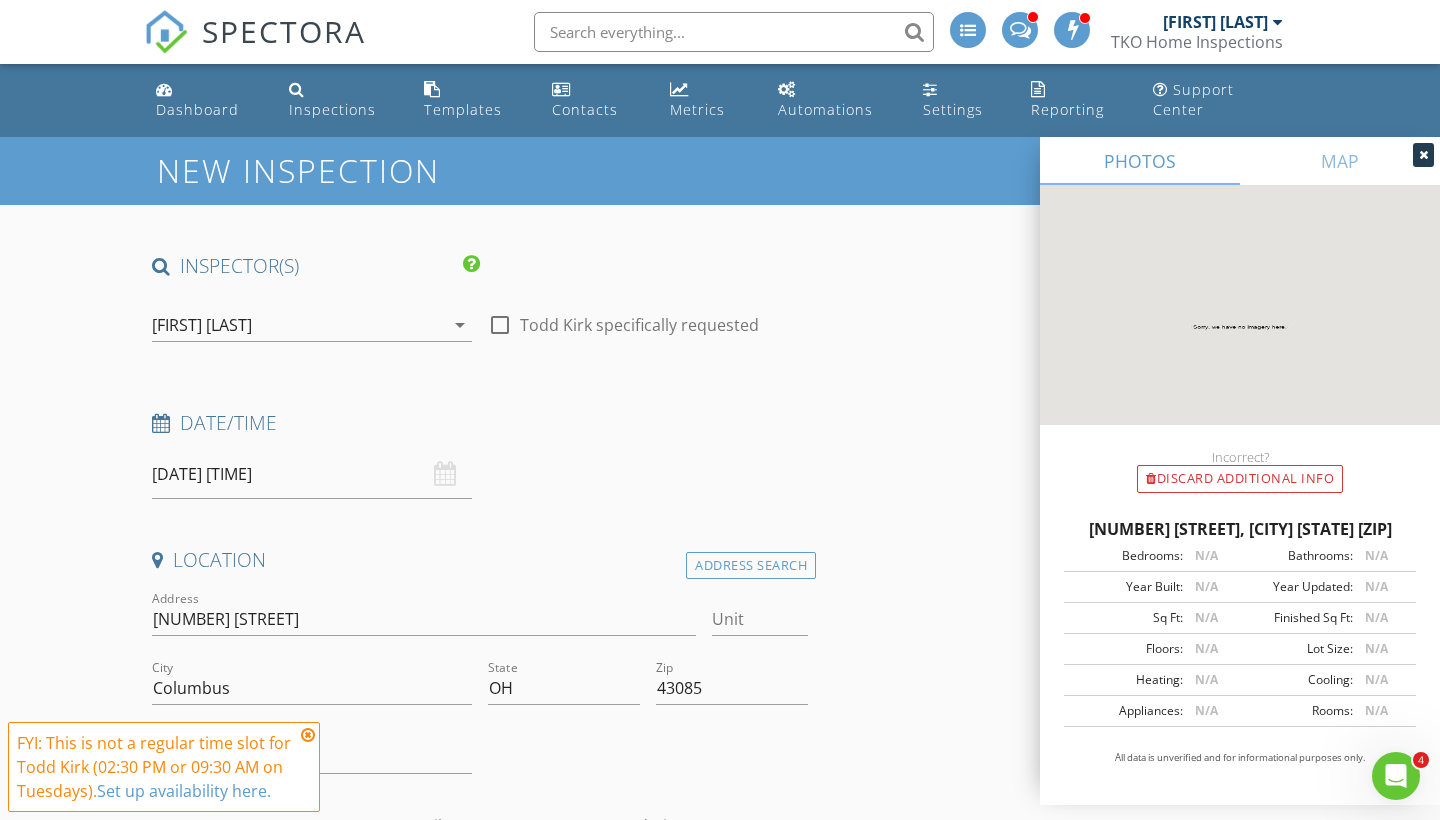 click at bounding box center [308, 735] 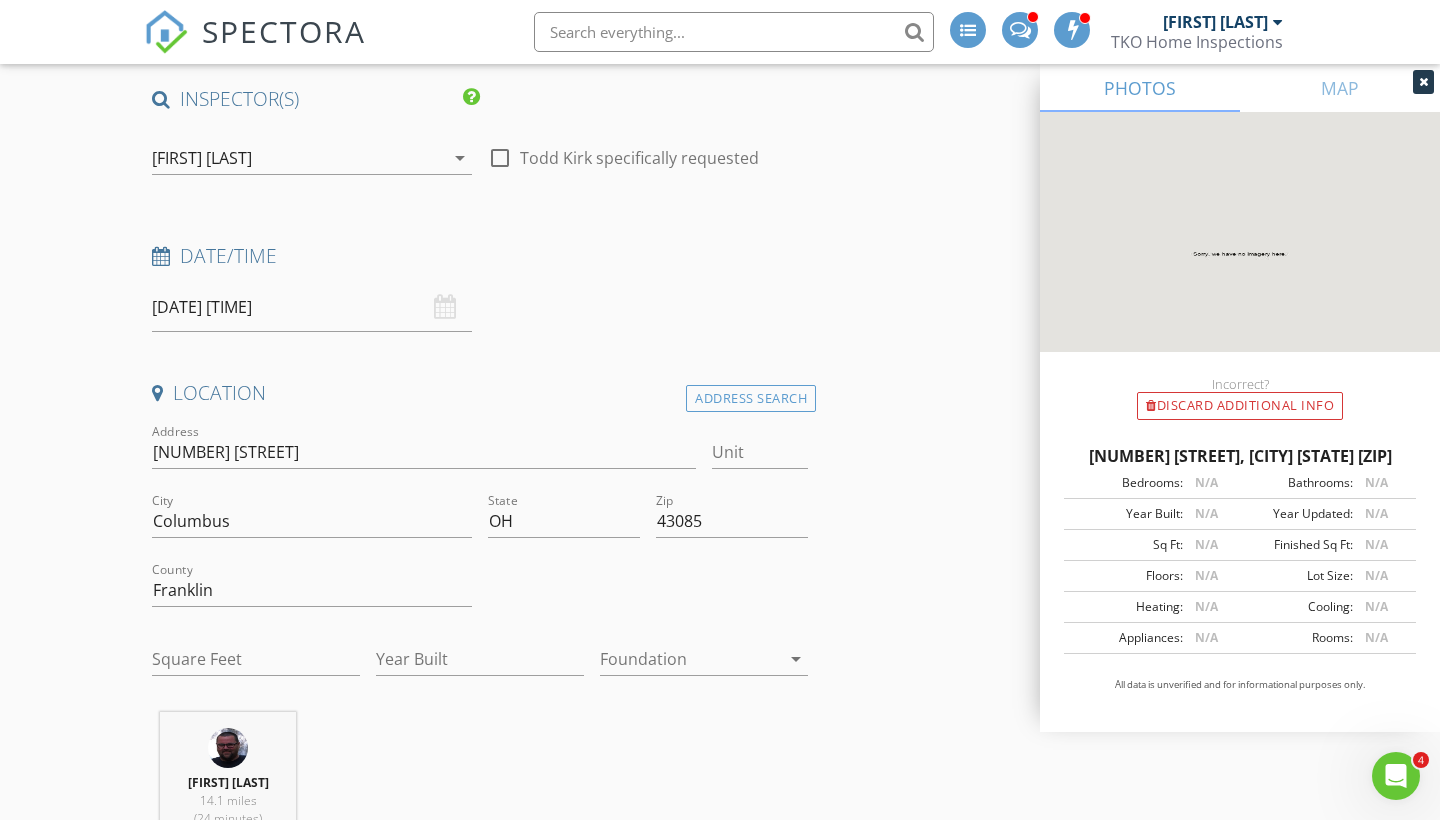 scroll, scrollTop: 256, scrollLeft: 0, axis: vertical 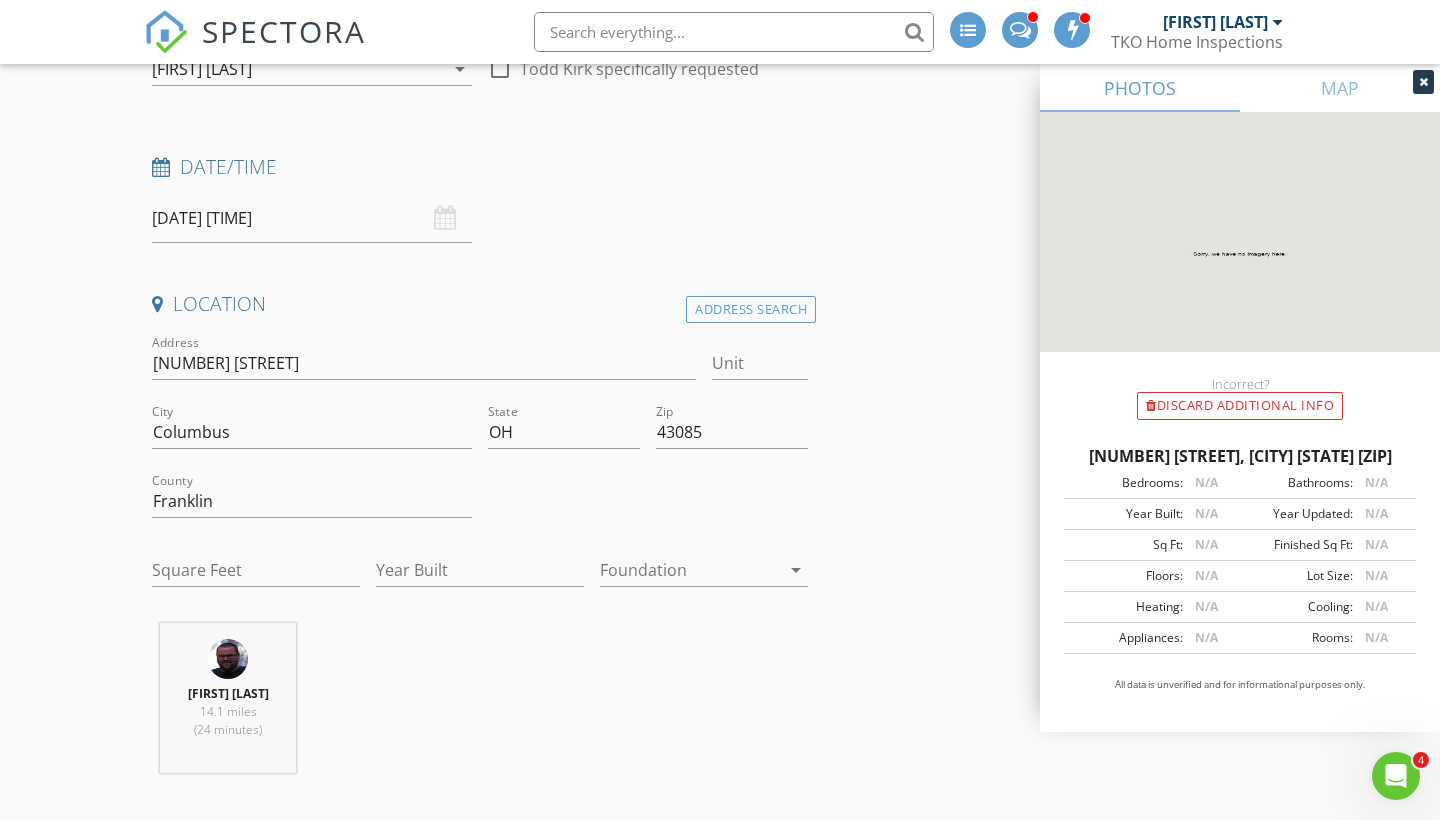 click on "Square Feet" at bounding box center (256, 580) 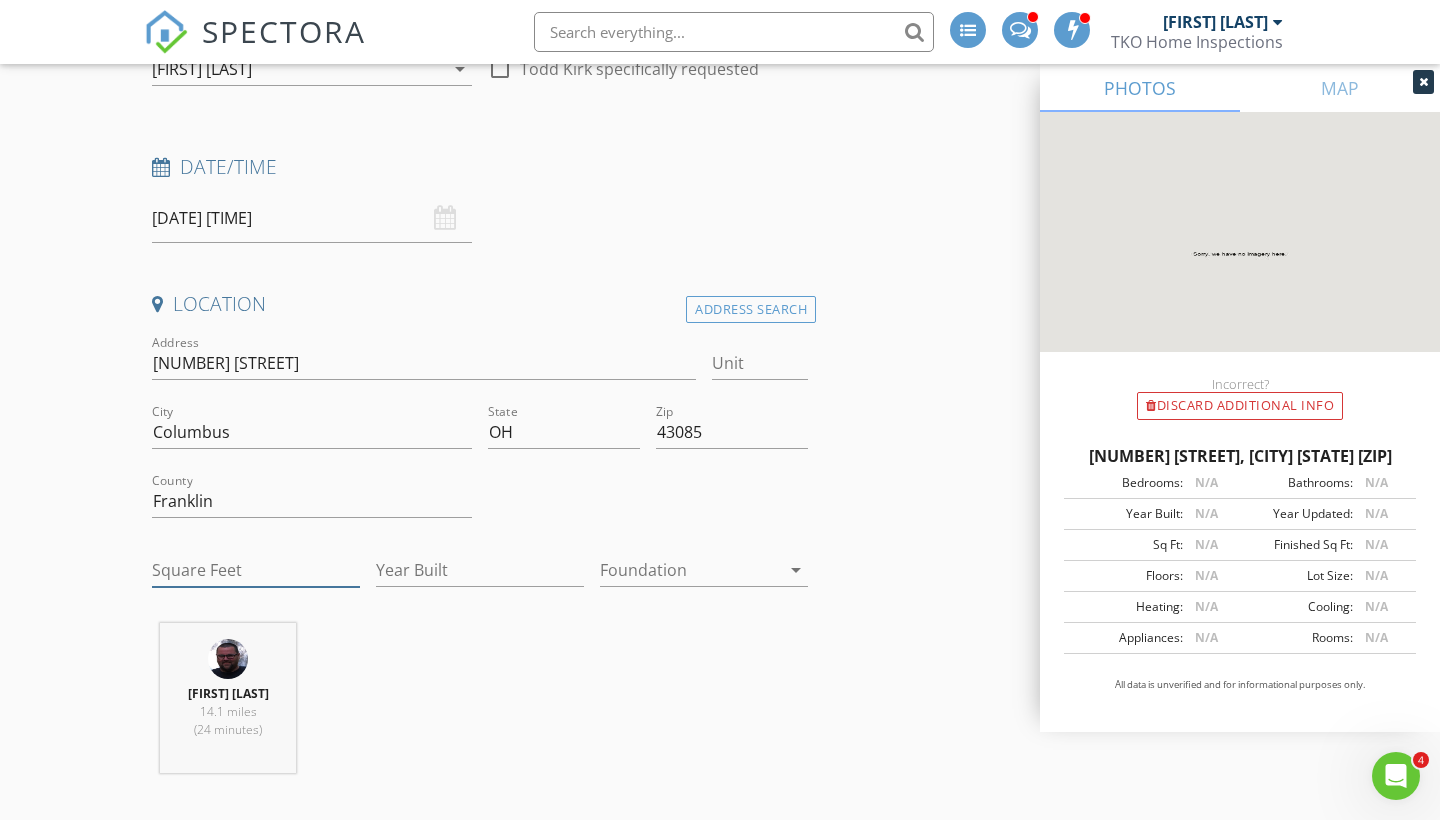 click on "Square Feet" at bounding box center [256, 570] 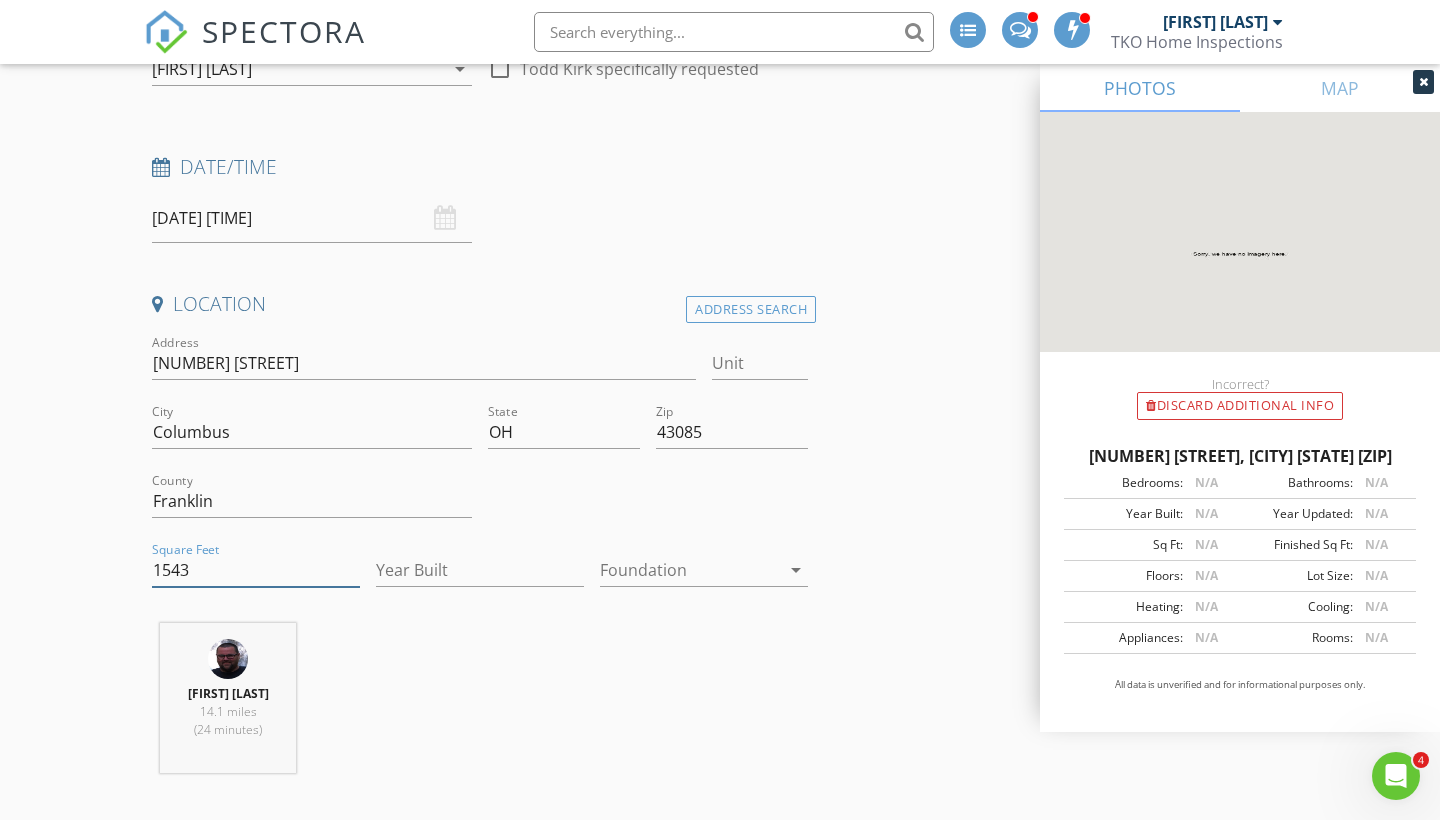 type on "1543" 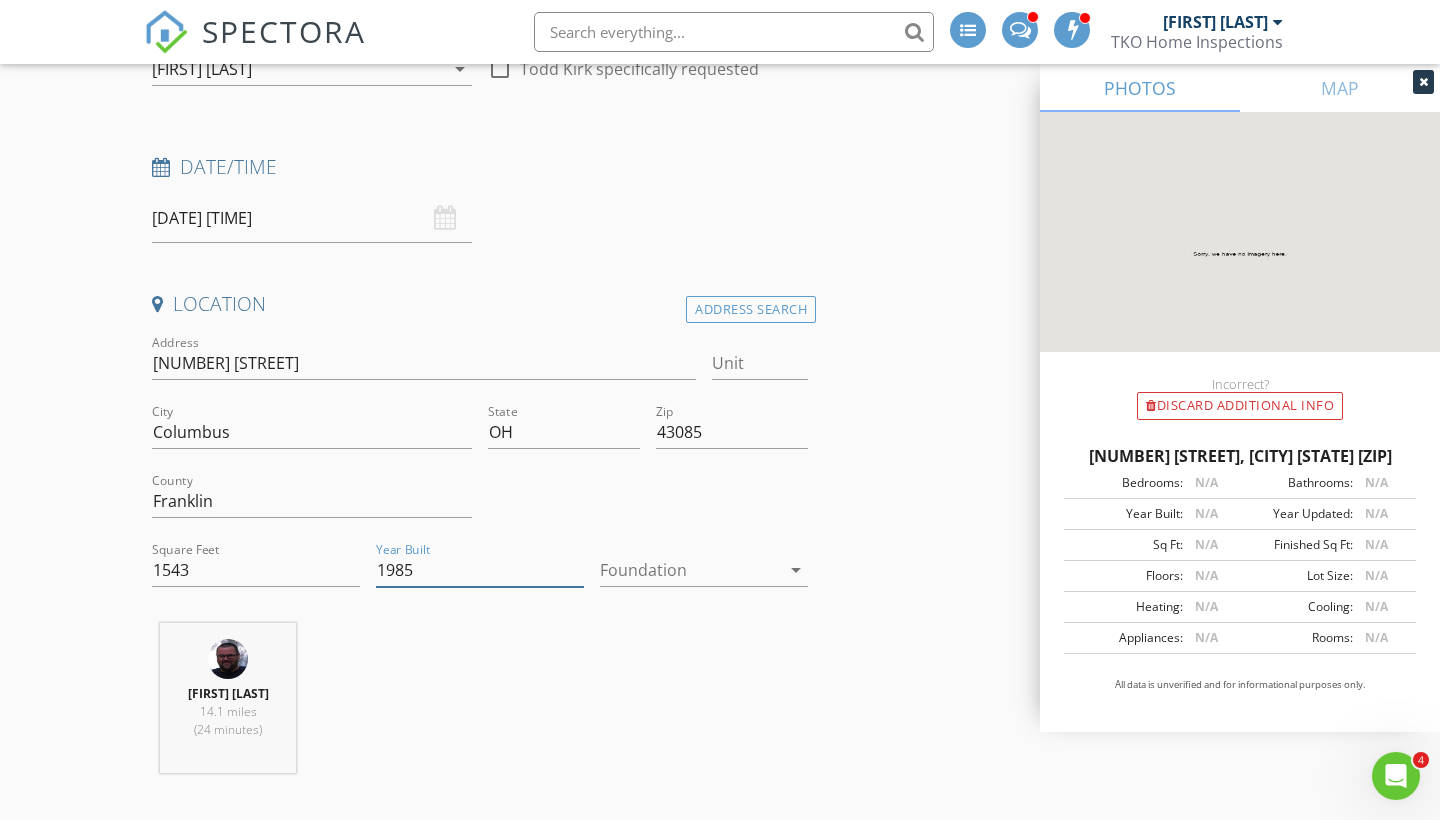 type on "1985" 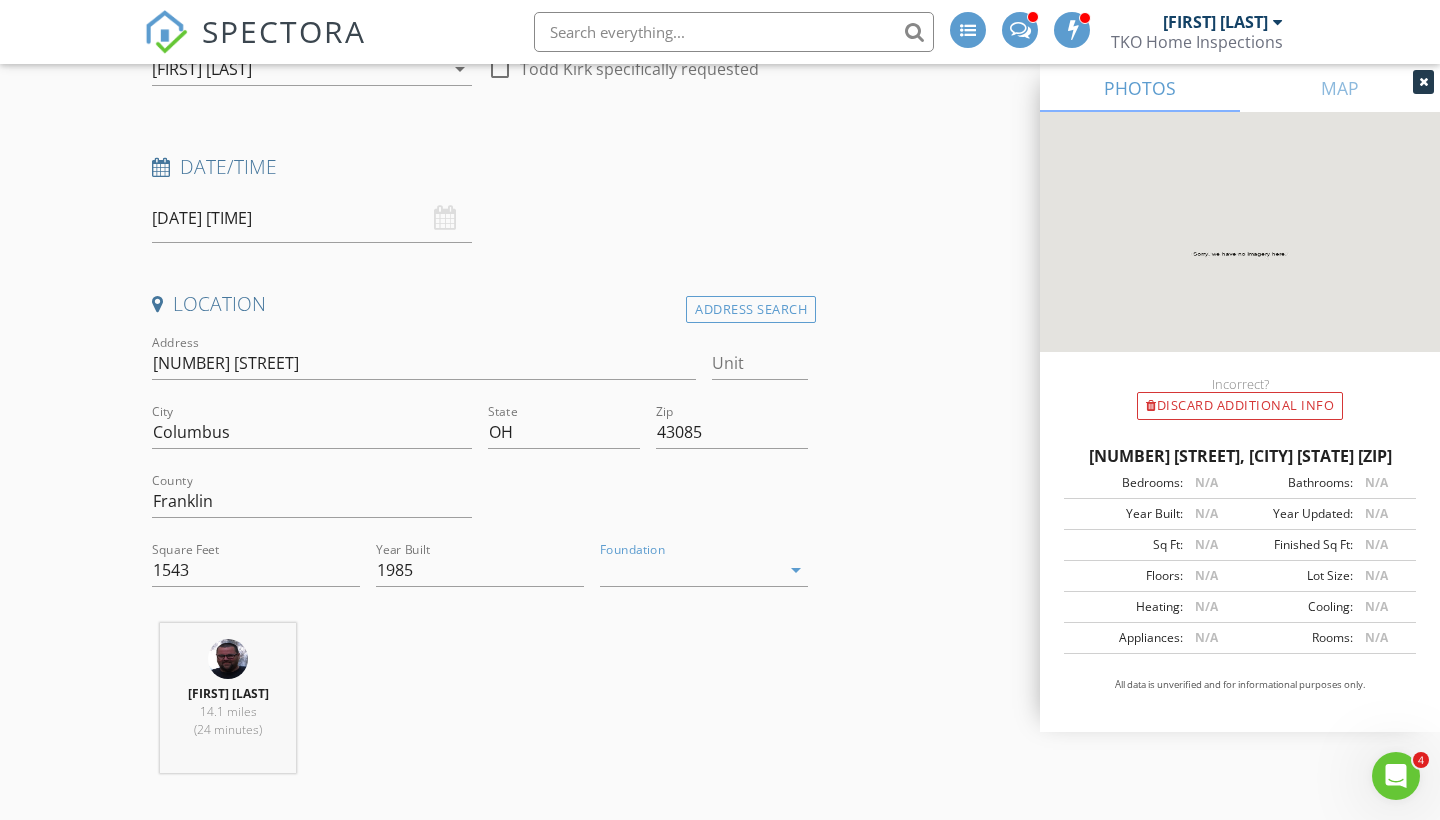 click at bounding box center (690, 570) 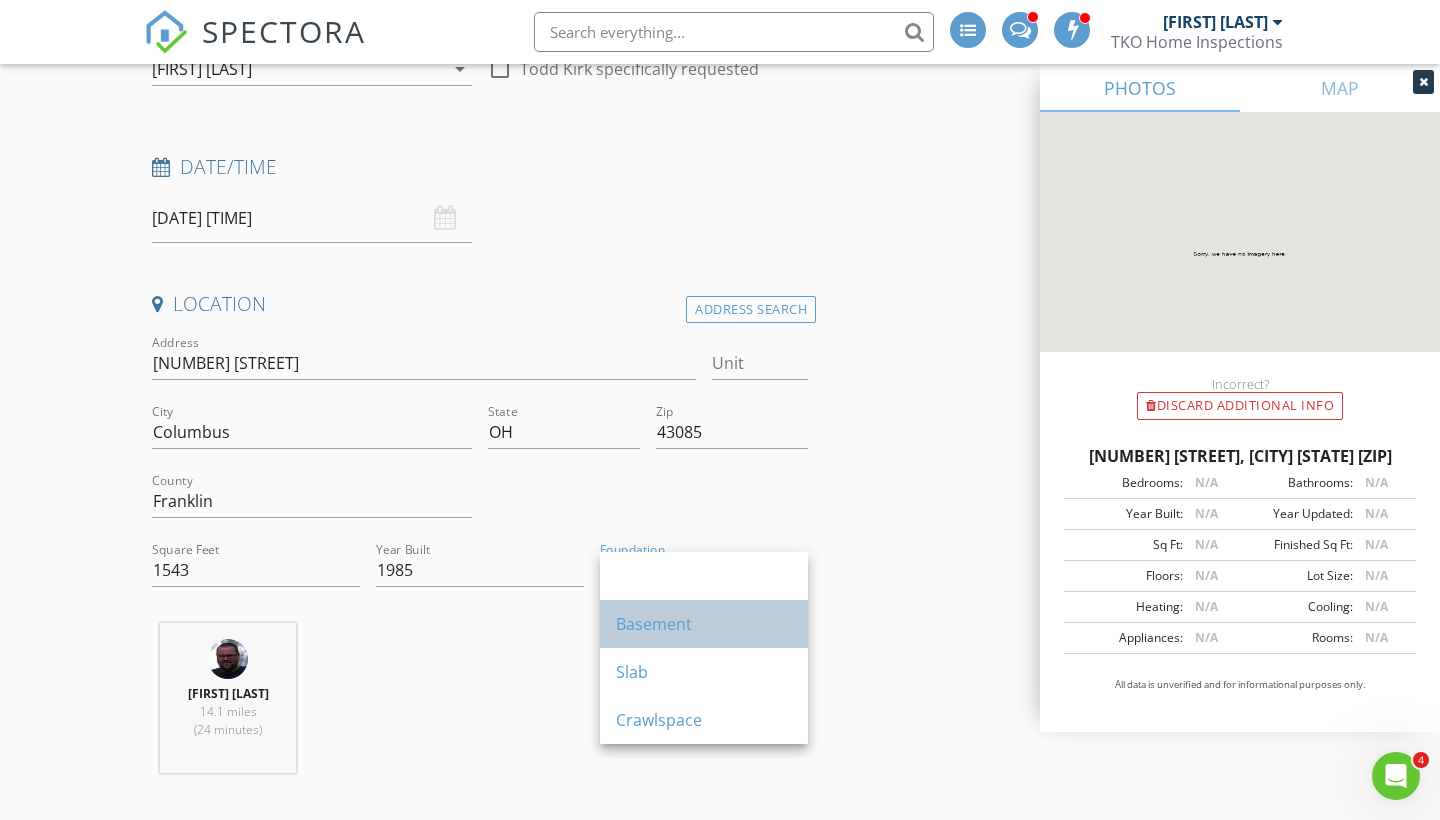 click on "Basement" at bounding box center (704, 624) 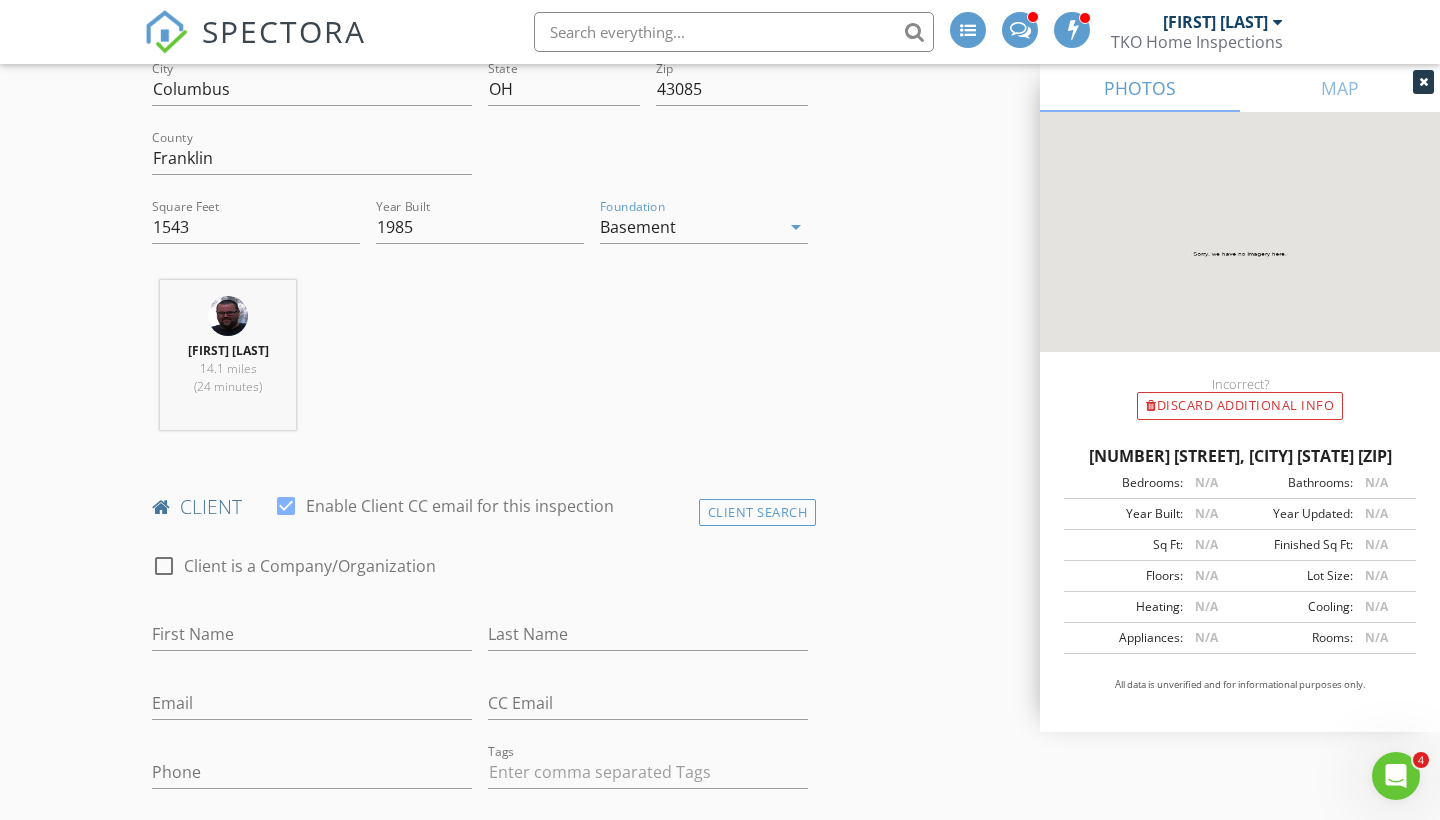 scroll, scrollTop: 707, scrollLeft: 0, axis: vertical 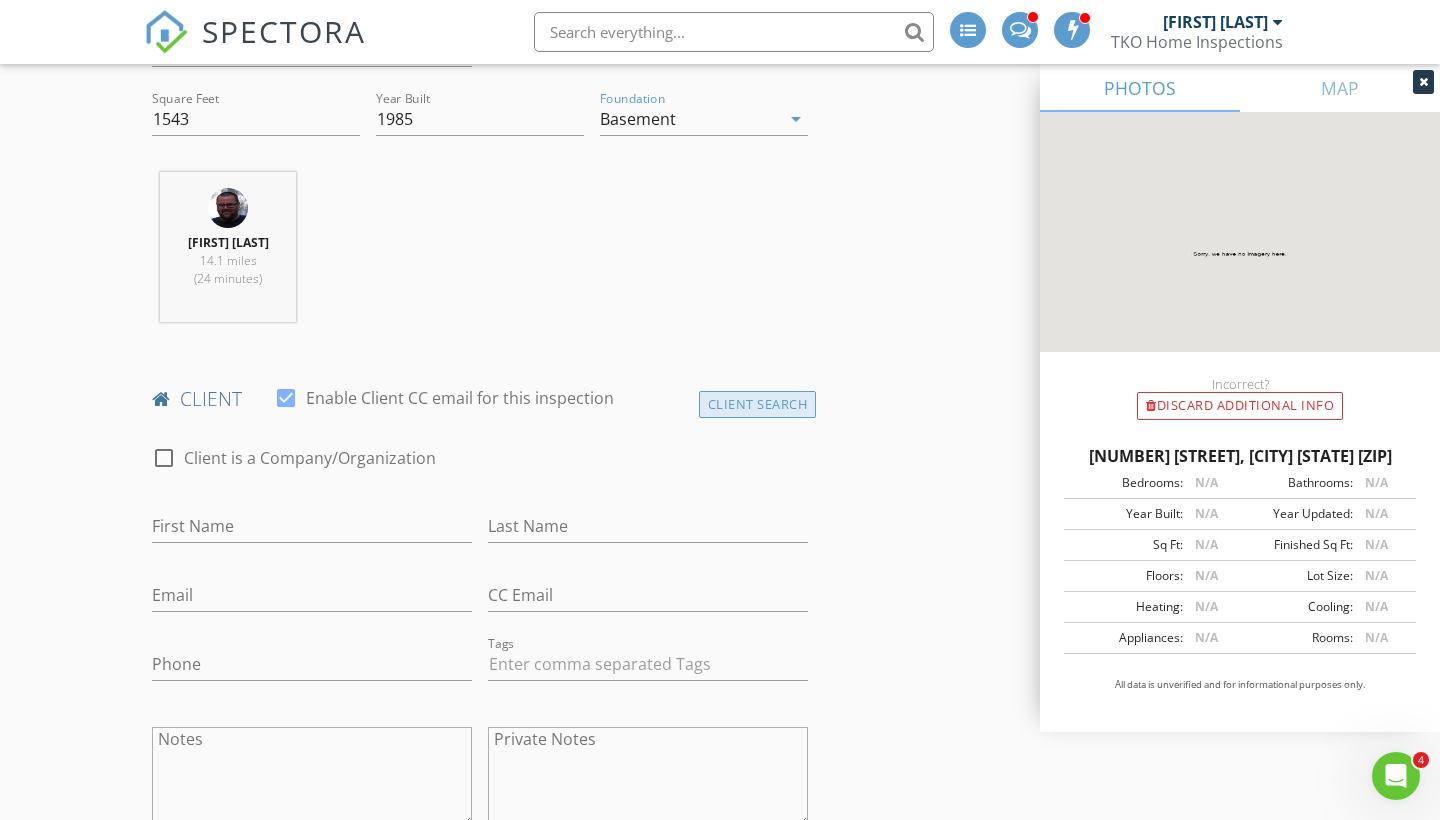 click on "Client Search" at bounding box center (758, 404) 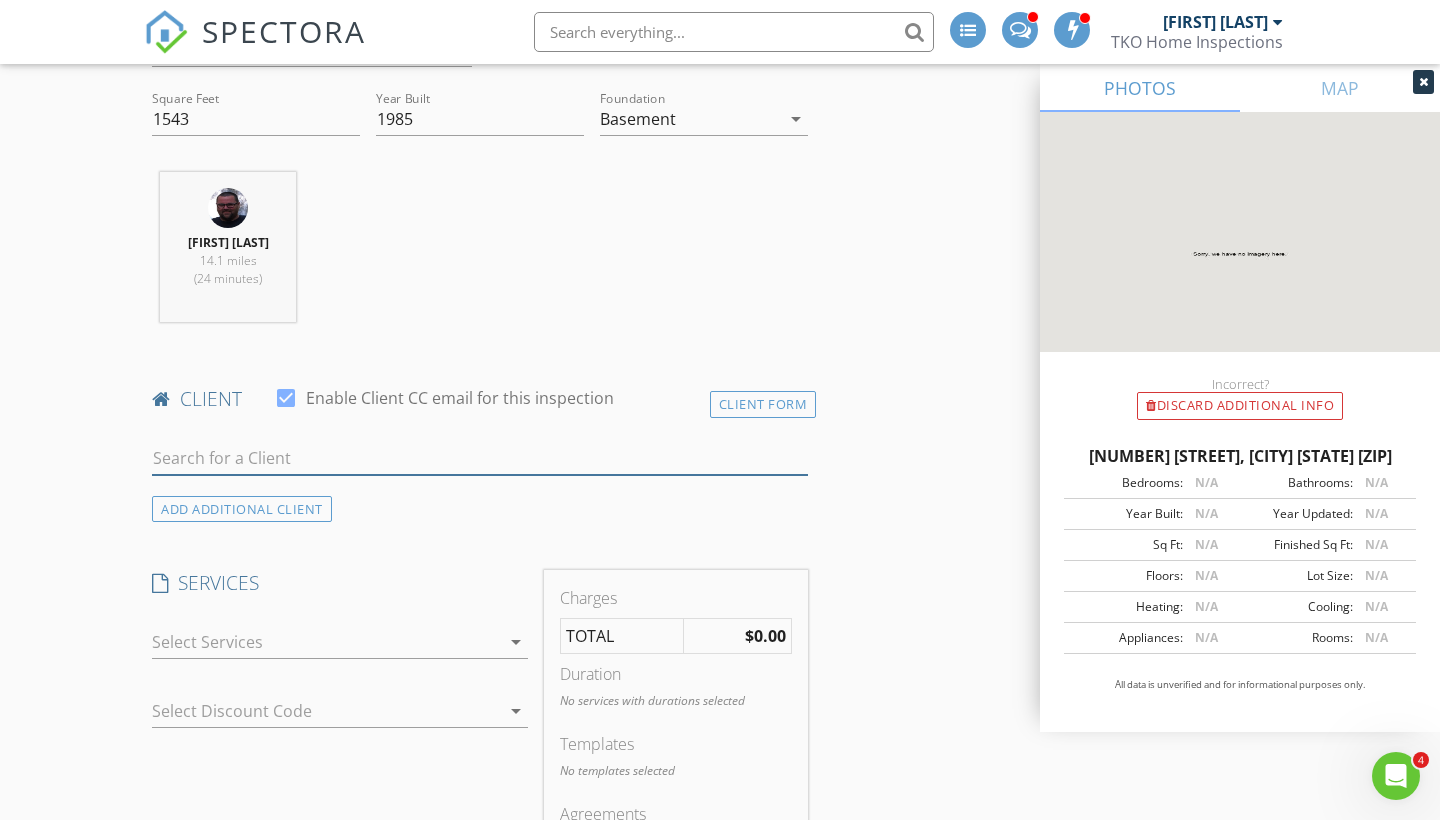 click at bounding box center (480, 458) 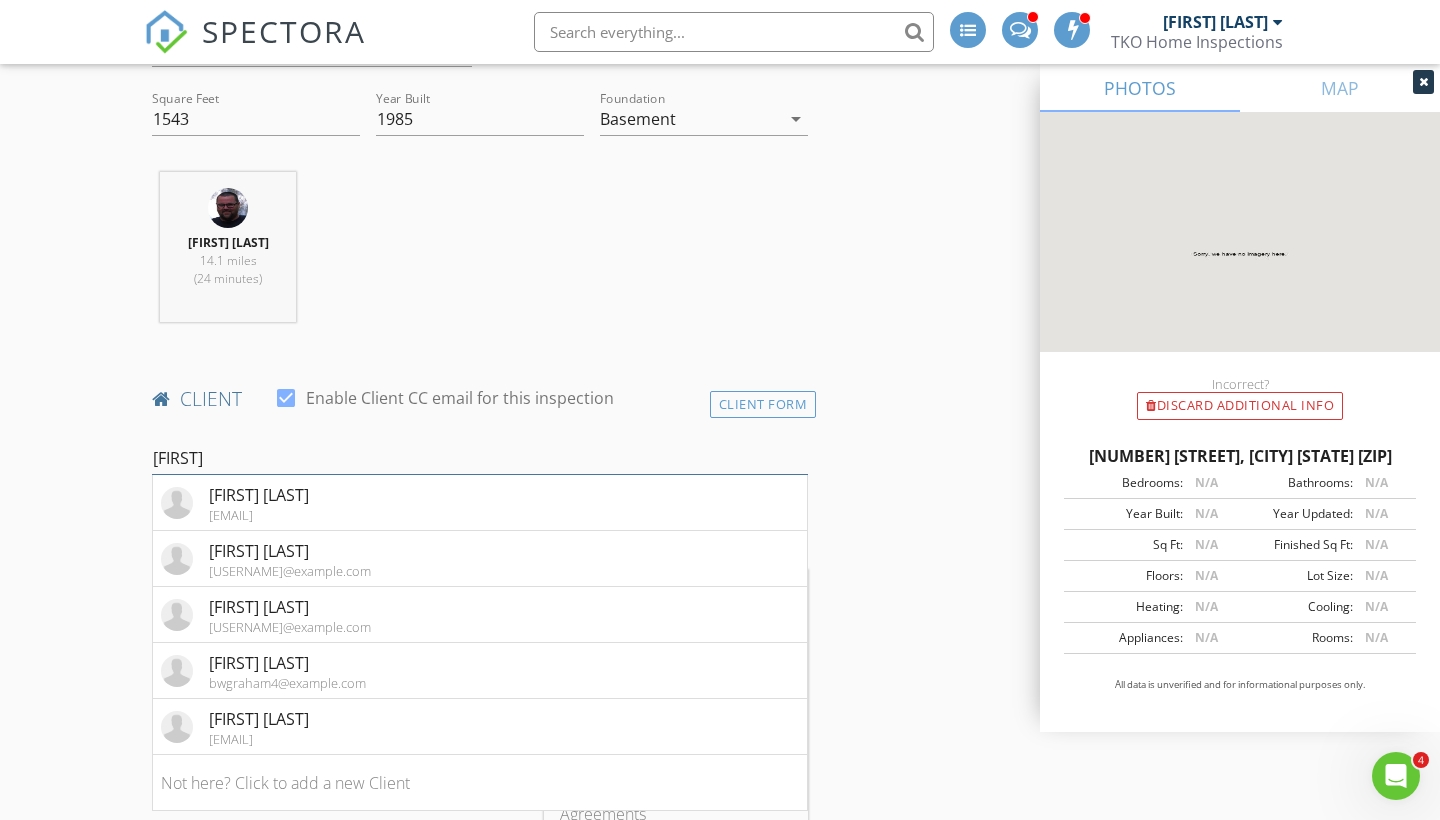 type on "Brandon" 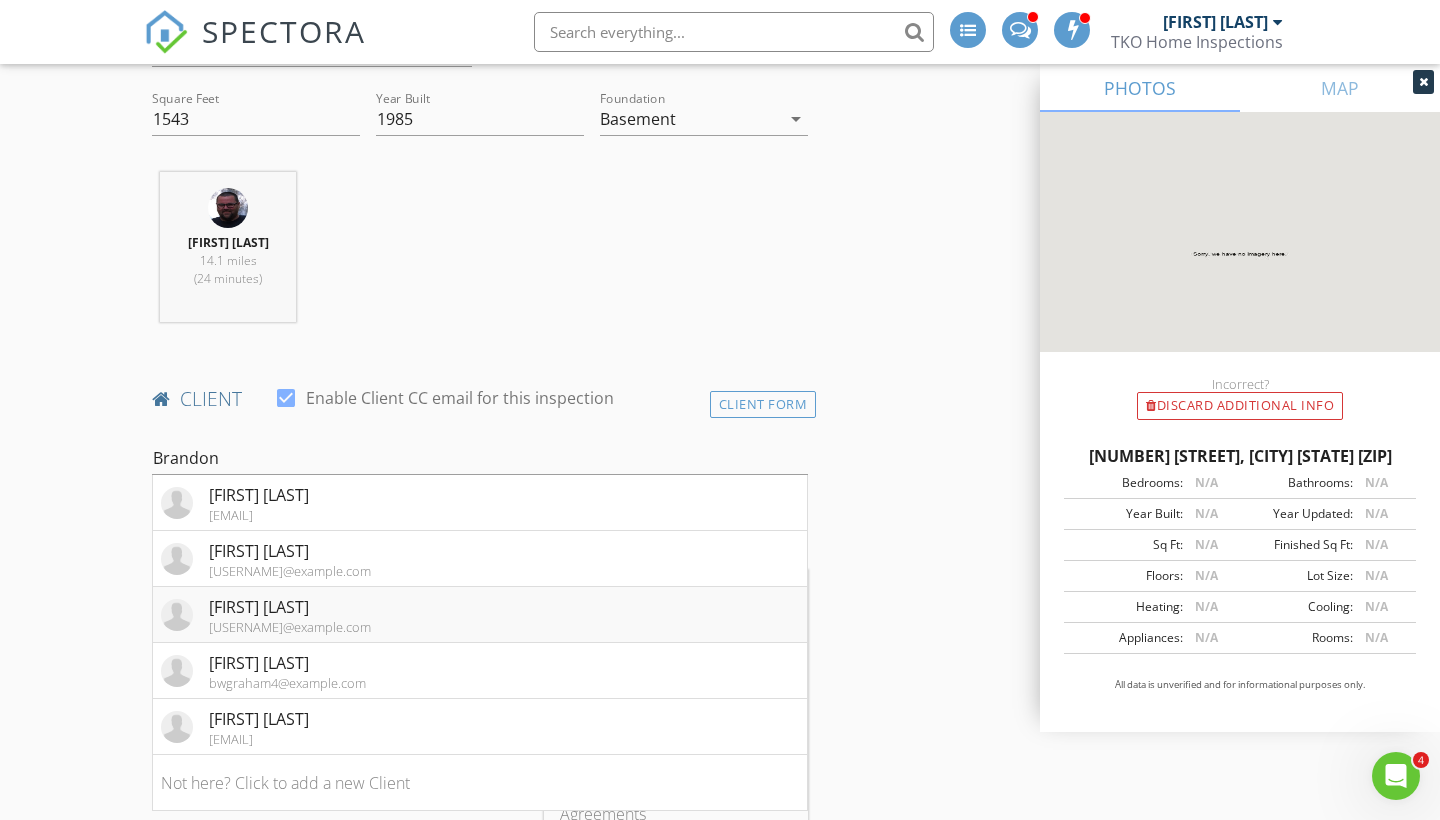 drag, startPoint x: 534, startPoint y: 452, endPoint x: 421, endPoint y: 607, distance: 191.81763 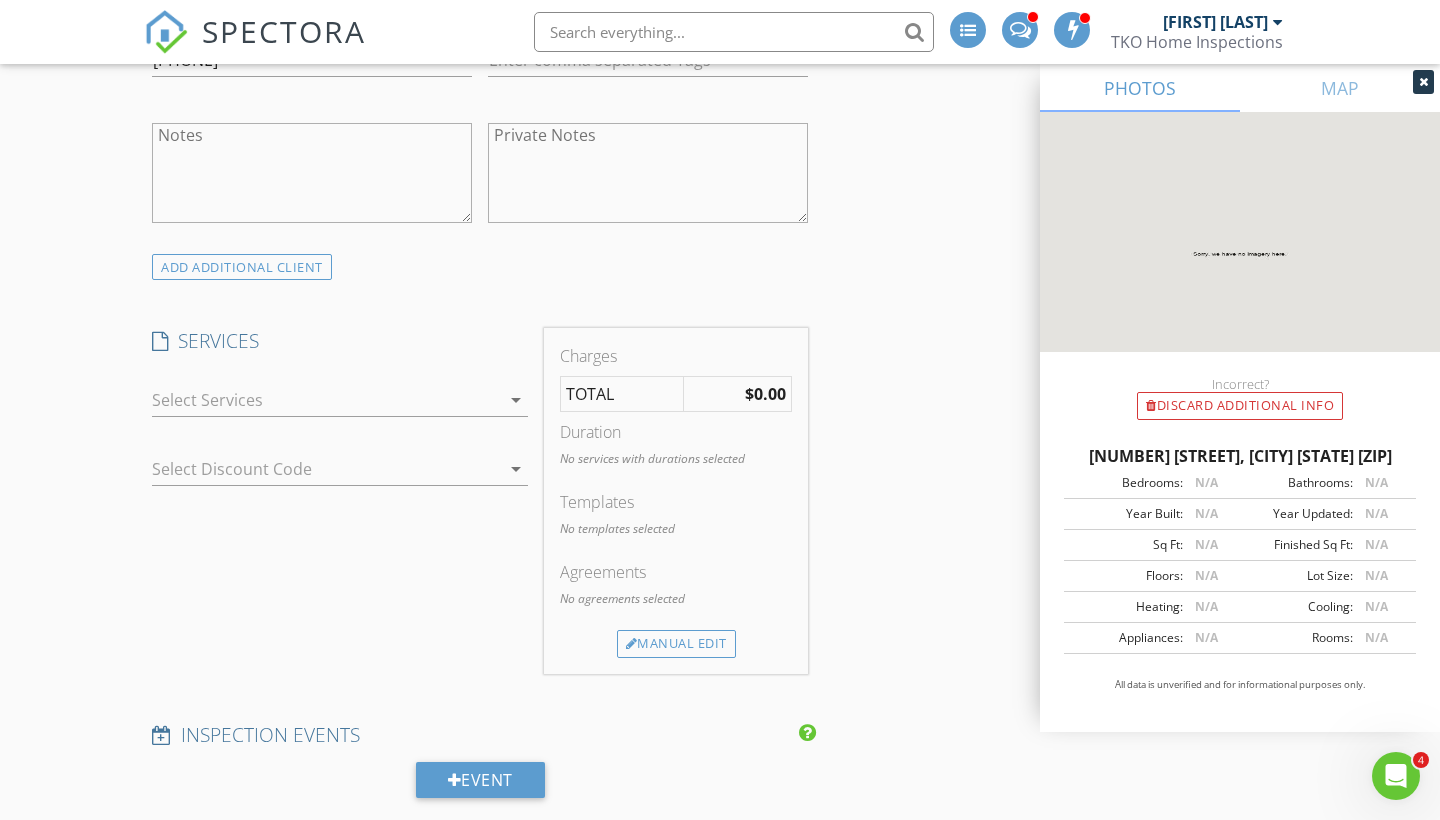 scroll, scrollTop: 1342, scrollLeft: 0, axis: vertical 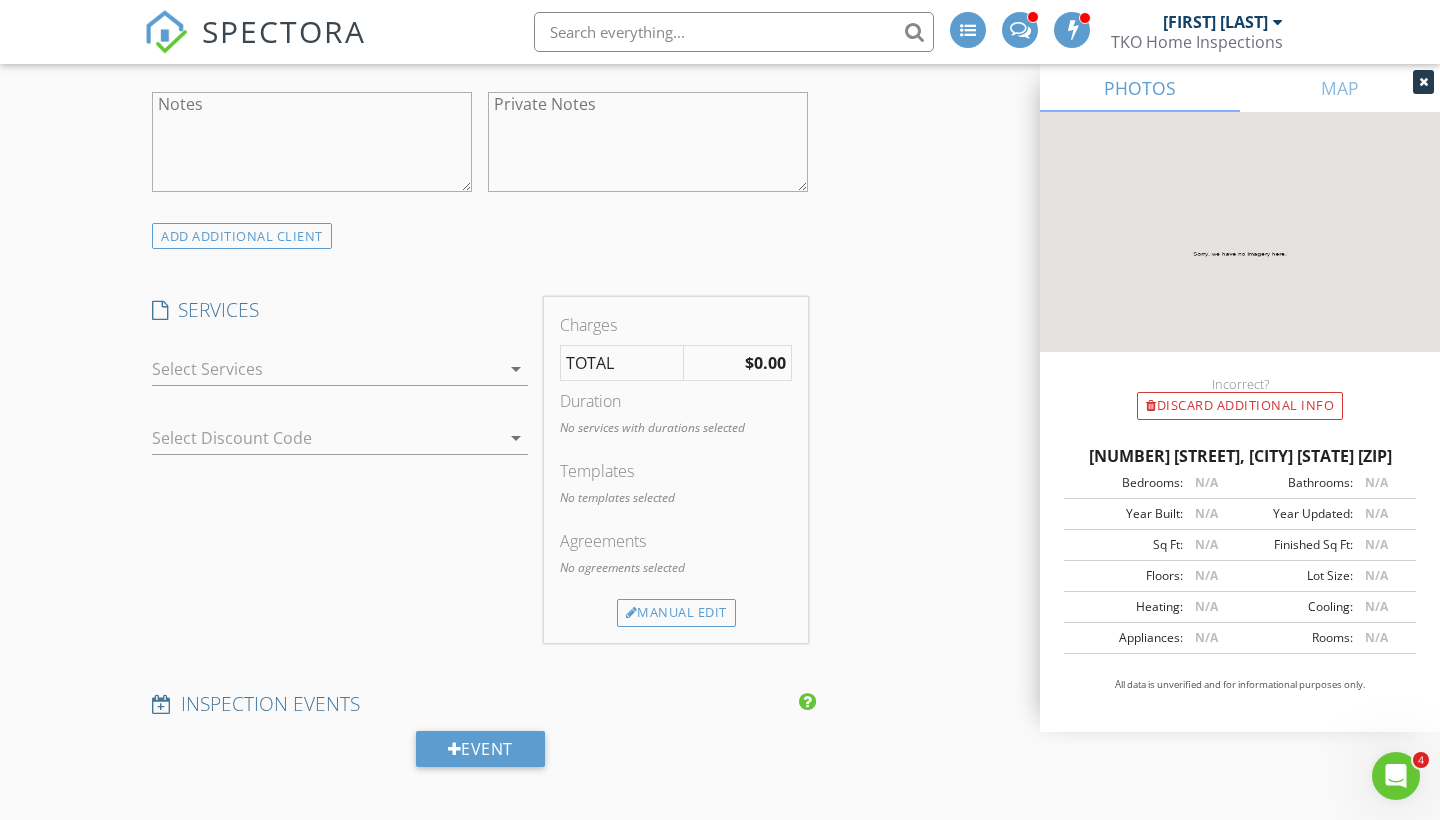 click at bounding box center [326, 369] 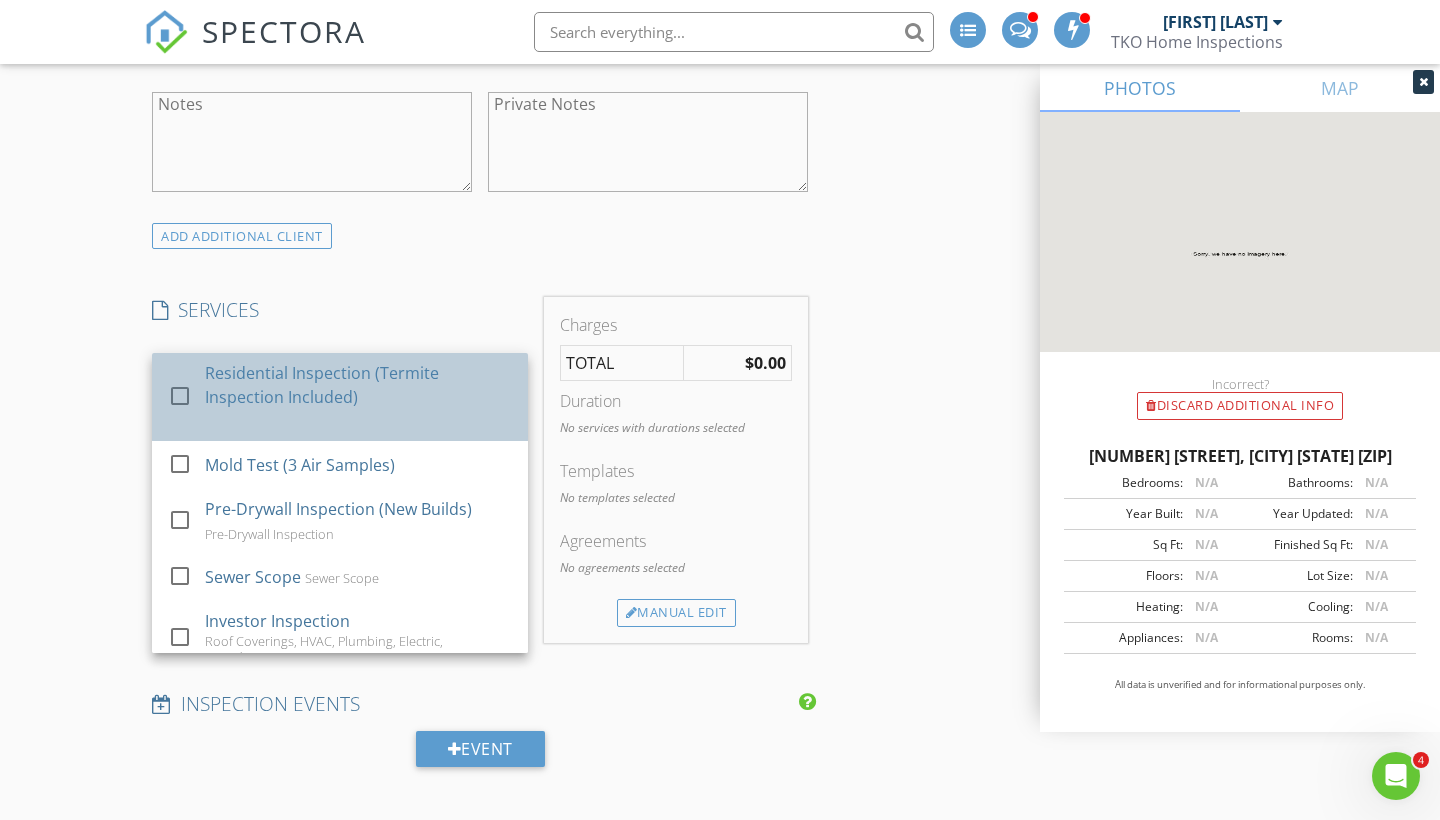 click on "Residential Inspection (Termite Inspection Included)" at bounding box center (358, 385) 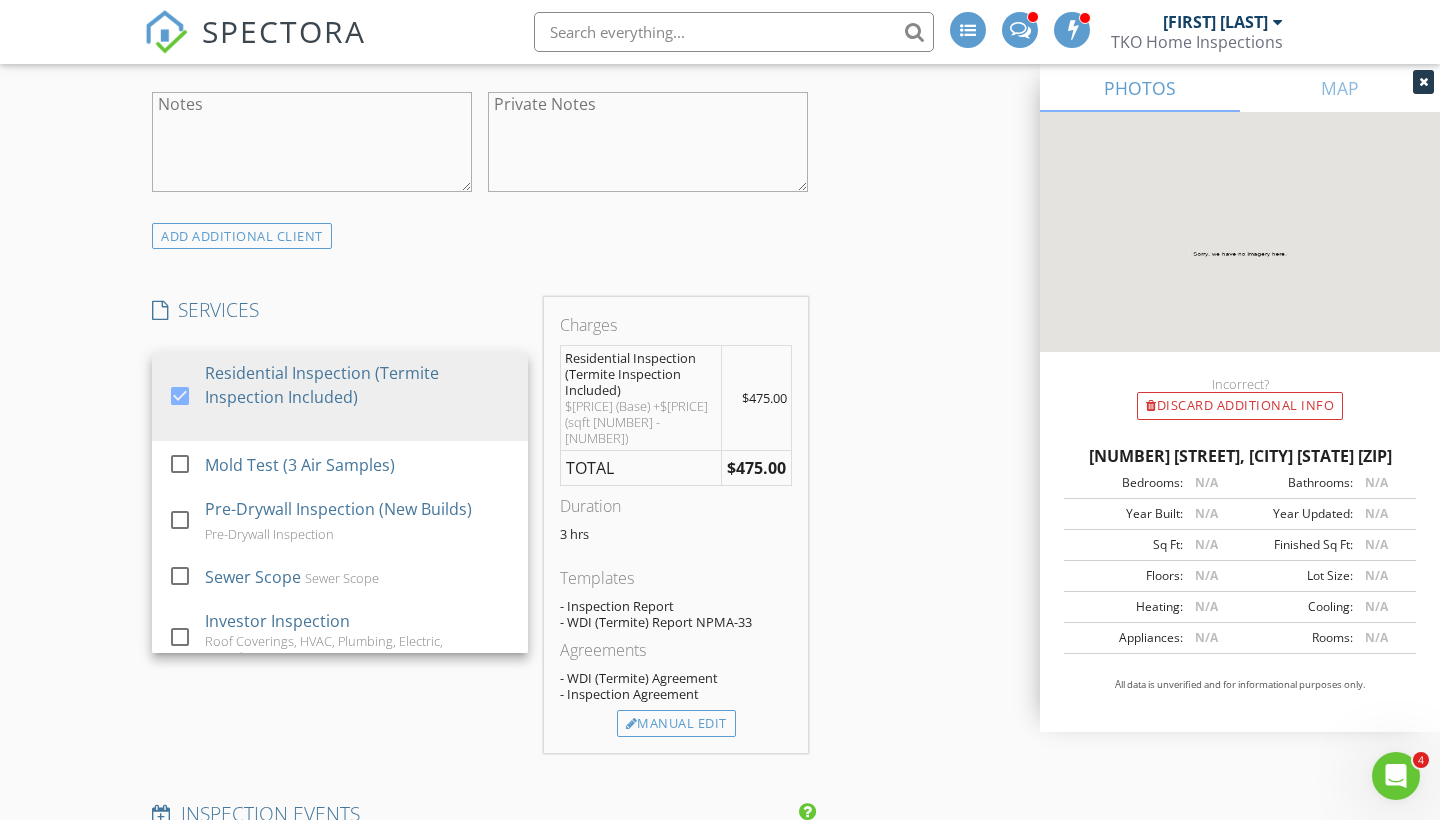 click on "New Inspection
INSPECTOR(S)
check_box   Todd Kirk   PRIMARY   check_box_outline_blank   Kiyanna Black     Todd Kirk arrow_drop_down   check_box_outline_blank Todd Kirk specifically requested
Date/Time
08/05/2025 2:30 PM
Location
Address Search       Address 7640 Doeskin Ct   Unit   City Columbus   State OH   Zip 43085   County Franklin     Square Feet 1543   Year Built 1985   Foundation Basement arrow_drop_down     Todd Kirk     14.1 miles     (24 minutes)
client
check_box Enable Client CC email for this inspection   Client Search     check_box_outline_blank Client is a Company/Organization     First Name Brandon   Last Name Noeth   Email brandon.noeth@gmail.com   CC Email   Phone 614-725-9153         Tags         Notes   Private Notes
ADD ADDITIONAL client
SERVICES" at bounding box center (720, 854) 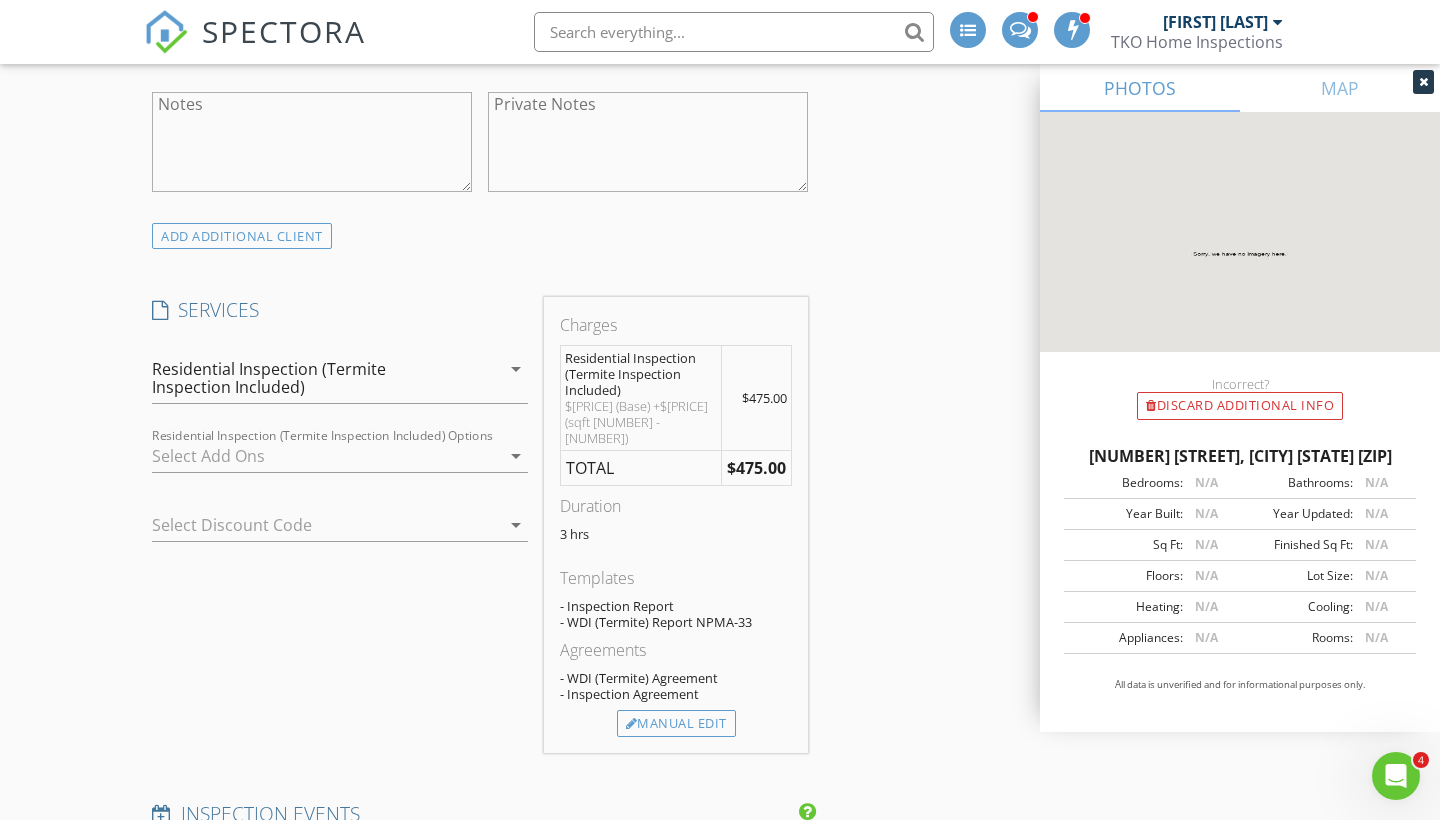 click at bounding box center [326, 456] 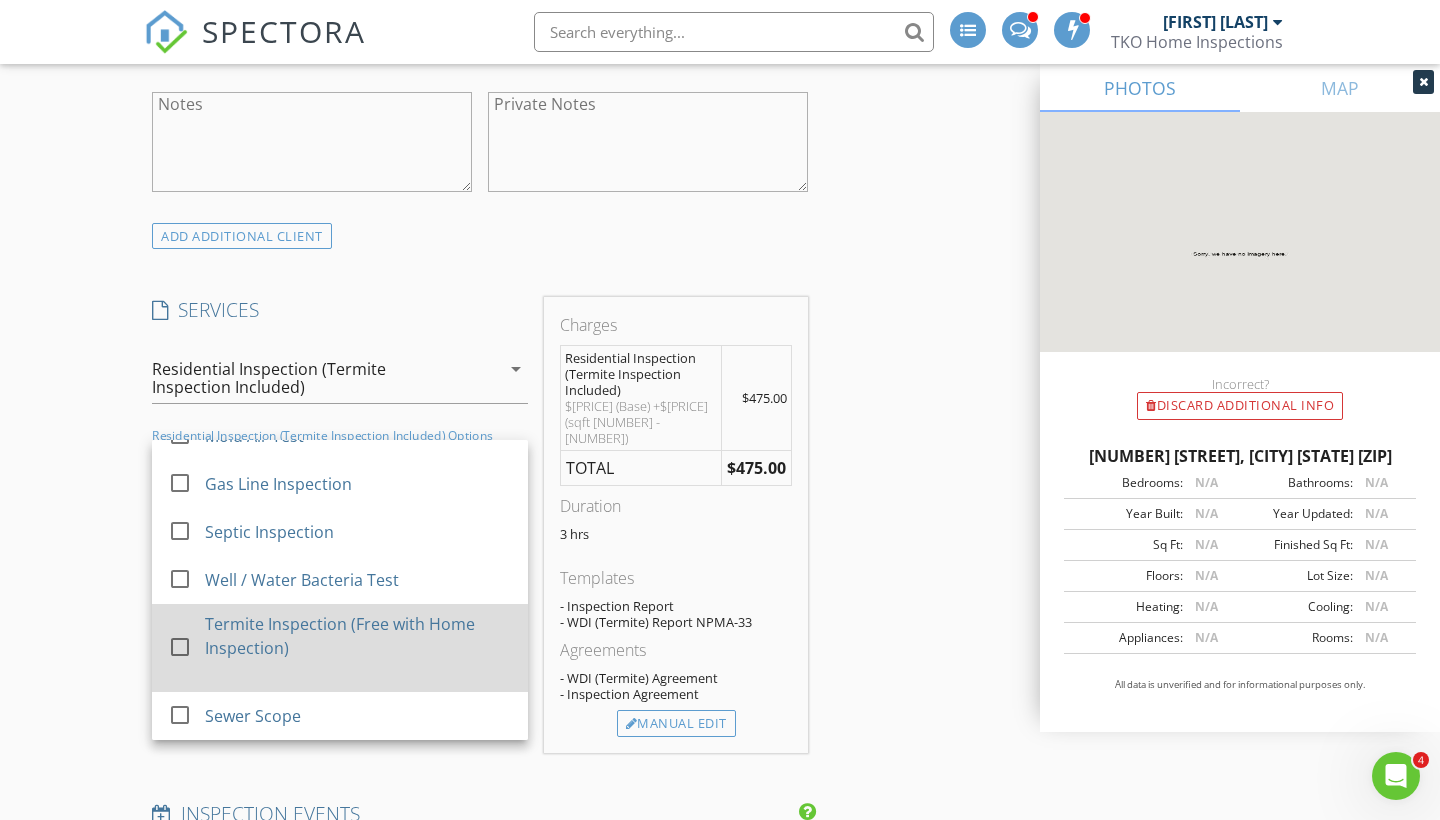 scroll, scrollTop: 188, scrollLeft: 0, axis: vertical 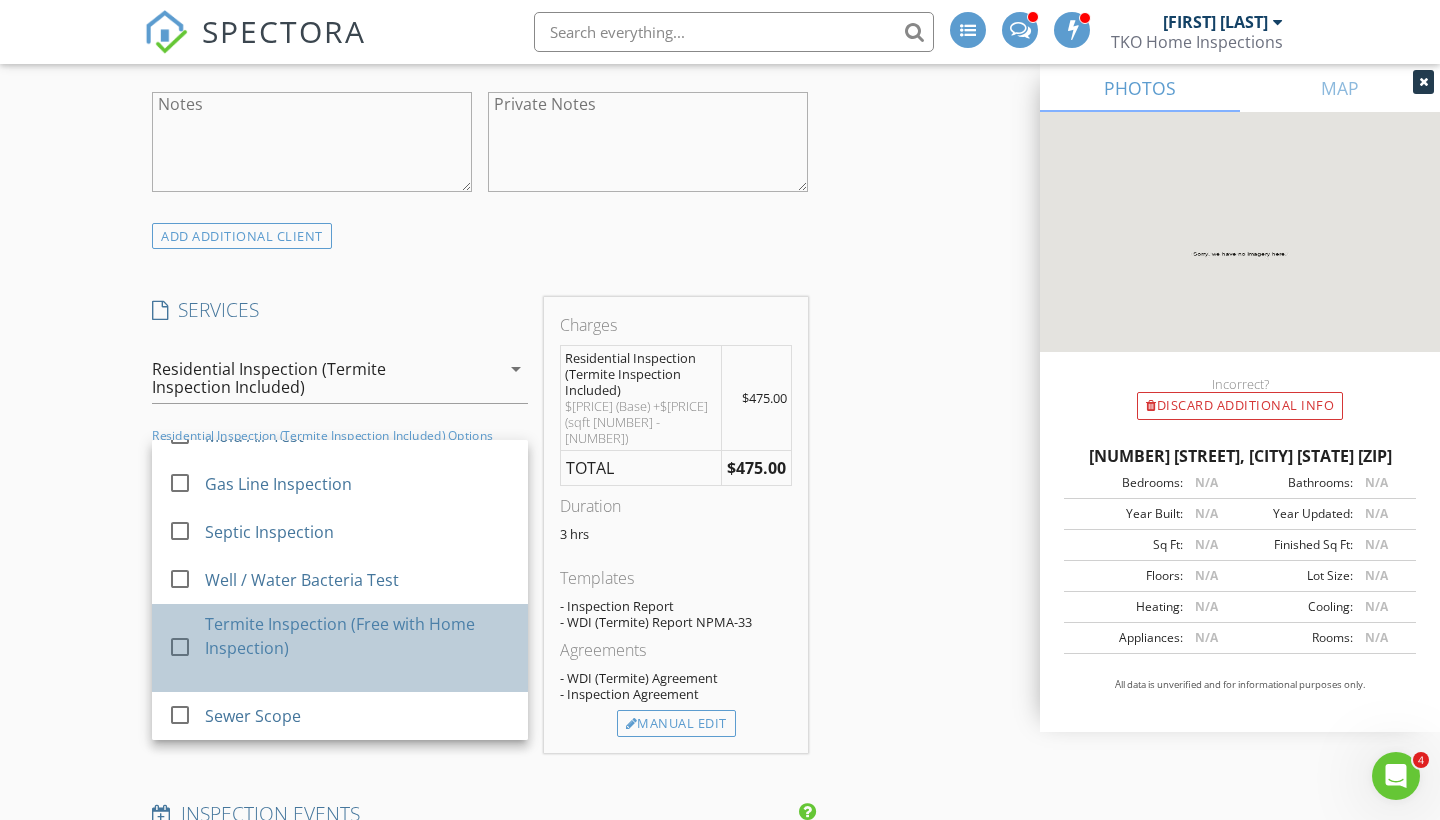 click on "Termite Inspection (Free with Home Inspection)" at bounding box center [358, 636] 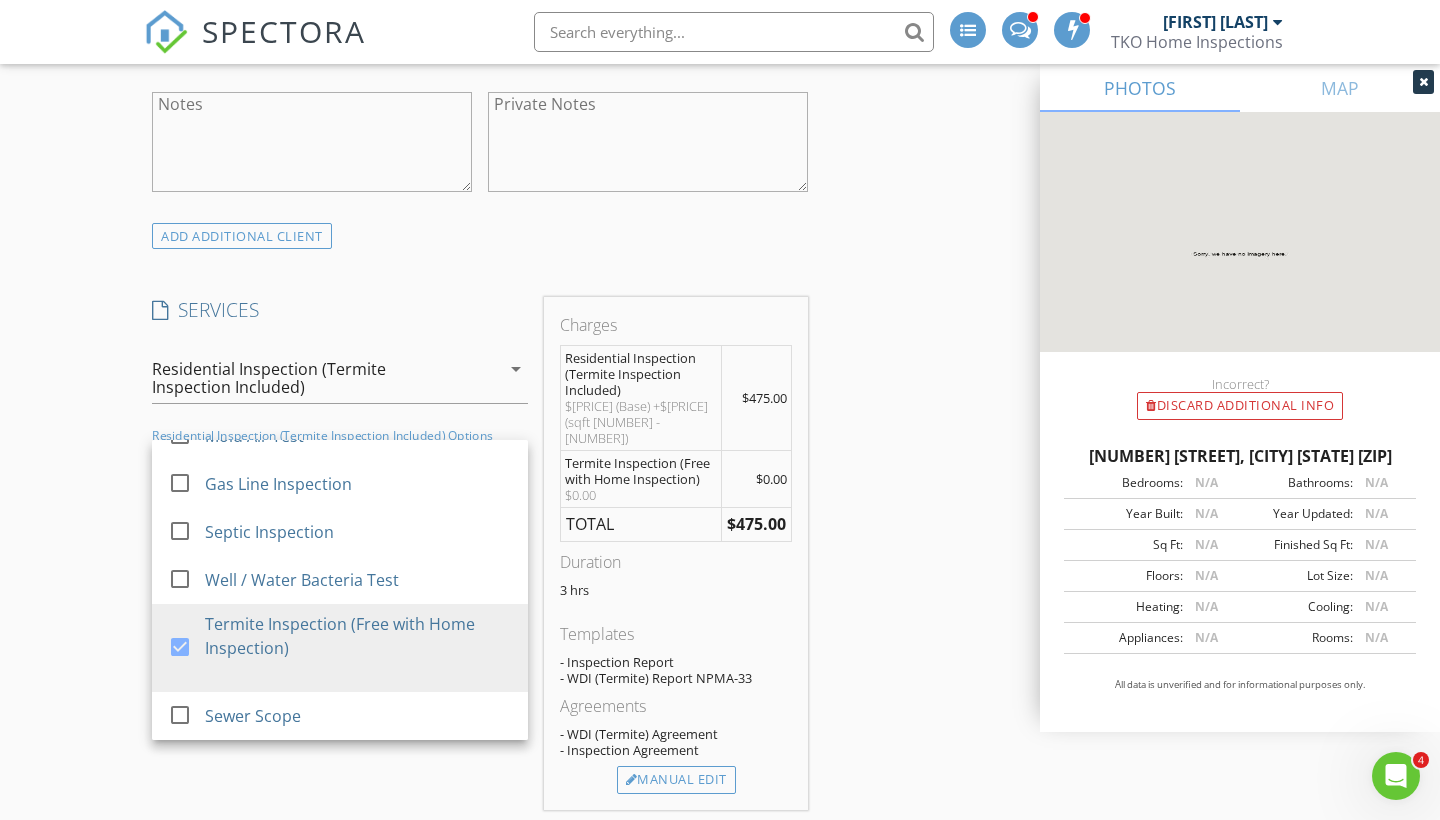 click on "New Inspection
INSPECTOR(S)
check_box   Todd Kirk   PRIMARY   check_box_outline_blank   Kiyanna Black     Todd Kirk arrow_drop_down   check_box_outline_blank Todd Kirk specifically requested
Date/Time
08/05/2025 2:30 PM
Location
Address Search       Address 7640 Doeskin Ct   Unit   City Columbus   State OH   Zip 43085   County Franklin     Square Feet 1543   Year Built 1985   Foundation Basement arrow_drop_down     Todd Kirk     14.1 miles     (24 minutes)
client
check_box Enable Client CC email for this inspection   Client Search     check_box_outline_blank Client is a Company/Organization     First Name Brandon   Last Name Noeth   Email brandon.noeth@gmail.com   CC Email   Phone 614-725-9153         Tags         Notes   Private Notes
ADD ADDITIONAL client
SERVICES" at bounding box center [720, 882] 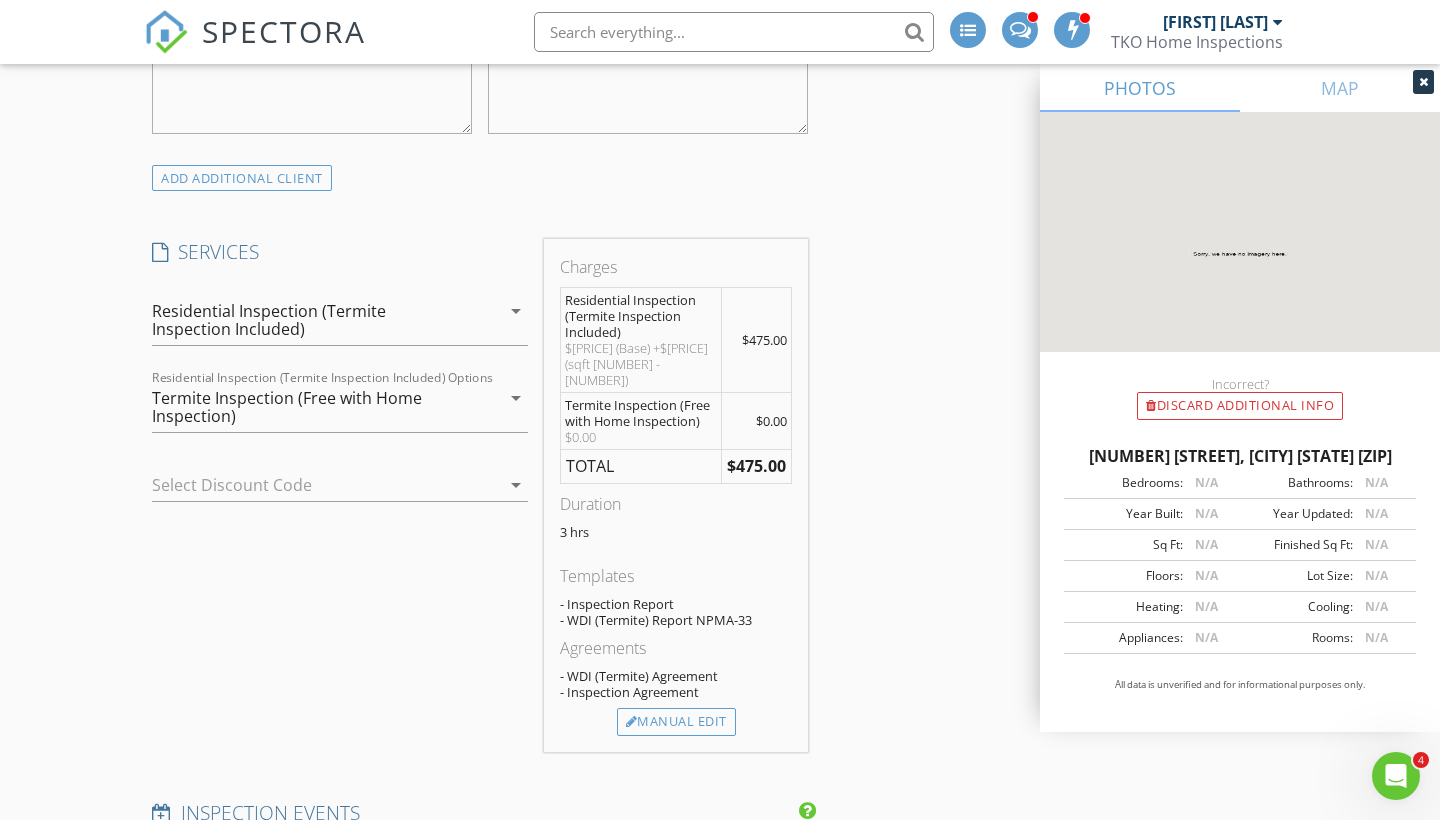 scroll, scrollTop: 1405, scrollLeft: 0, axis: vertical 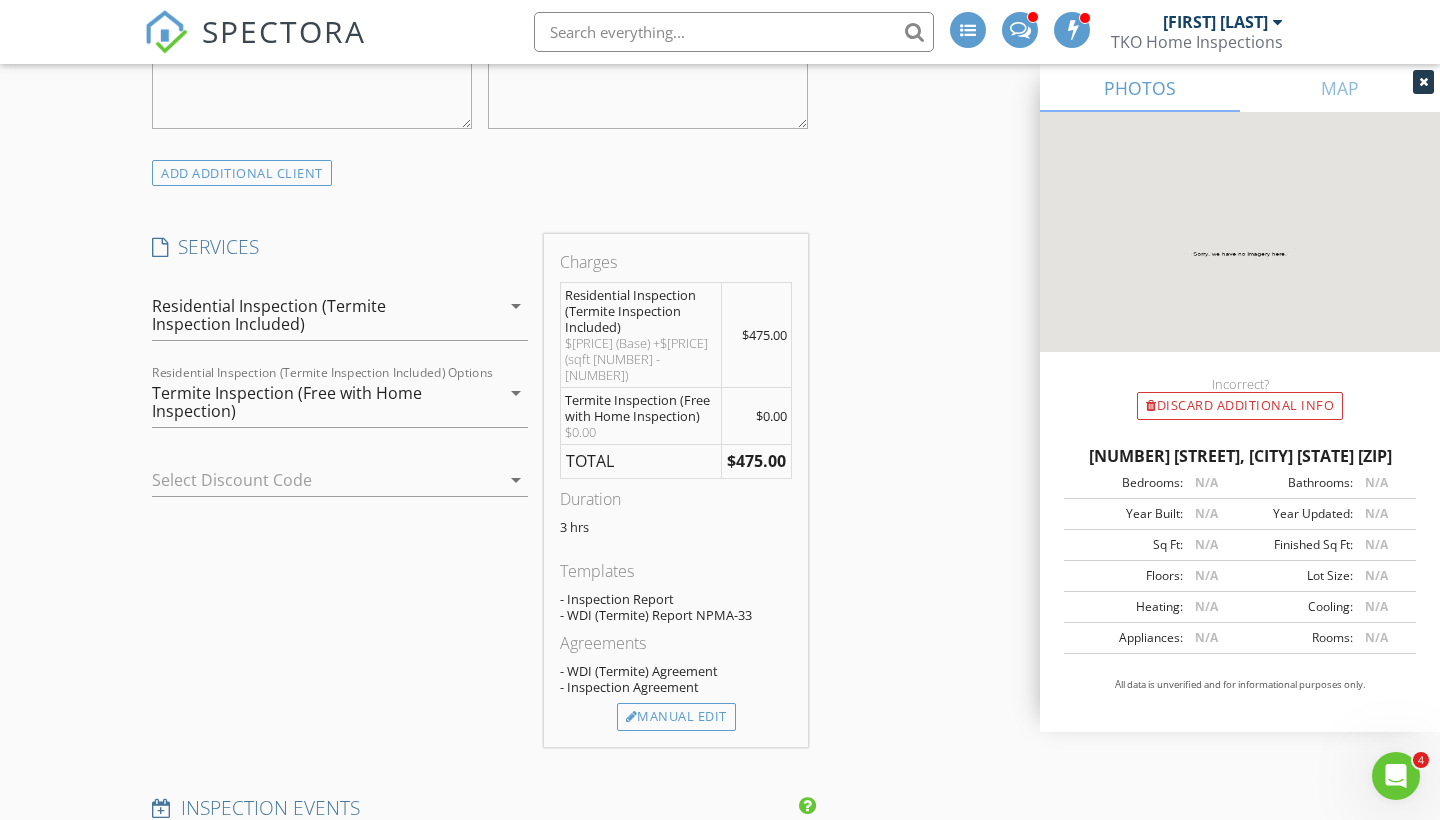 click at bounding box center [312, 480] 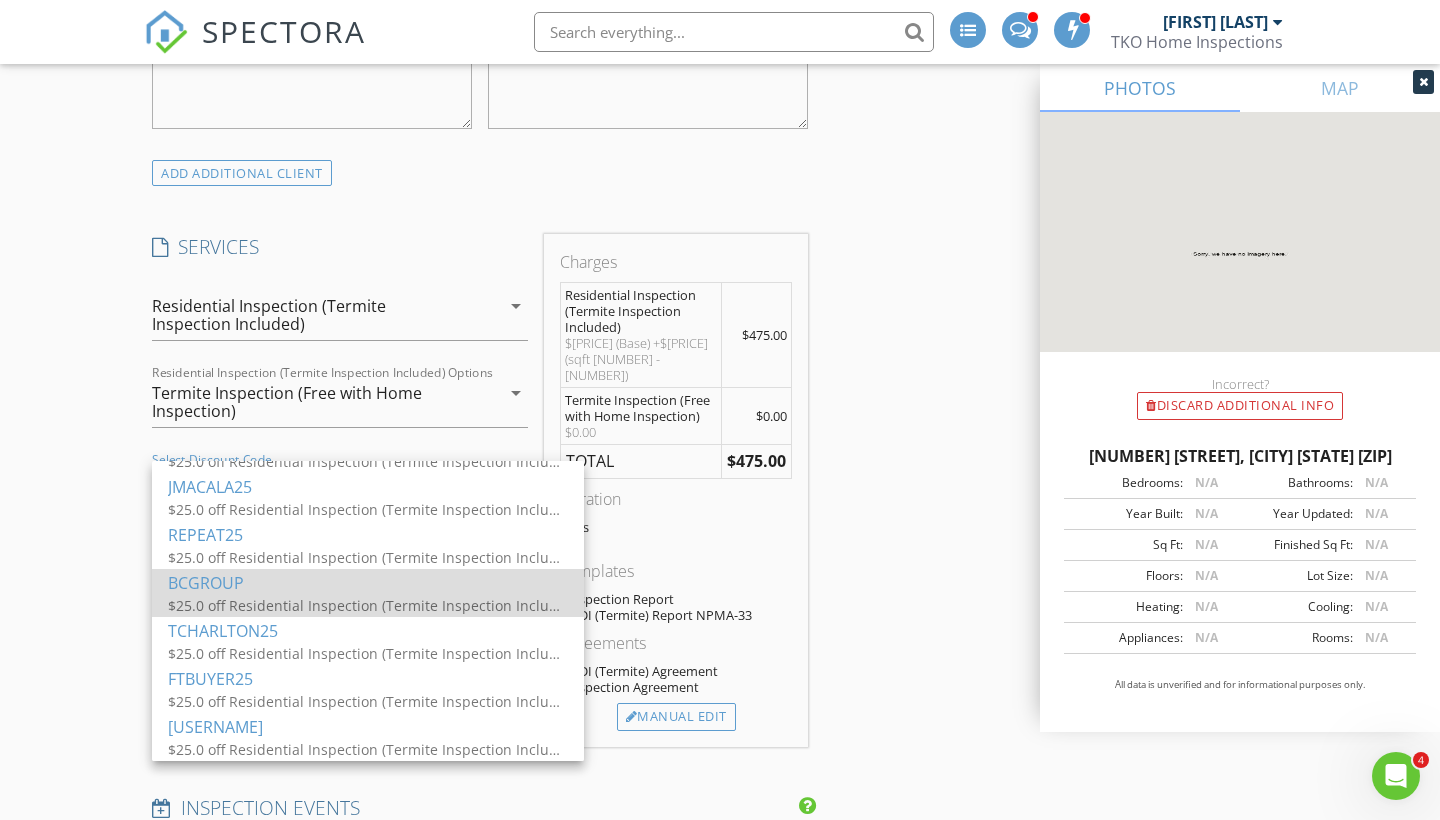 scroll, scrollTop: 324, scrollLeft: 0, axis: vertical 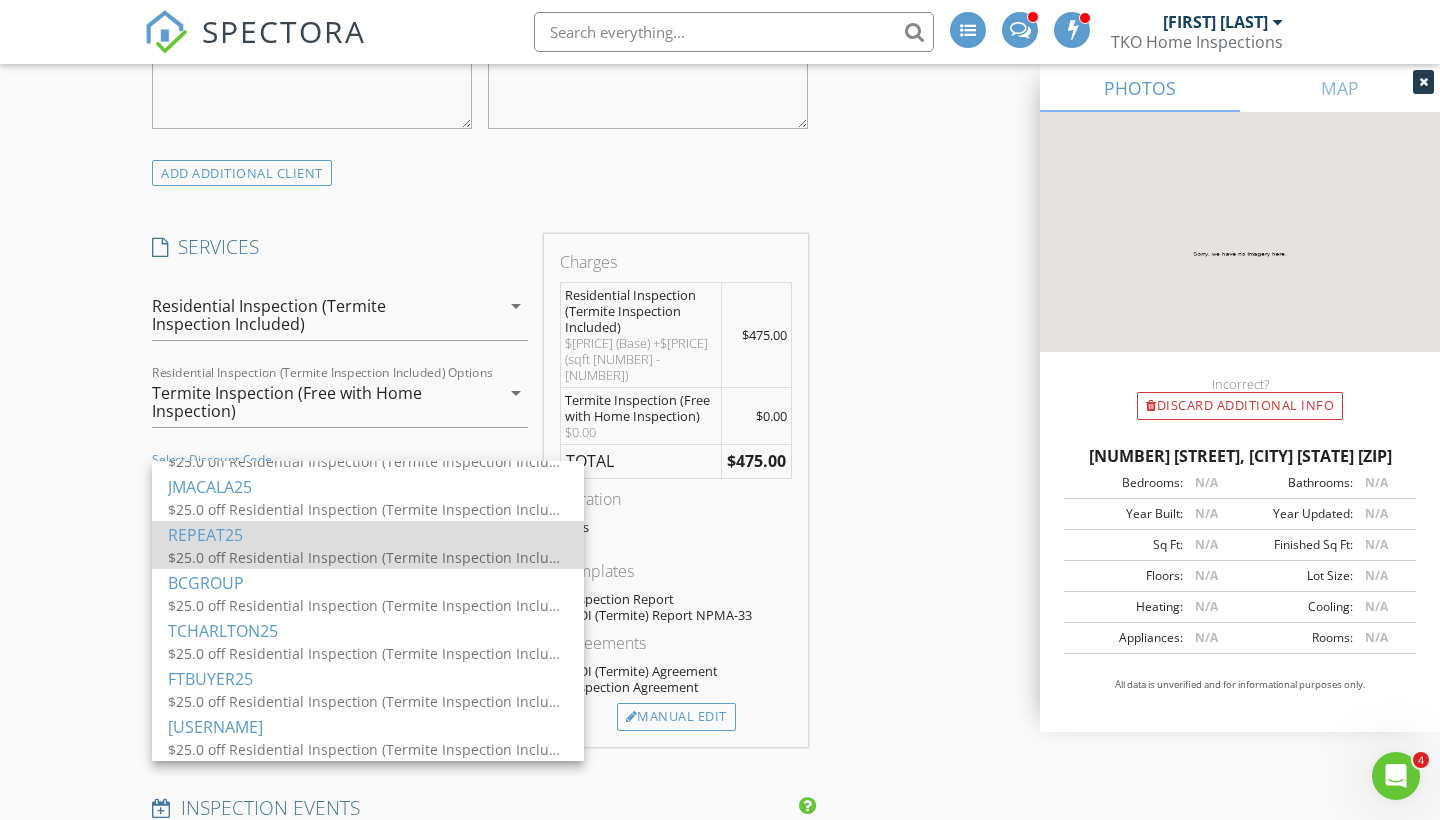 click on "REPEAT25" at bounding box center [368, 535] 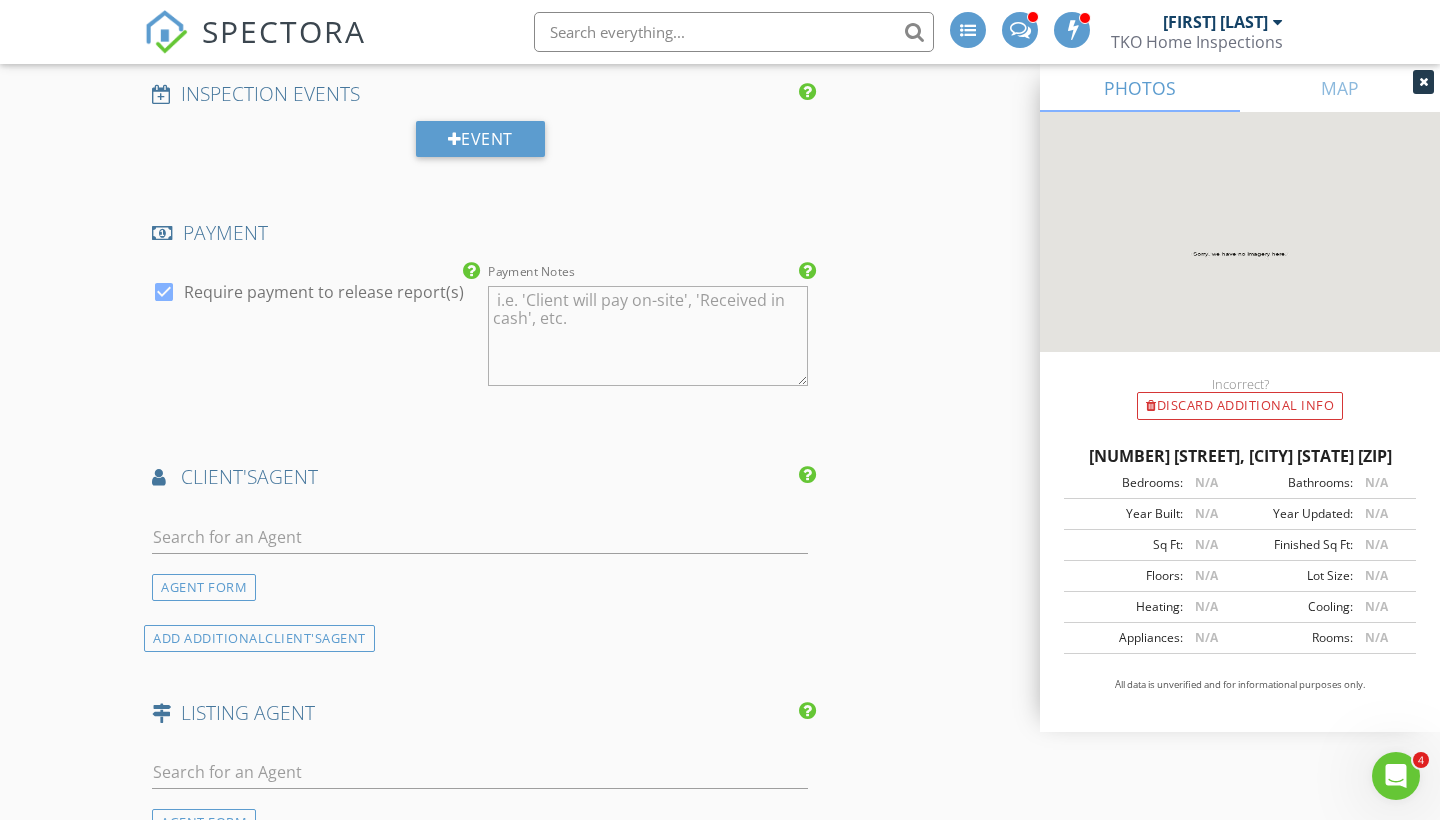 scroll, scrollTop: 2148, scrollLeft: 0, axis: vertical 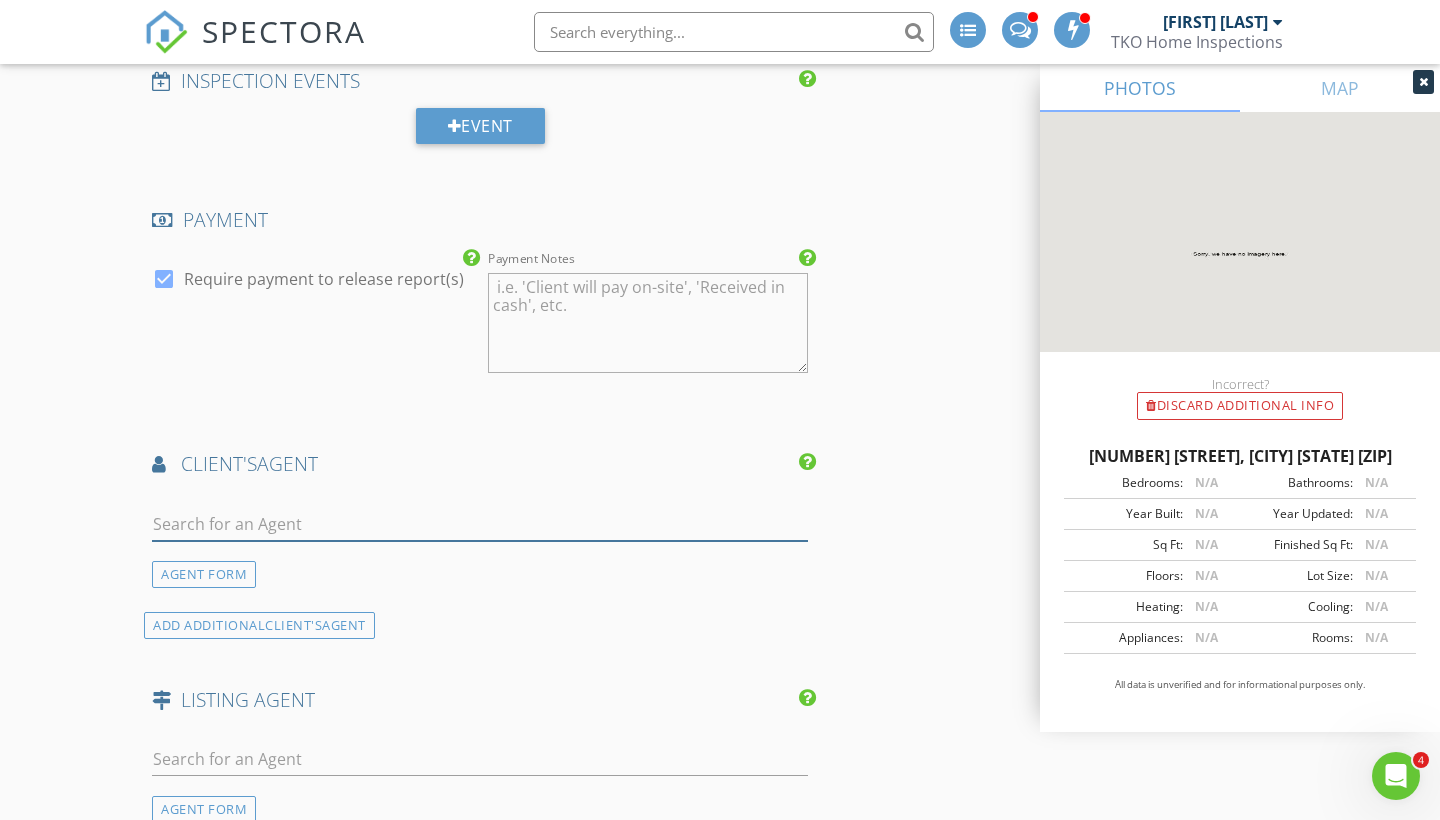 click at bounding box center [480, 524] 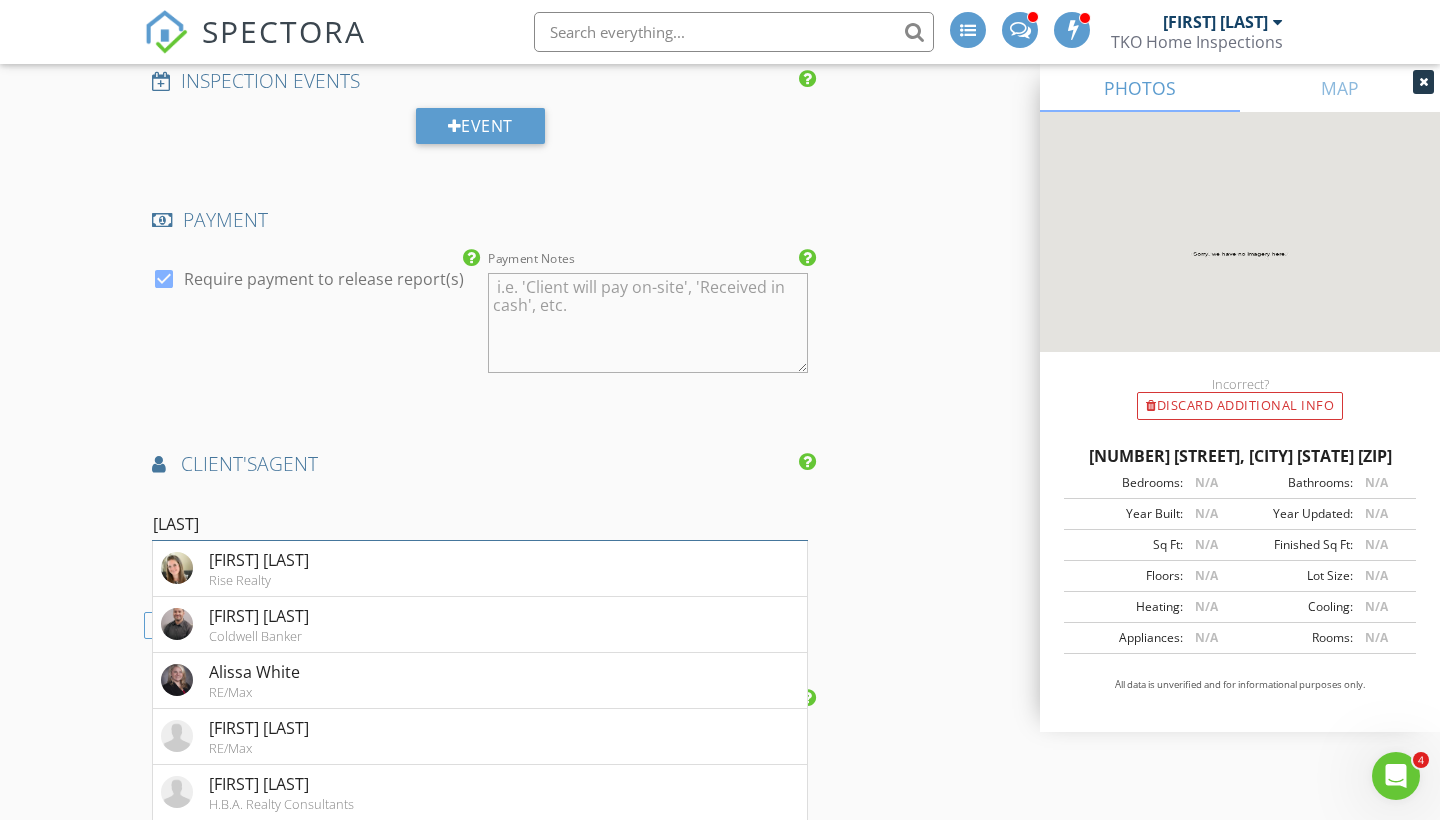 type on "Ali" 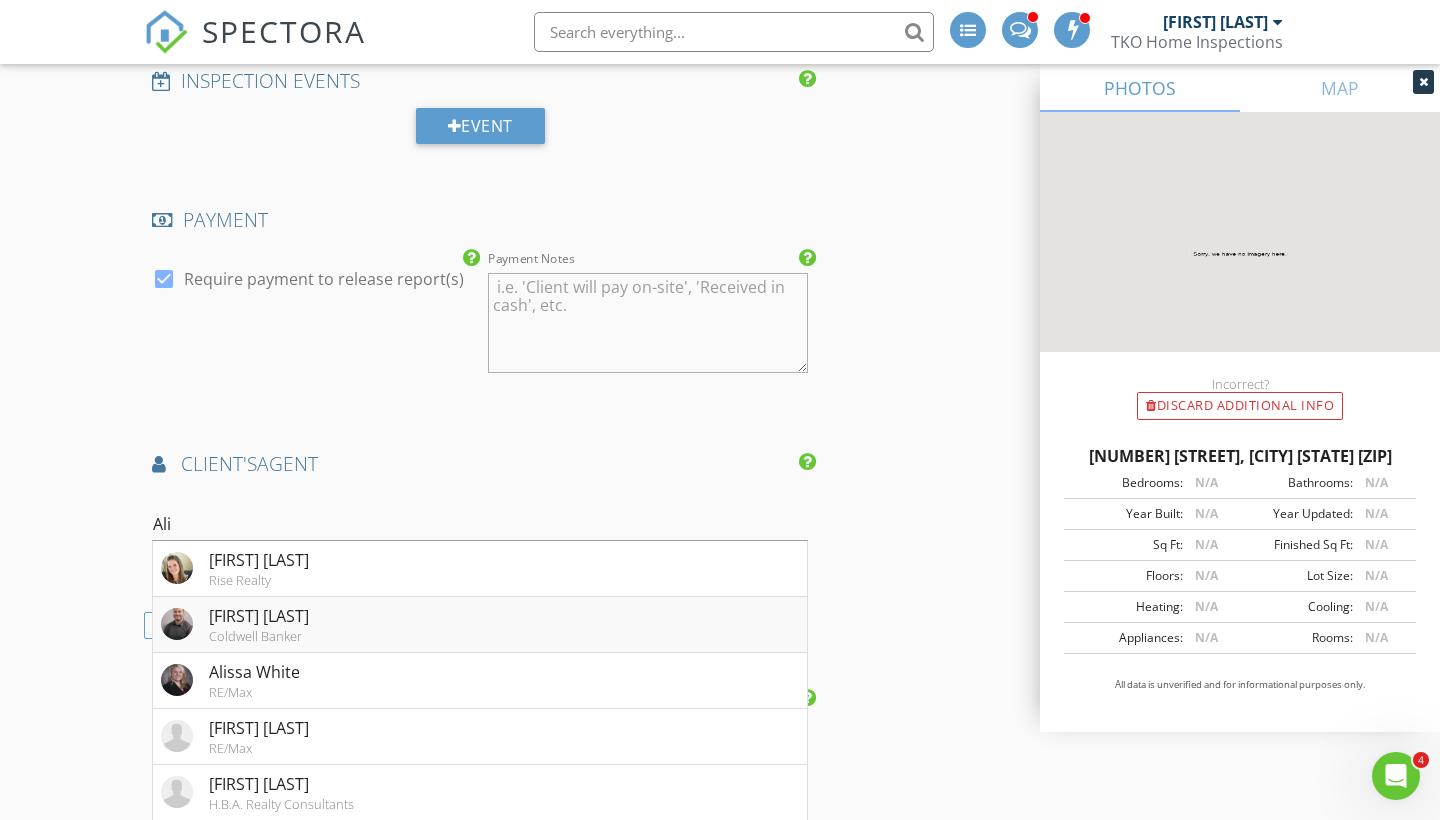 drag, startPoint x: 221, startPoint y: 513, endPoint x: 214, endPoint y: 621, distance: 108.226616 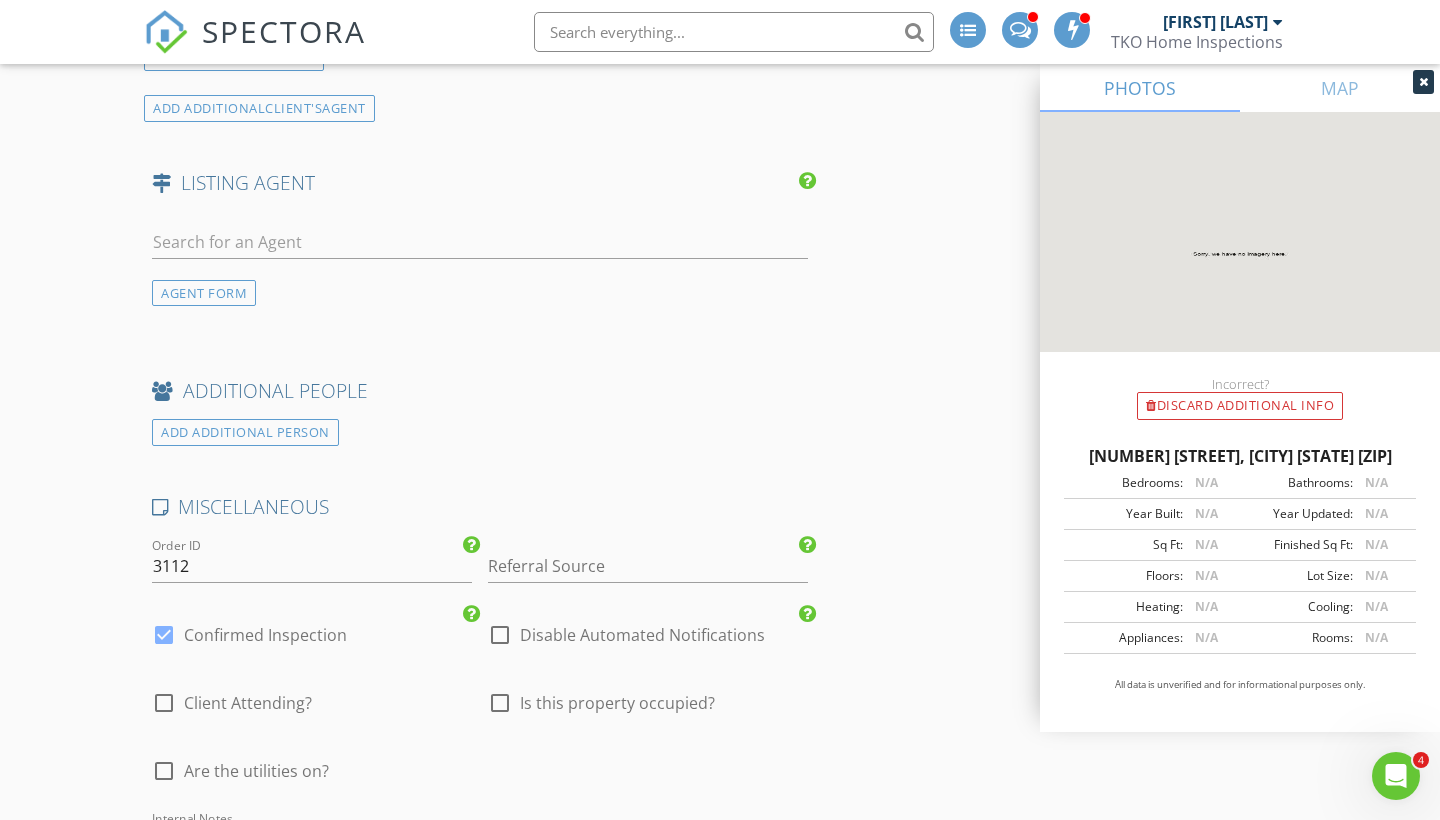 scroll, scrollTop: 3076, scrollLeft: 0, axis: vertical 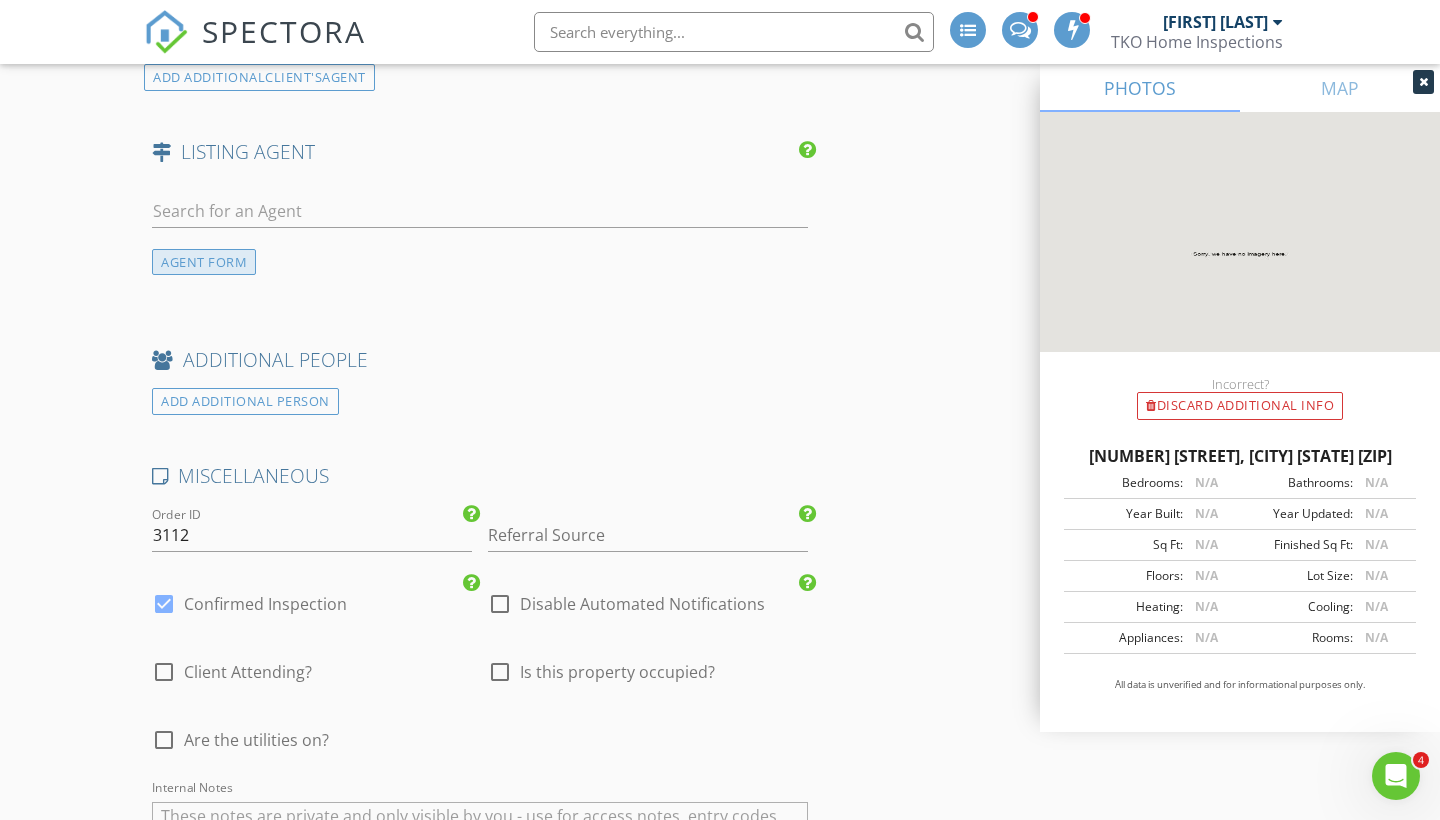 click on "AGENT FORM" at bounding box center (204, 262) 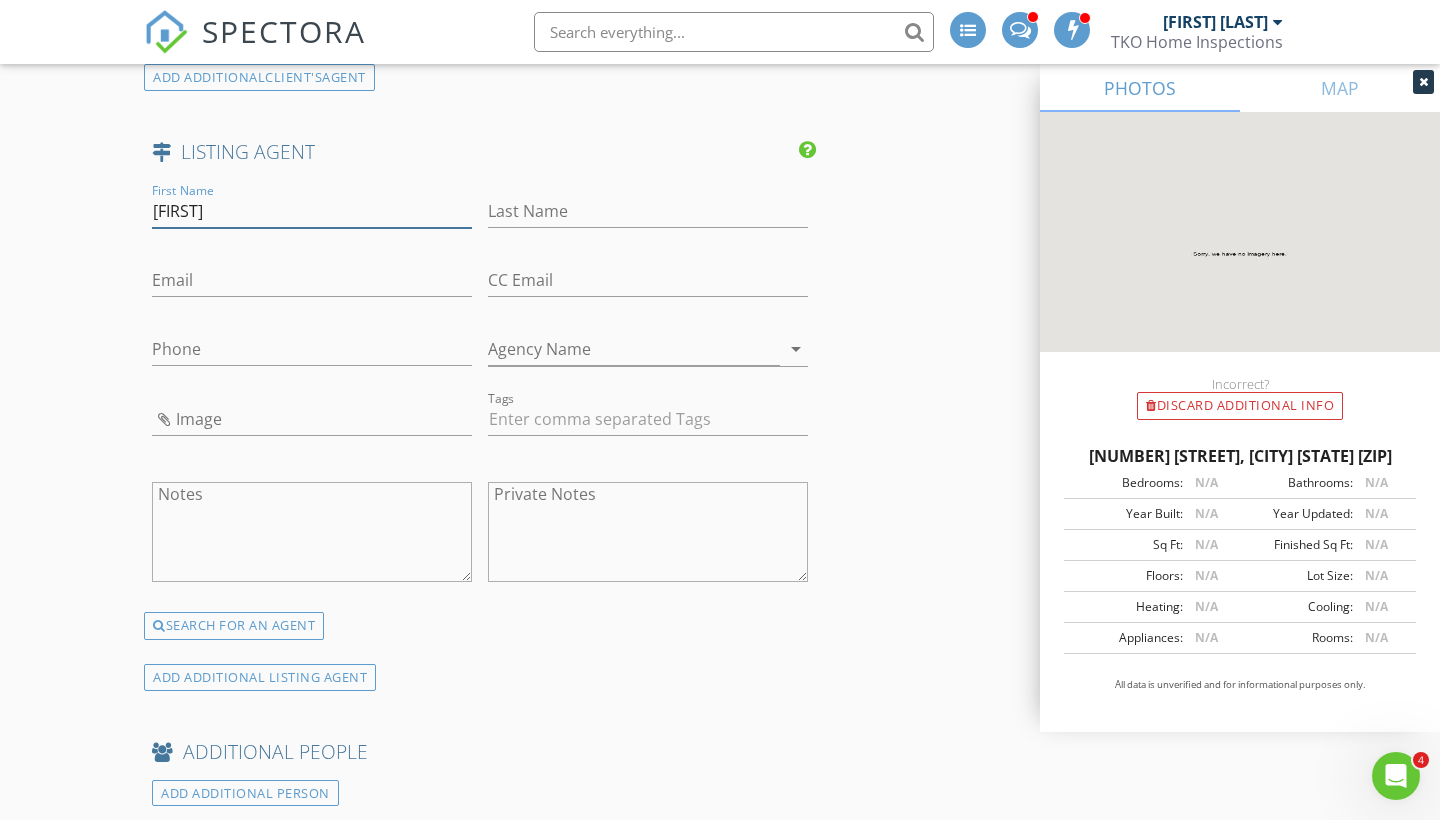 type on "Micah" 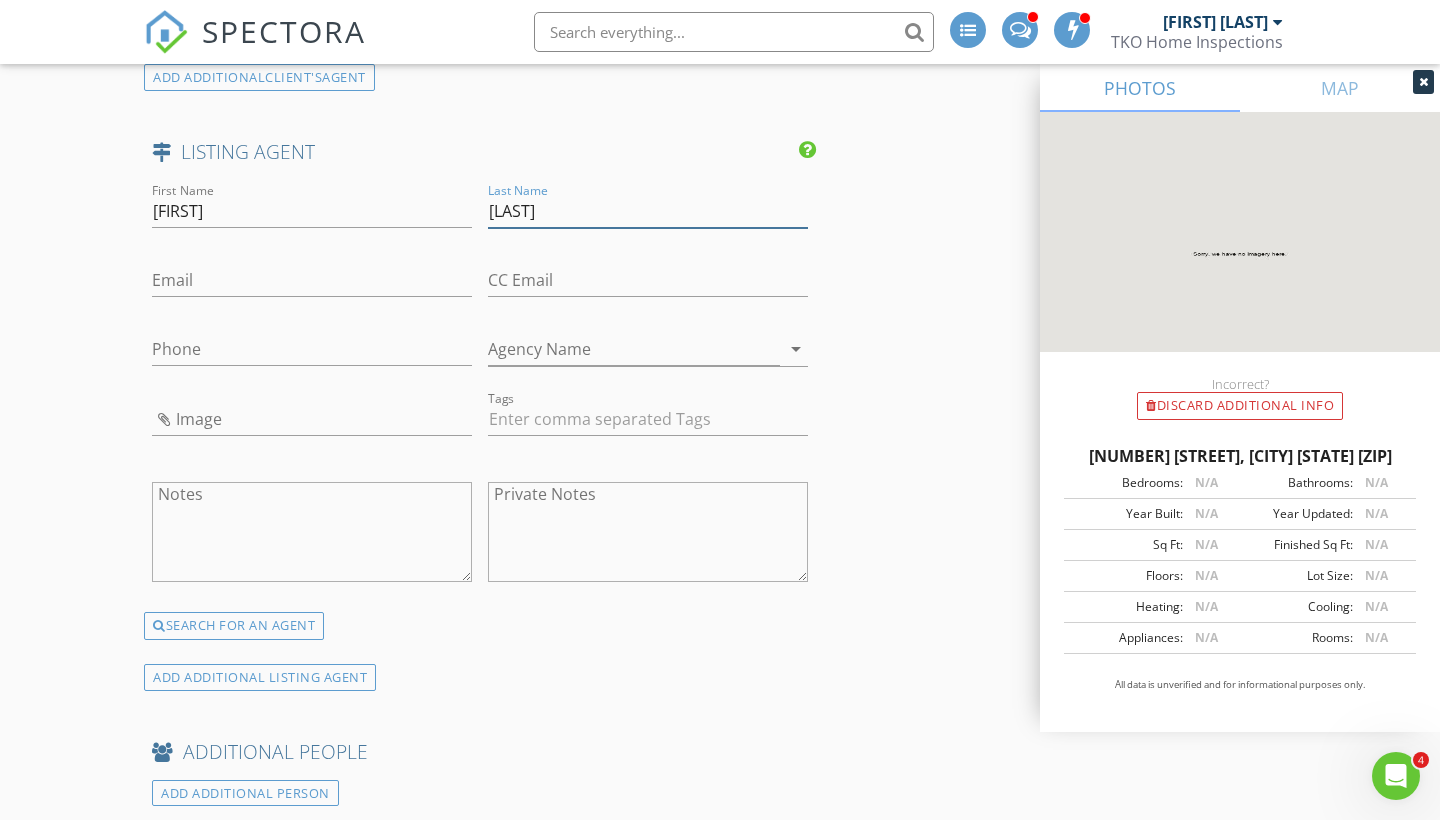 type on "Harr" 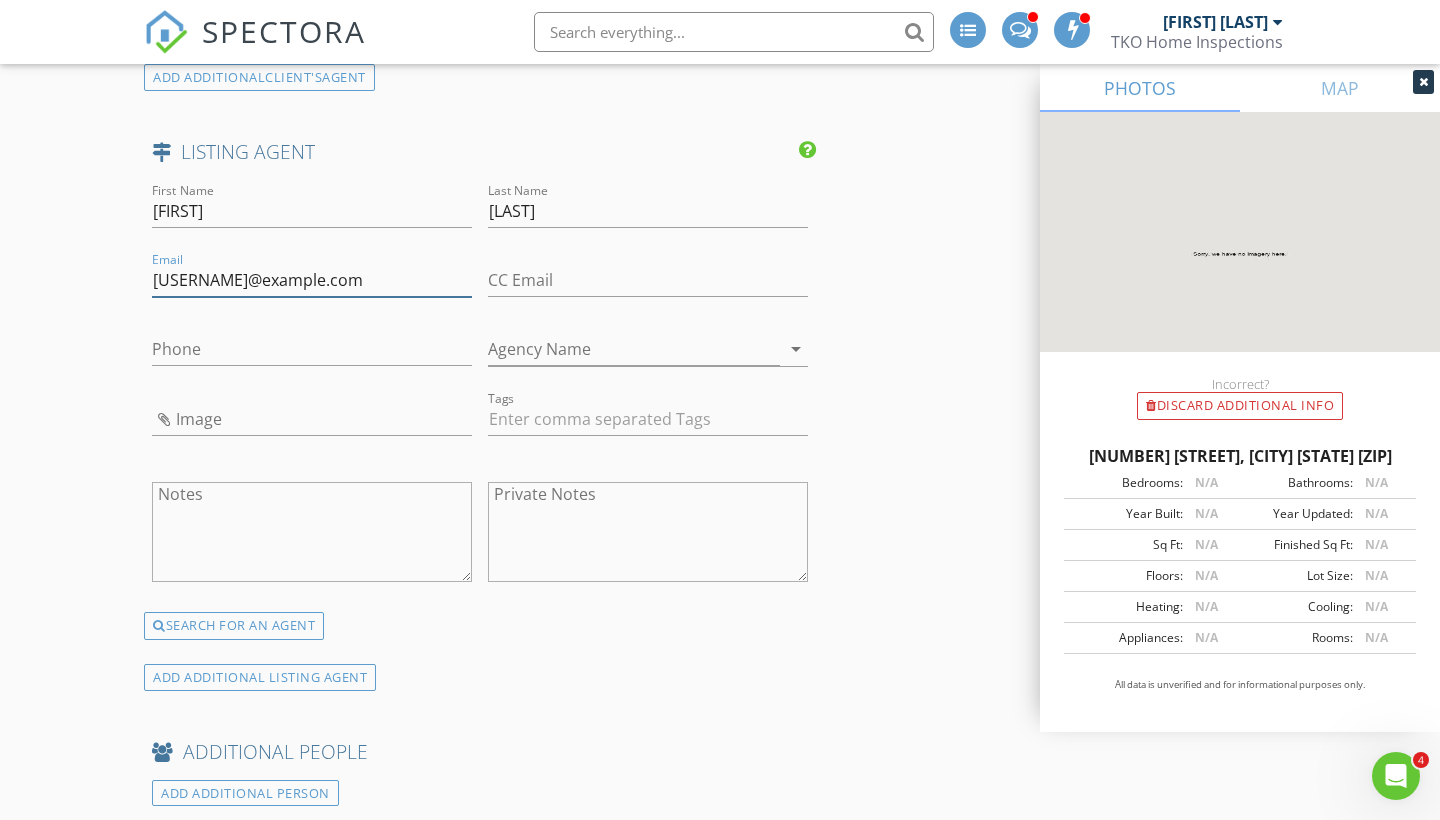type on "[EMAIL]" 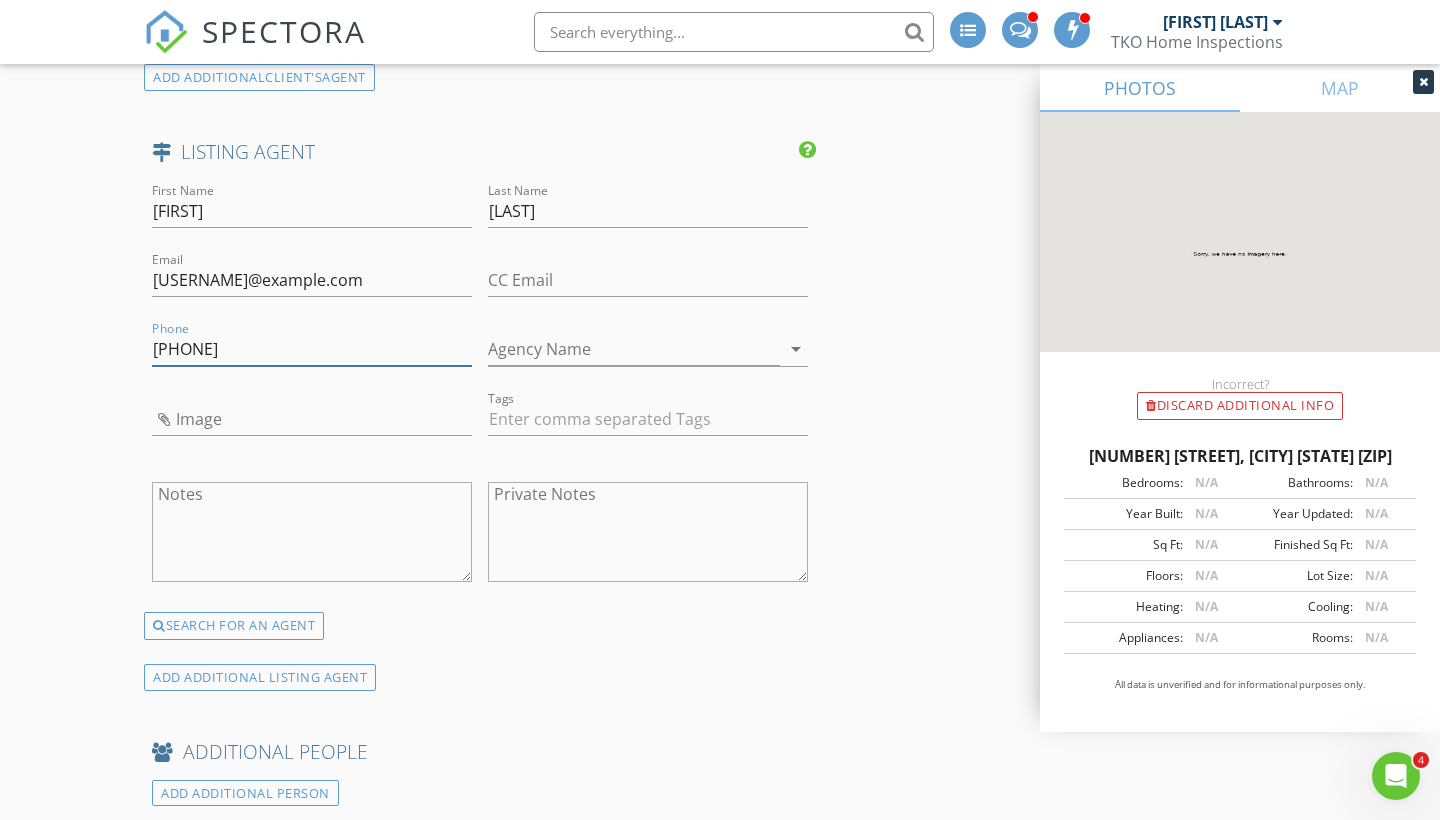 type on "[PHONE]" 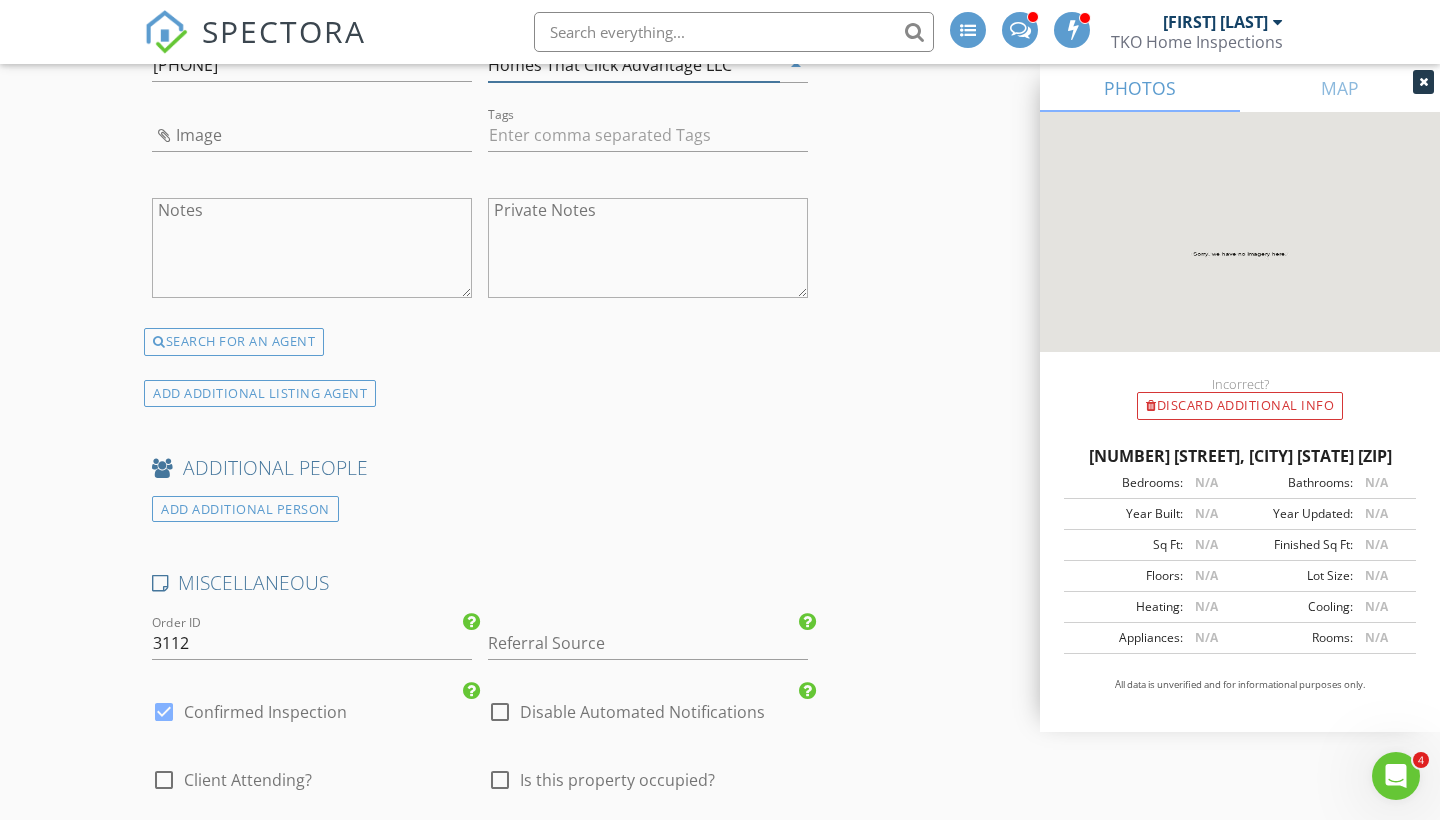 scroll, scrollTop: 3416, scrollLeft: 0, axis: vertical 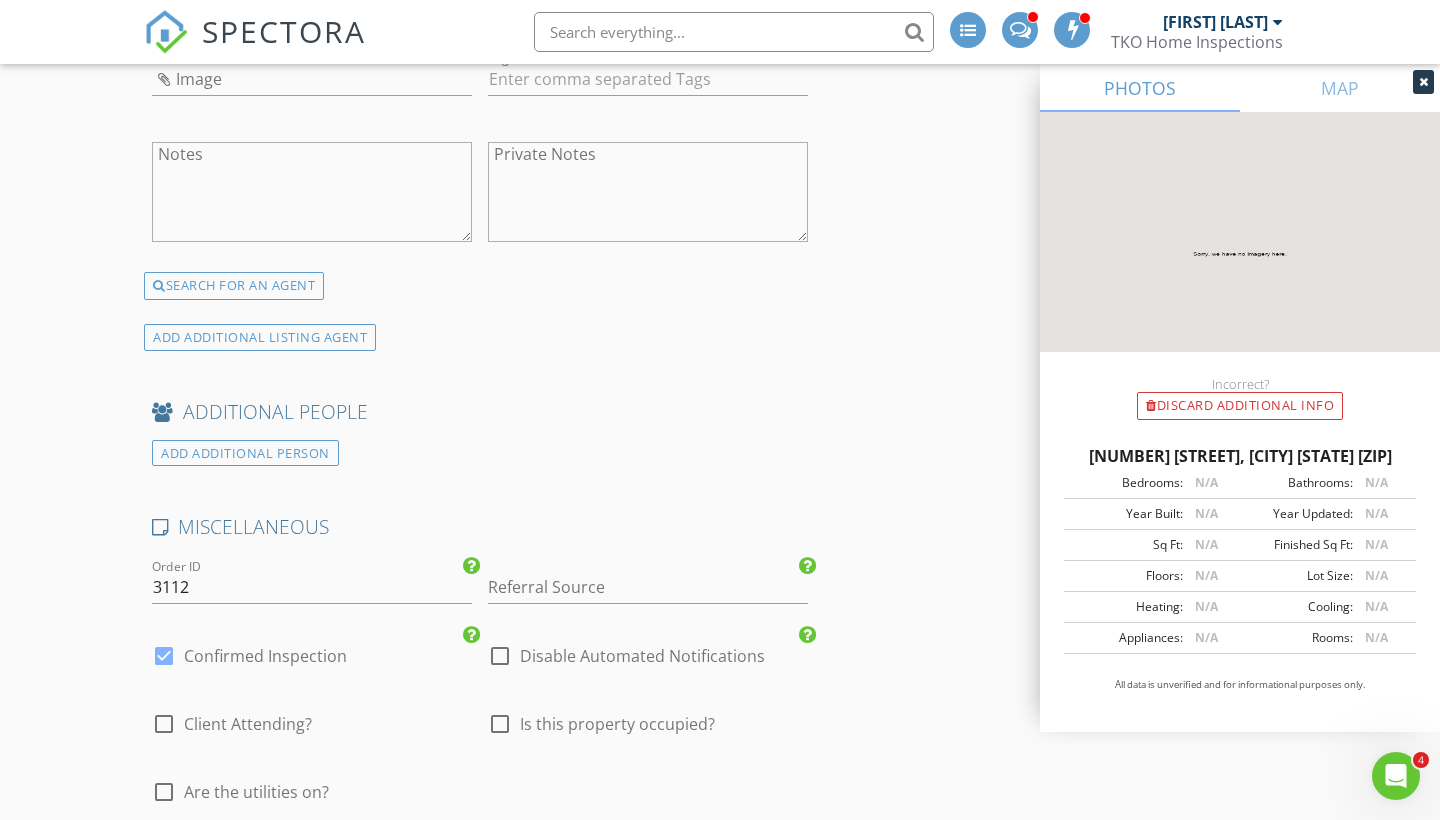 type on "Homes That Click Advantage LLC" 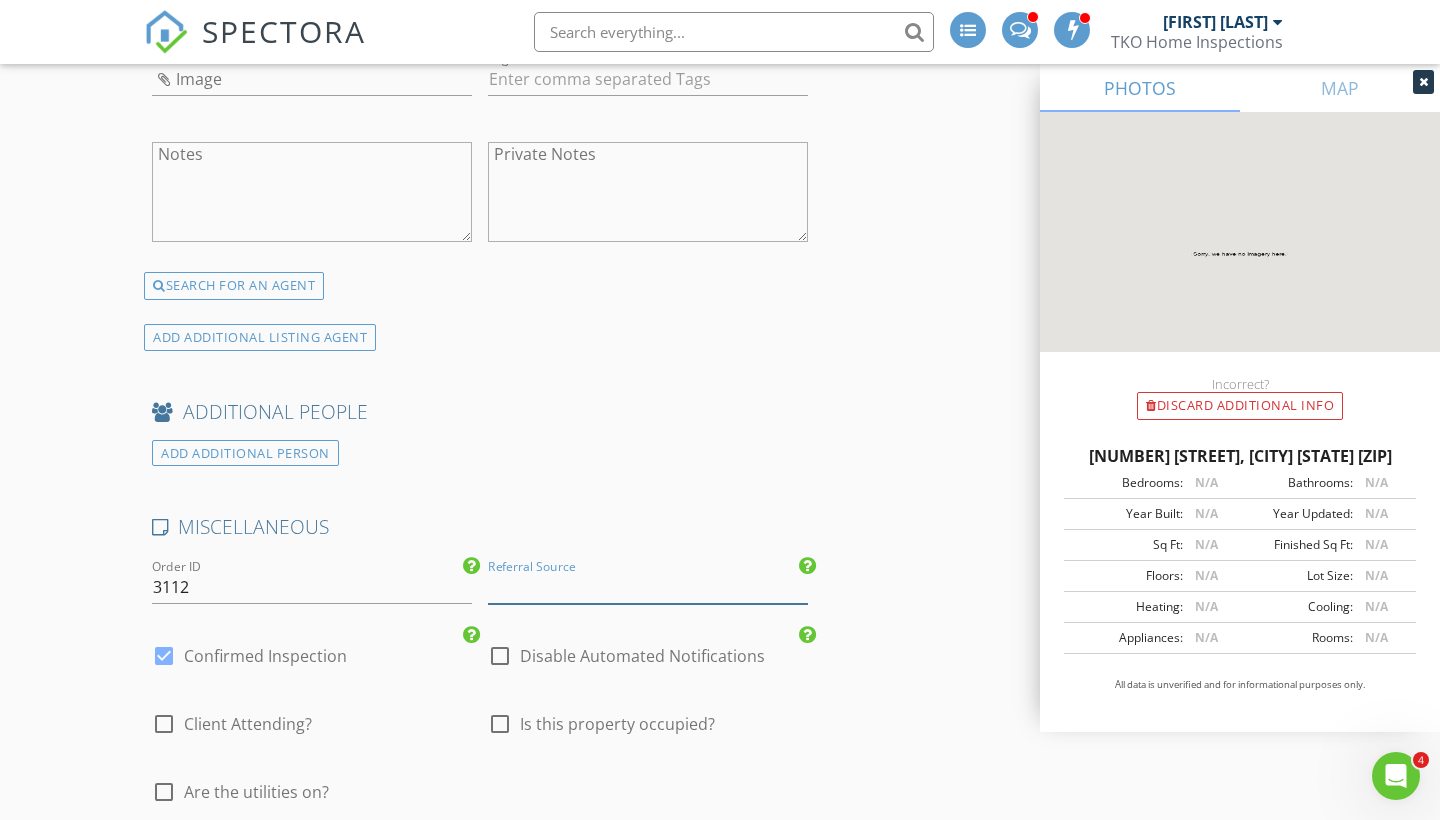 click at bounding box center (648, 587) 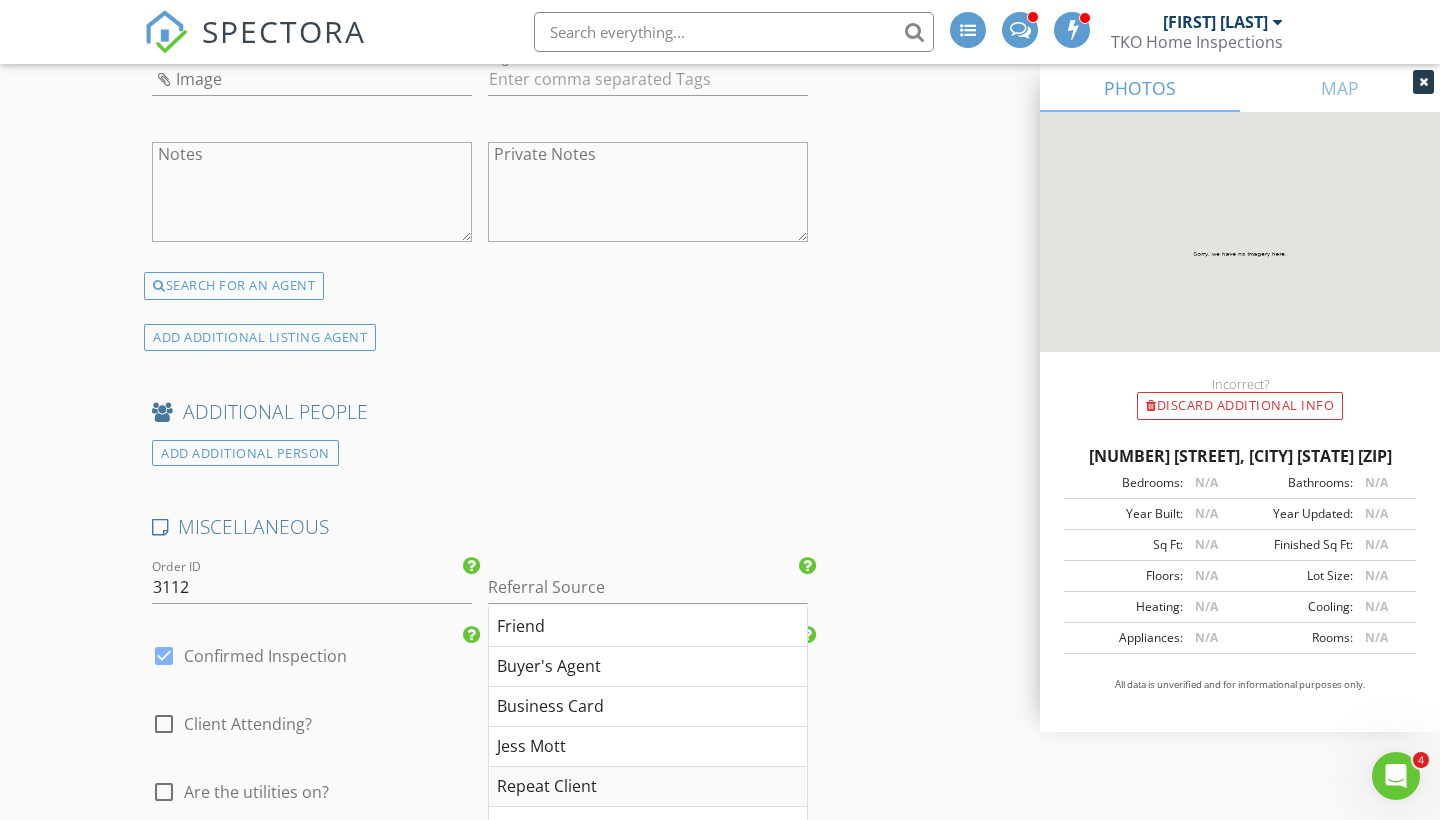 click on "Repeat Client" at bounding box center [648, 787] 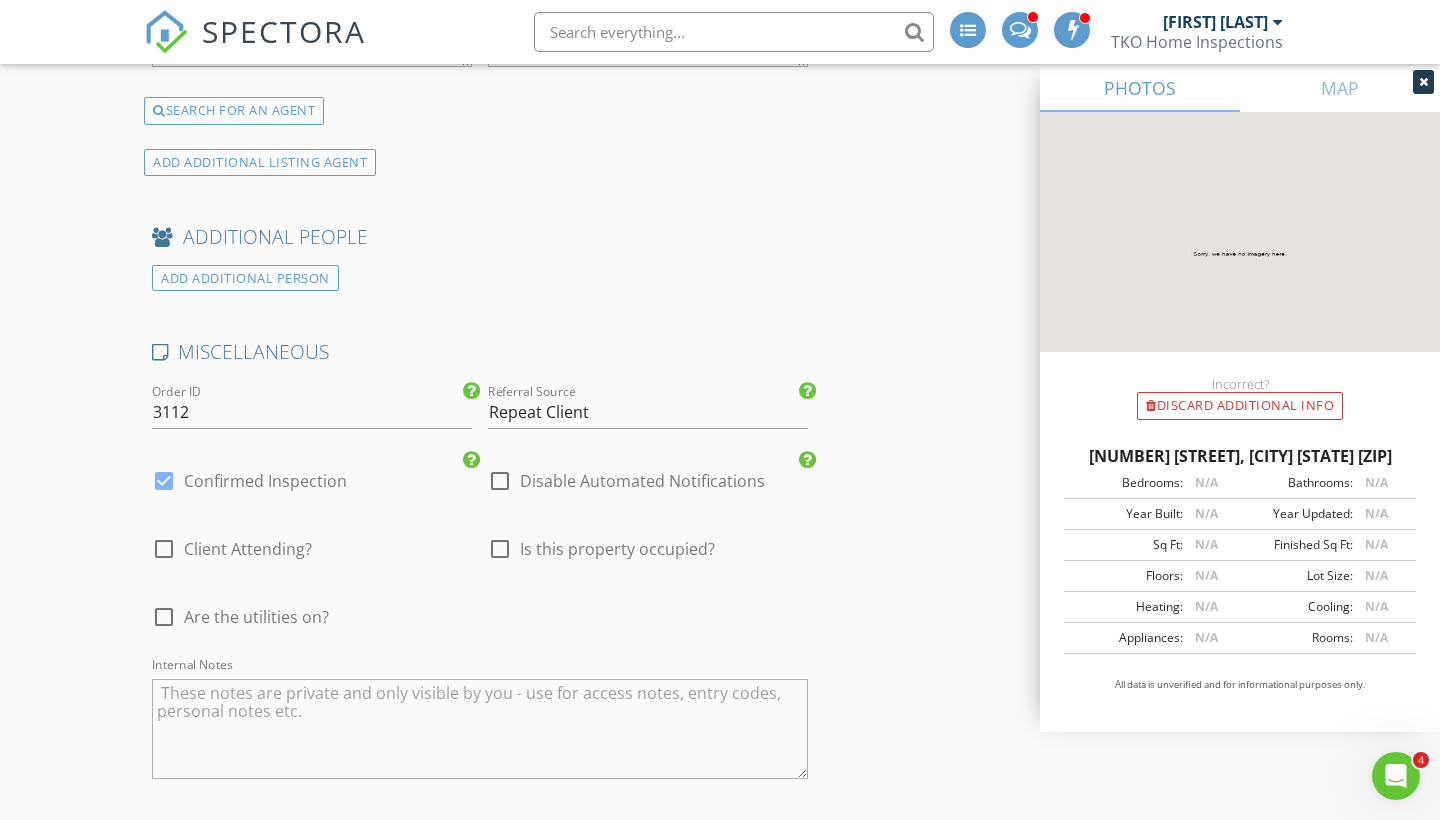 scroll, scrollTop: 3698, scrollLeft: 0, axis: vertical 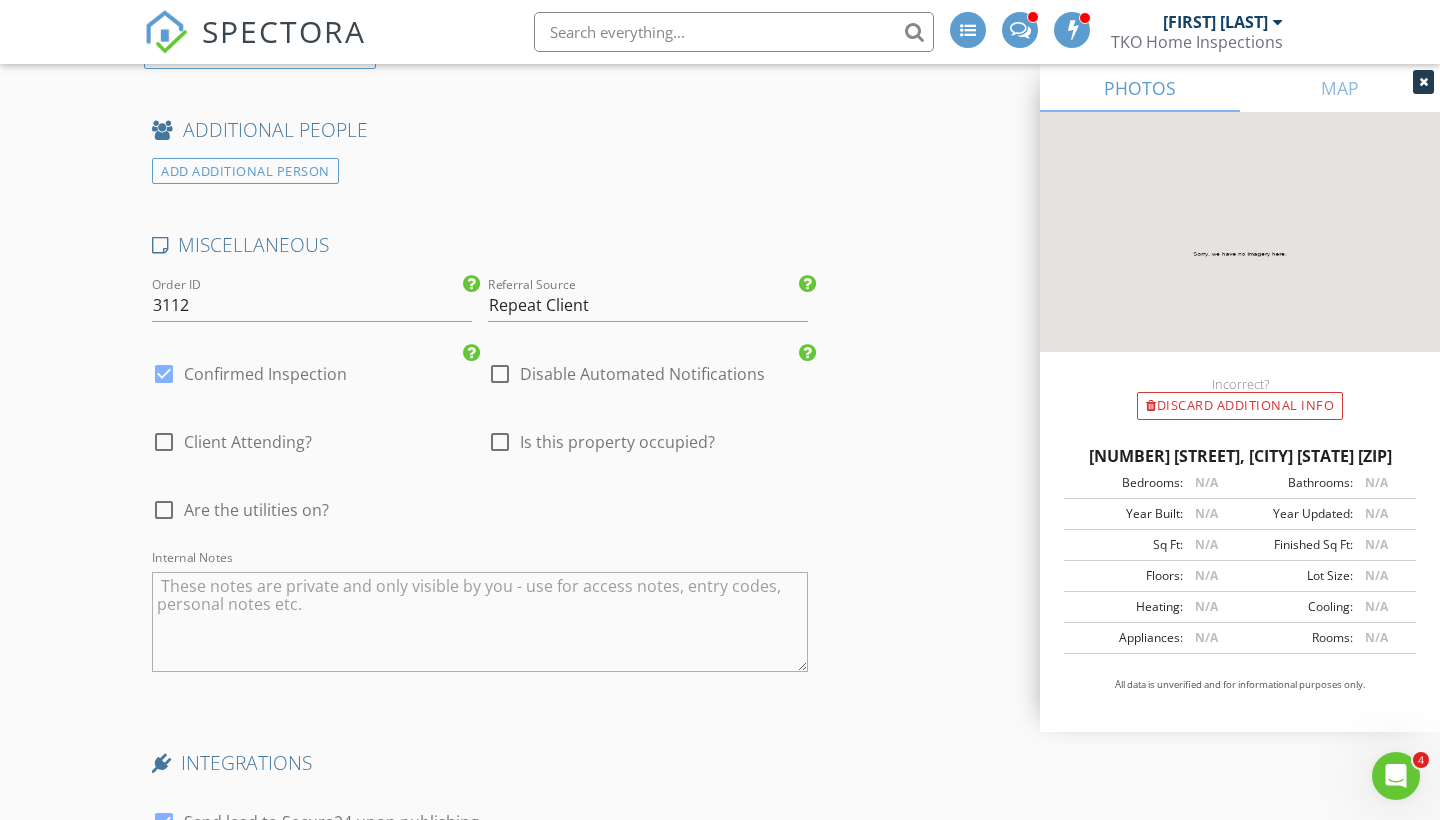 click at bounding box center (164, 510) 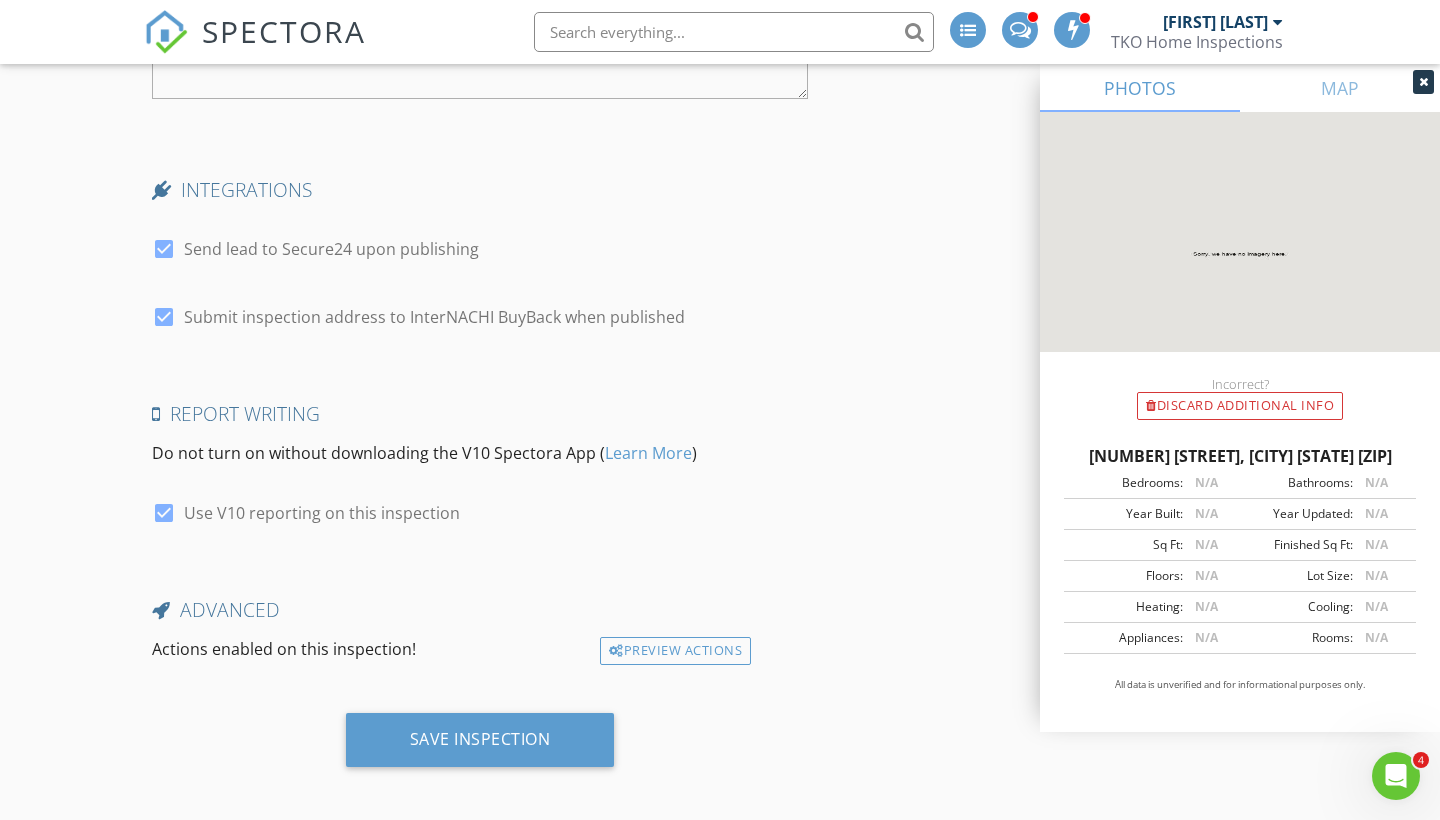scroll, scrollTop: 4269, scrollLeft: 0, axis: vertical 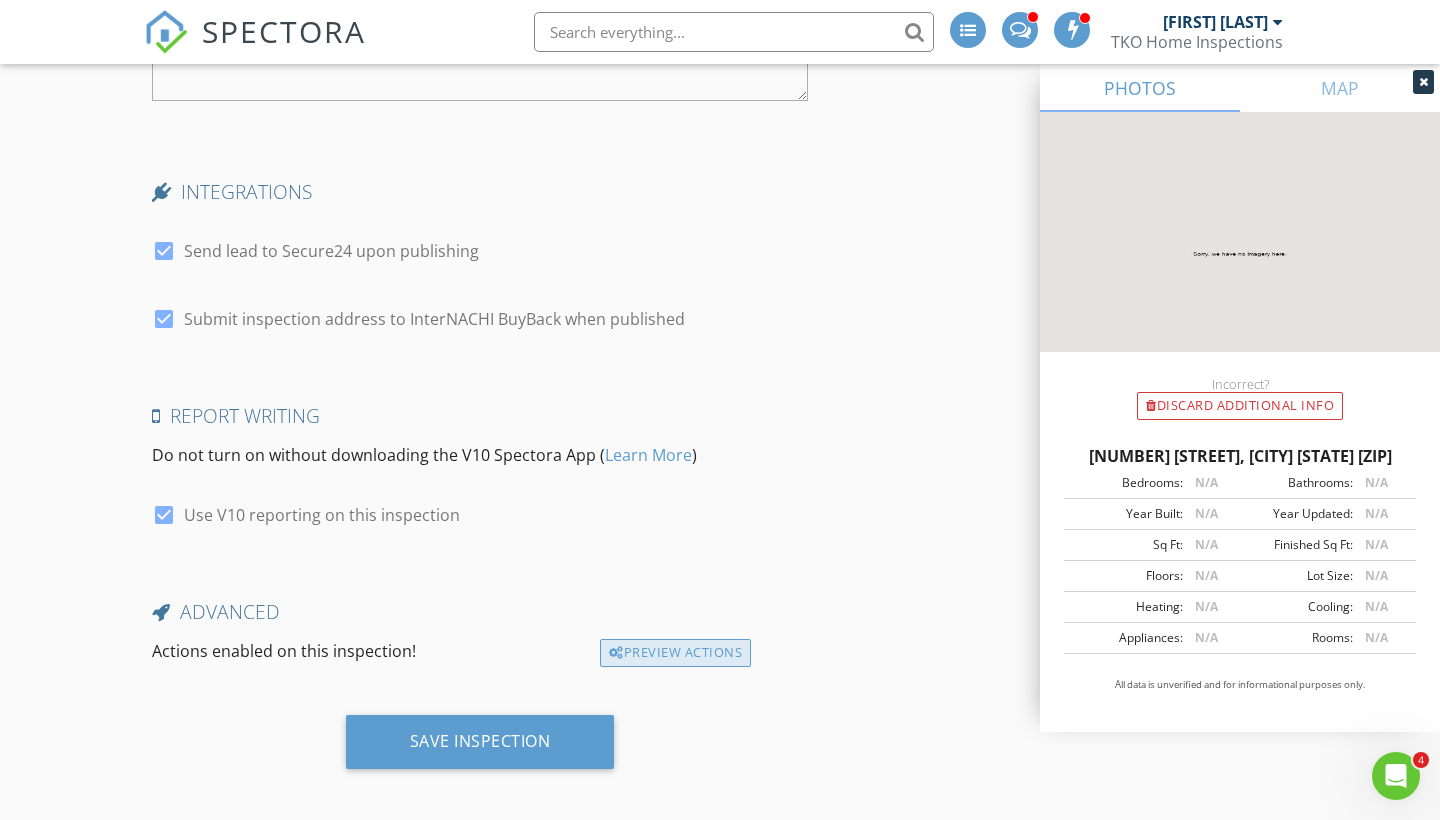click on "Preview Actions" at bounding box center [675, 653] 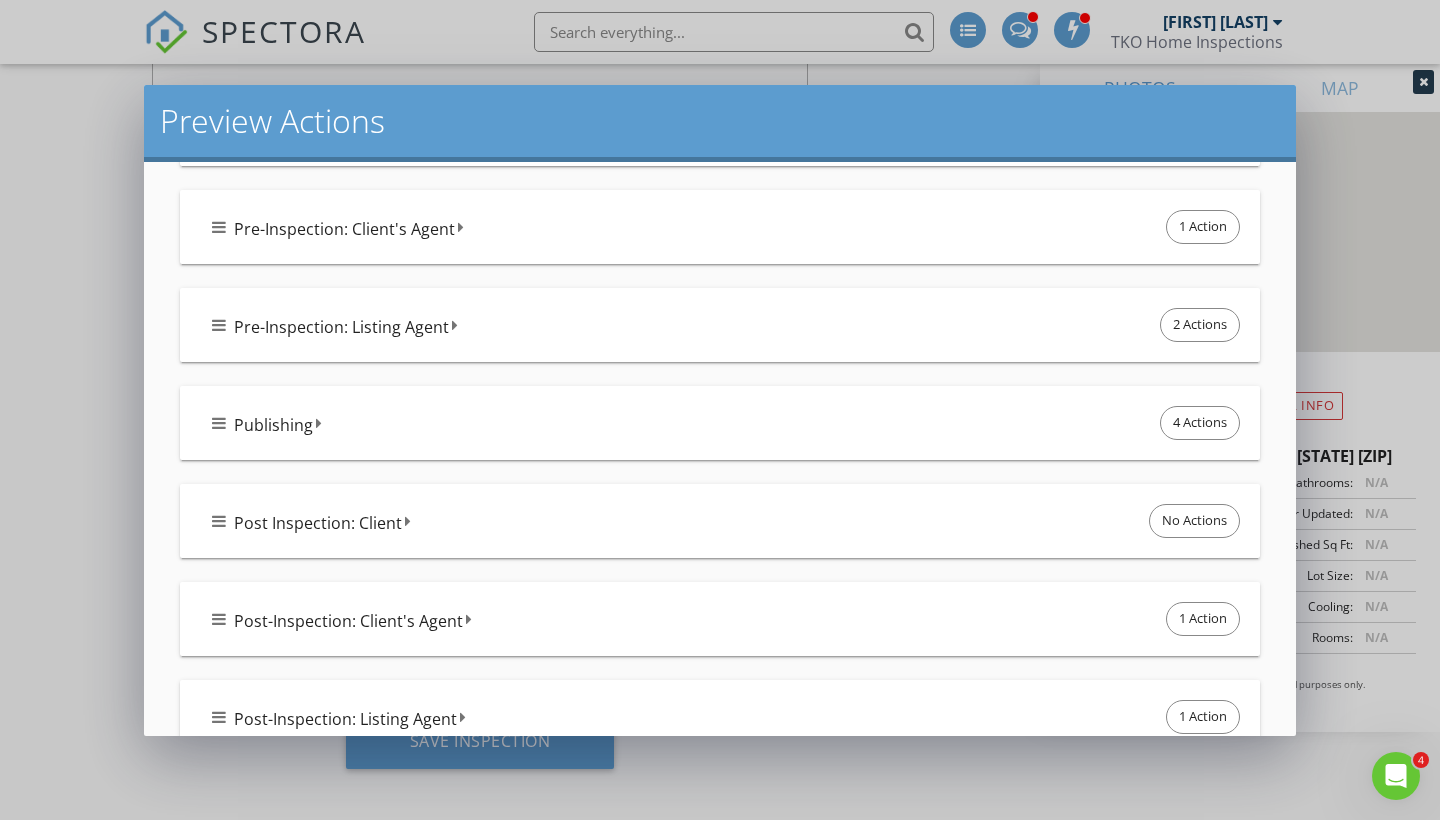 scroll, scrollTop: 488, scrollLeft: 0, axis: vertical 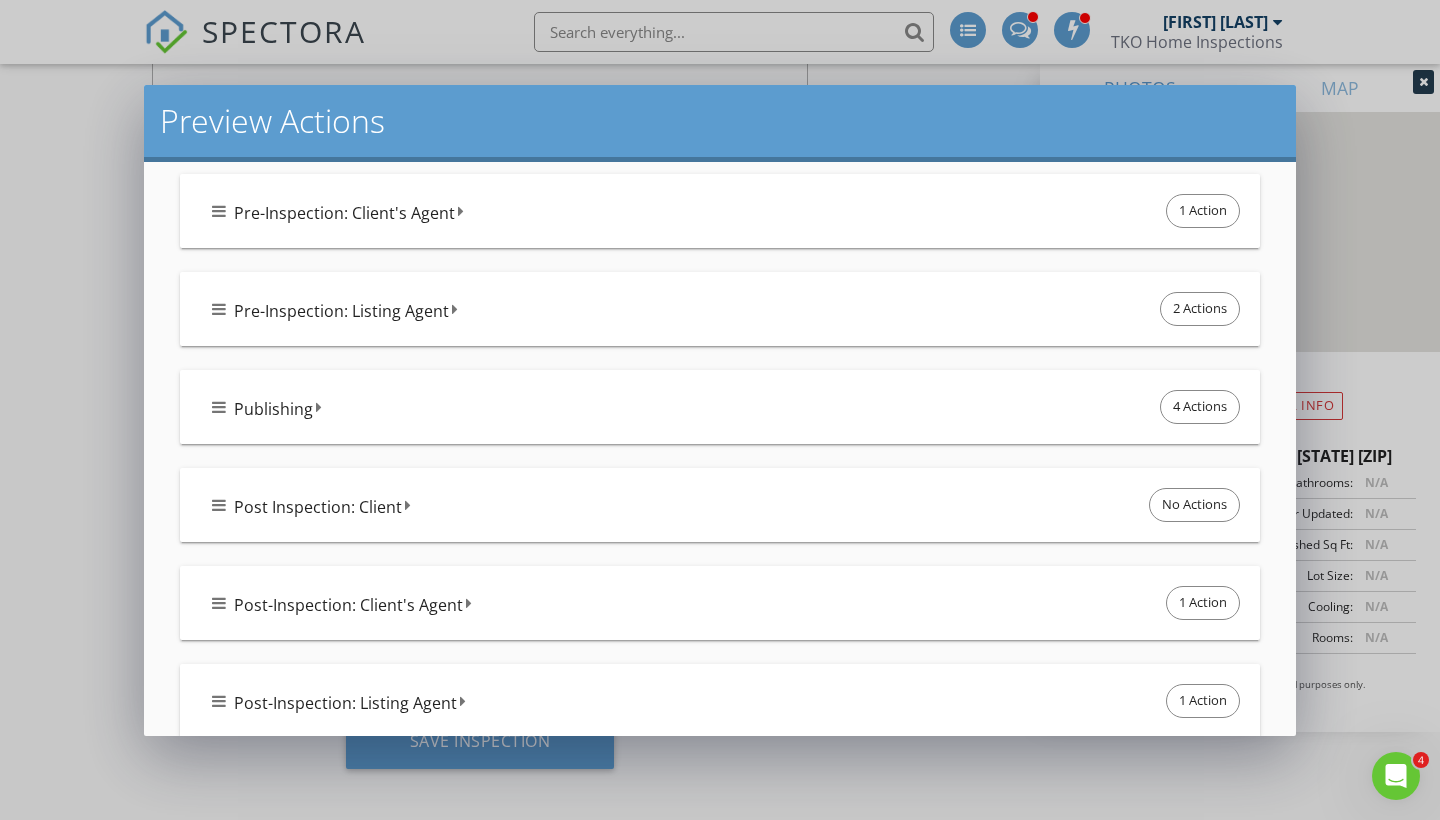 click on "Pre-Inspection: Listing Agent
2 Actions" at bounding box center [728, 309] 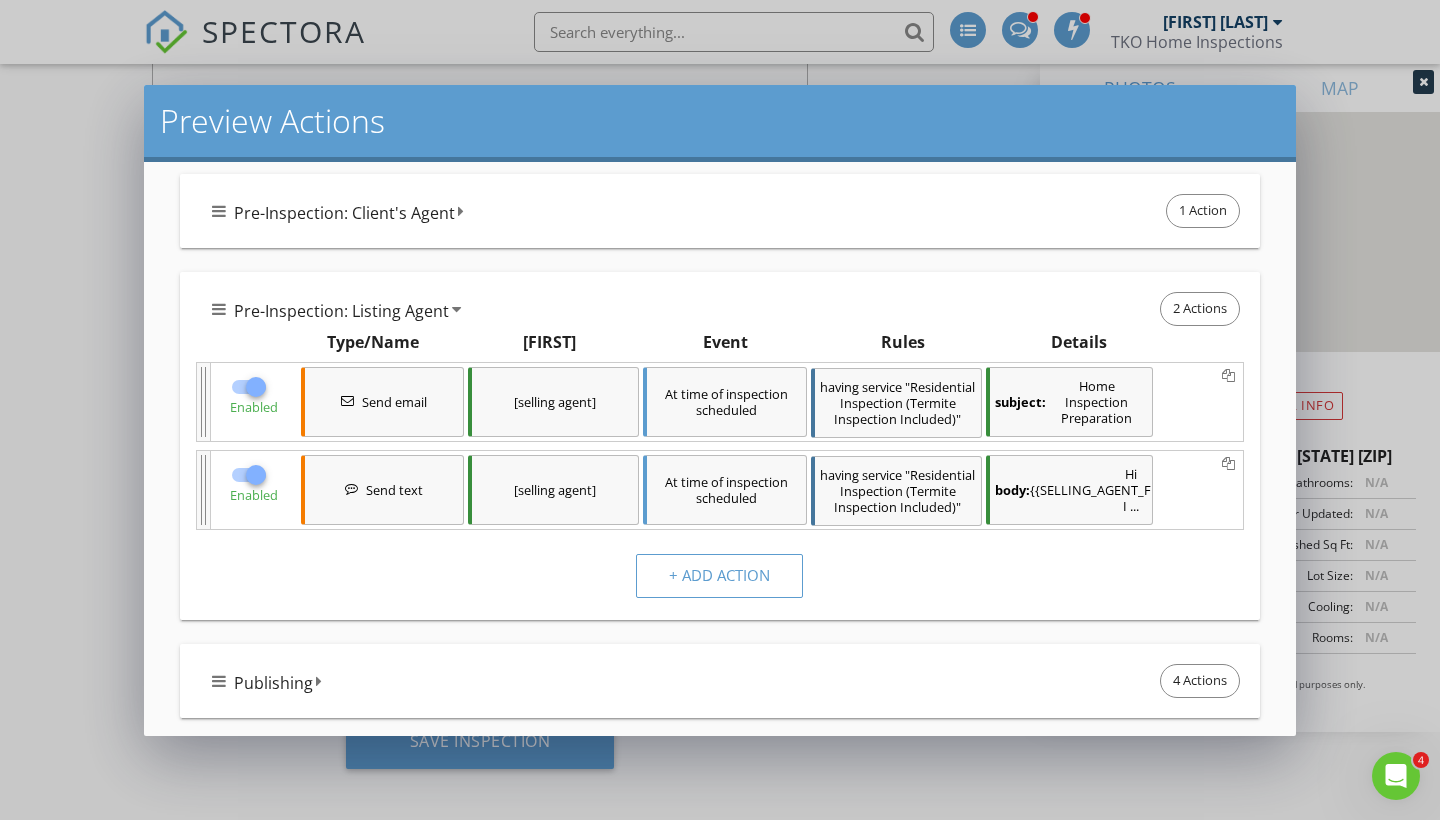 click on "subject:
Home Inspection Preparation" at bounding box center (1069, 402) 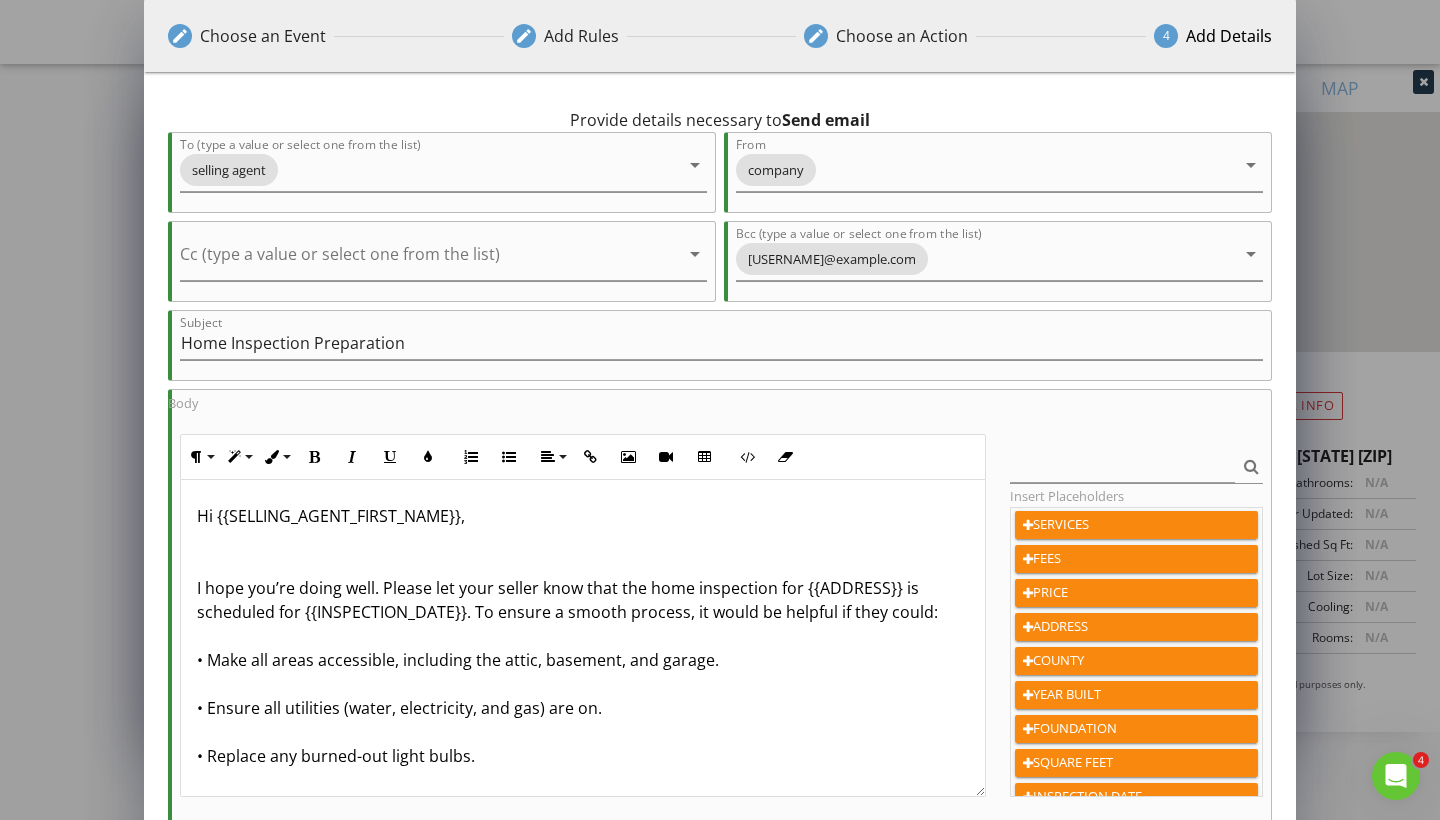 click on "Hi {{SELLING_AGENT_FIRST_NAME}}, I hope you’re doing well. Please let your seller know that the home inspection for {{ADDRESS}} is scheduled for {{INSPECTION_DATE}}. To ensure a smooth process, it would be helpful if they could: • Make all areas accessible, including the attic, basement, and garage. • Ensure all utilities (water, electricity, and gas) are on. • Replace any burned-out light bulbs. • Unlock any gates, sheds, or electrical panels. • Remove or secure pets during the inspection. • Plan to vacate the property for the duration of the inspection, which typically takes 2-3 hours. Let me know if you have any questions. Thanks for your help! Best," at bounding box center [583, 804] 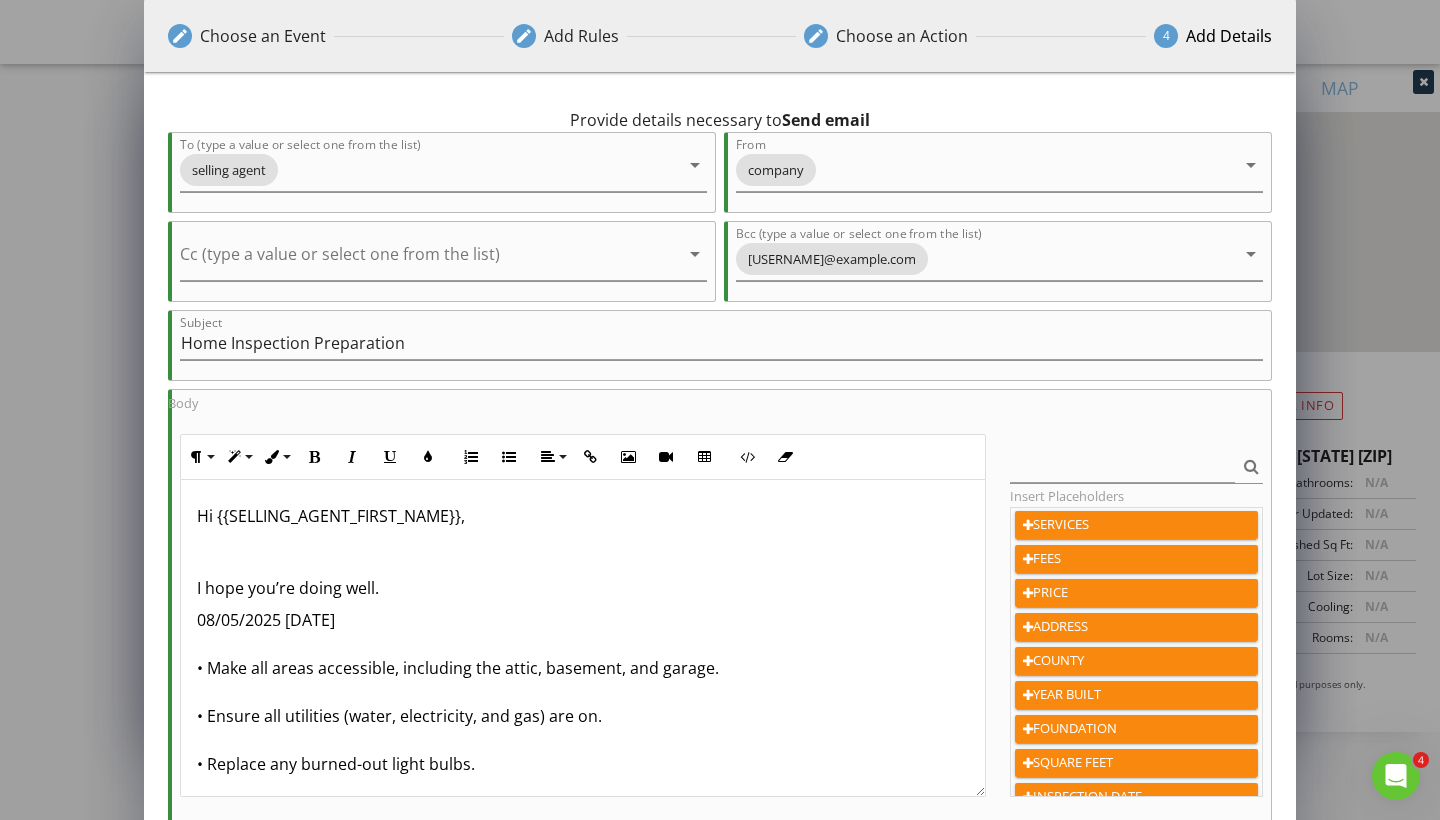 type 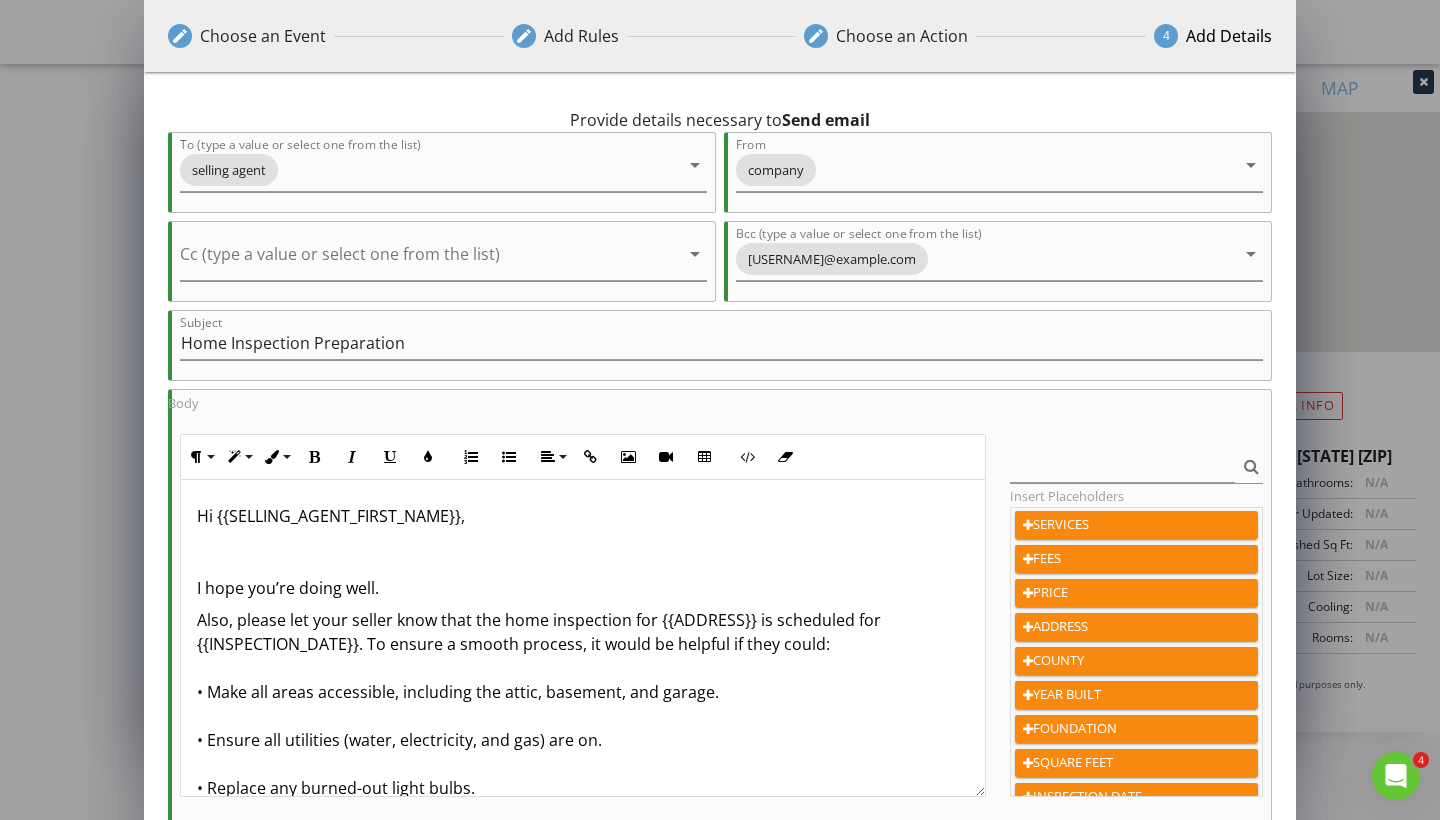click on "Hi {{SELLING_AGENT_FIRST_NAME}}, I hope you’re doing well." at bounding box center [583, 552] 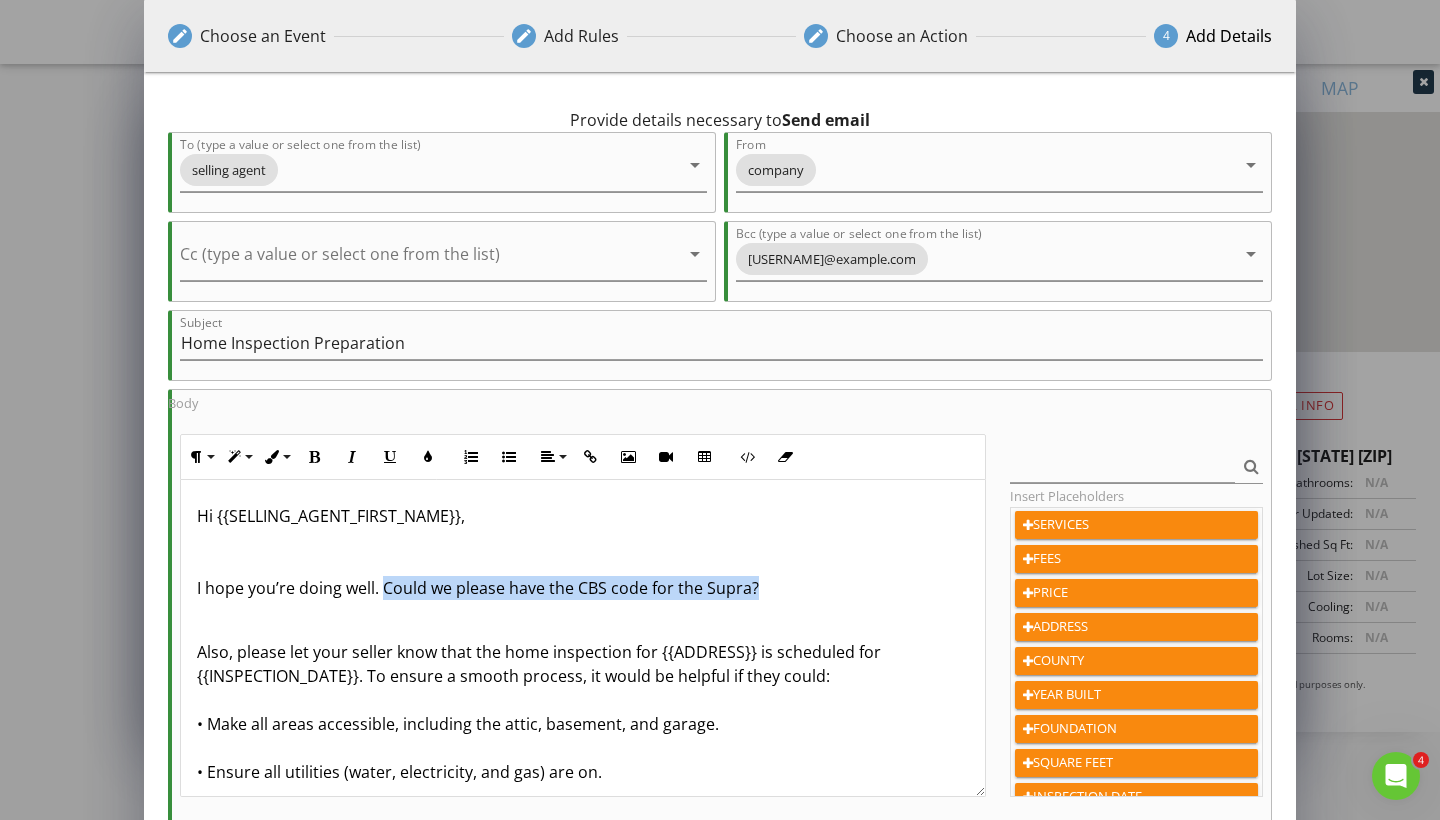 drag, startPoint x: 776, startPoint y: 585, endPoint x: 384, endPoint y: 592, distance: 392.0625 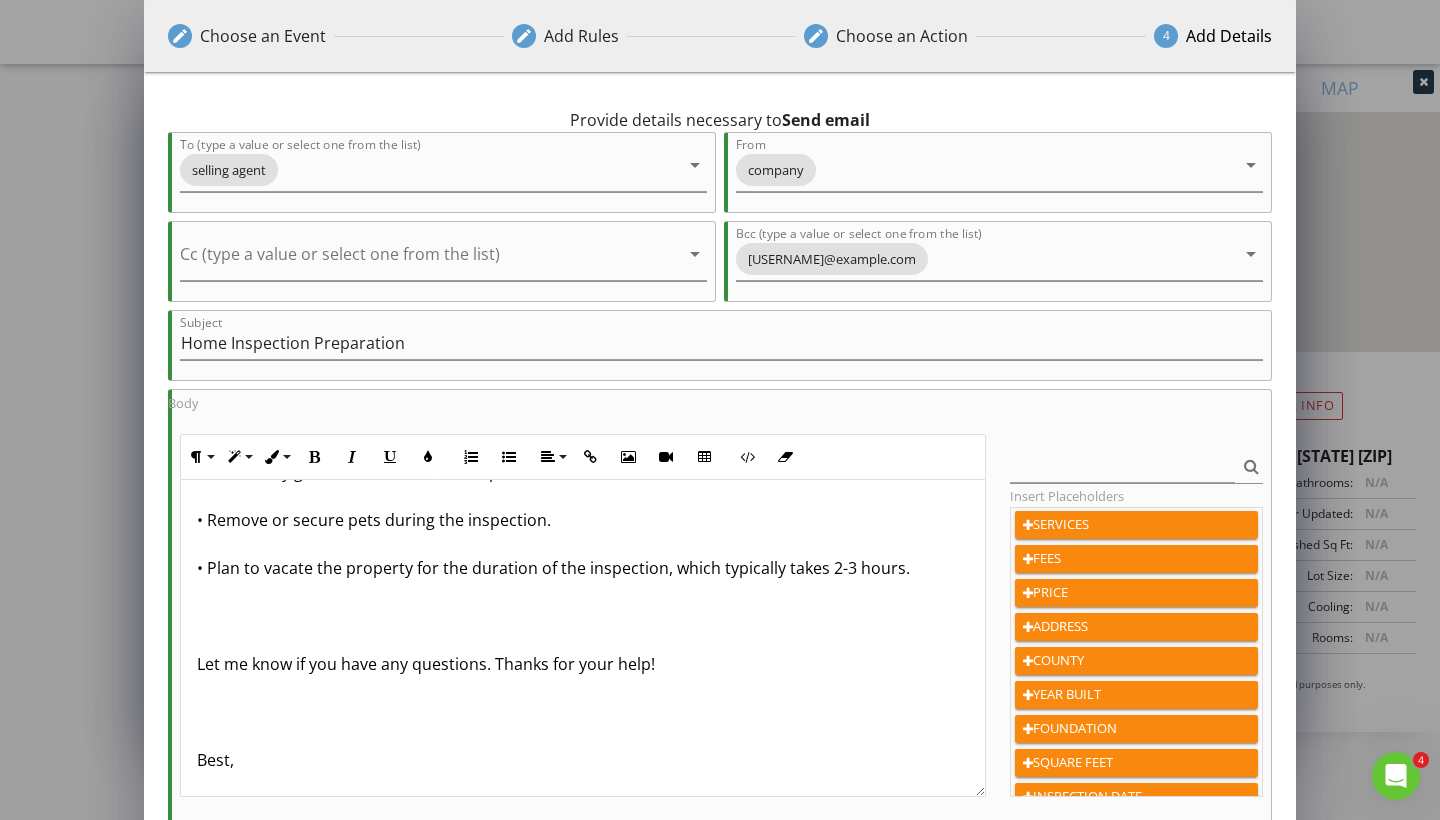 scroll, scrollTop: 396, scrollLeft: 0, axis: vertical 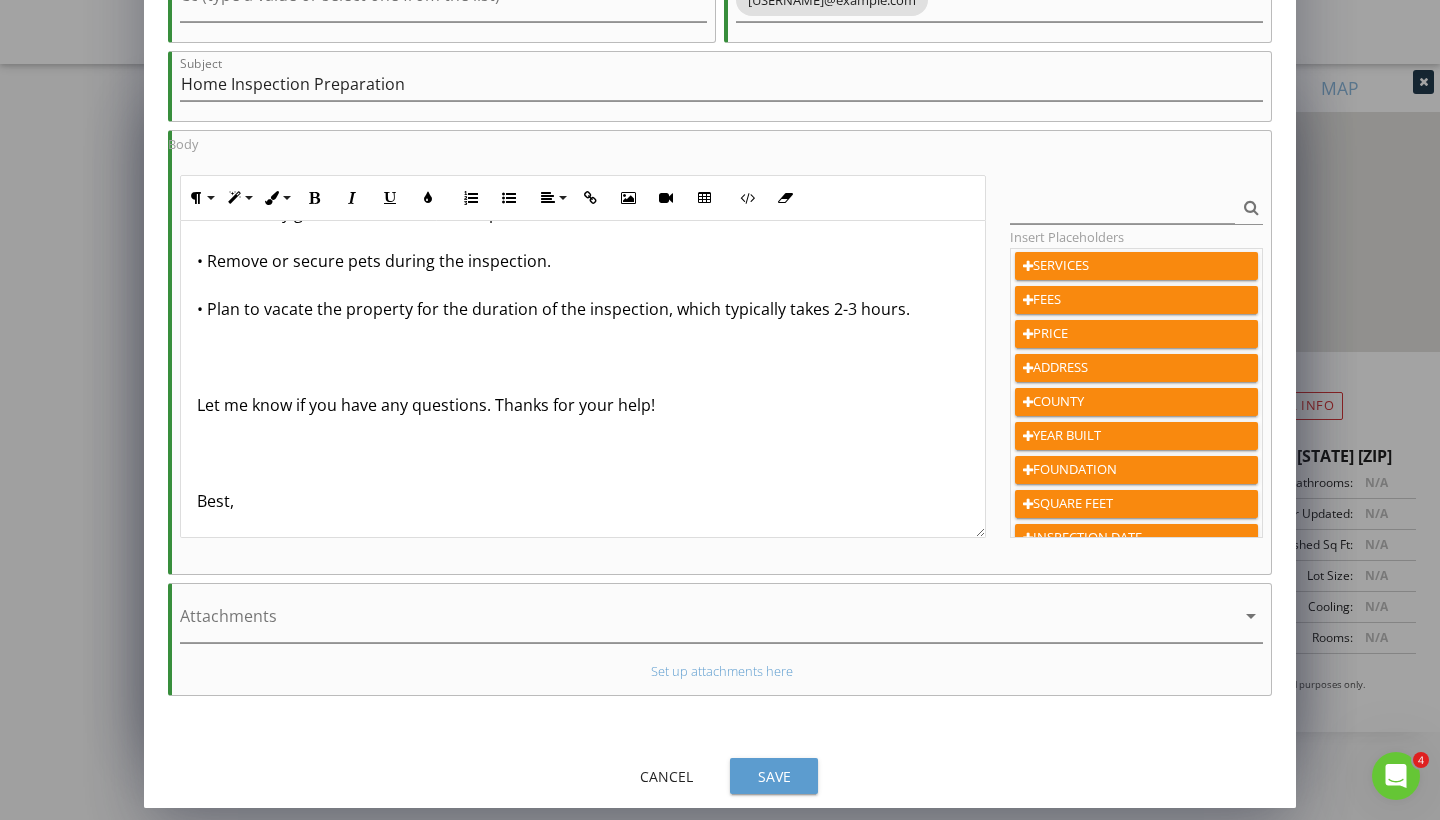 click on "Save" at bounding box center [774, 776] 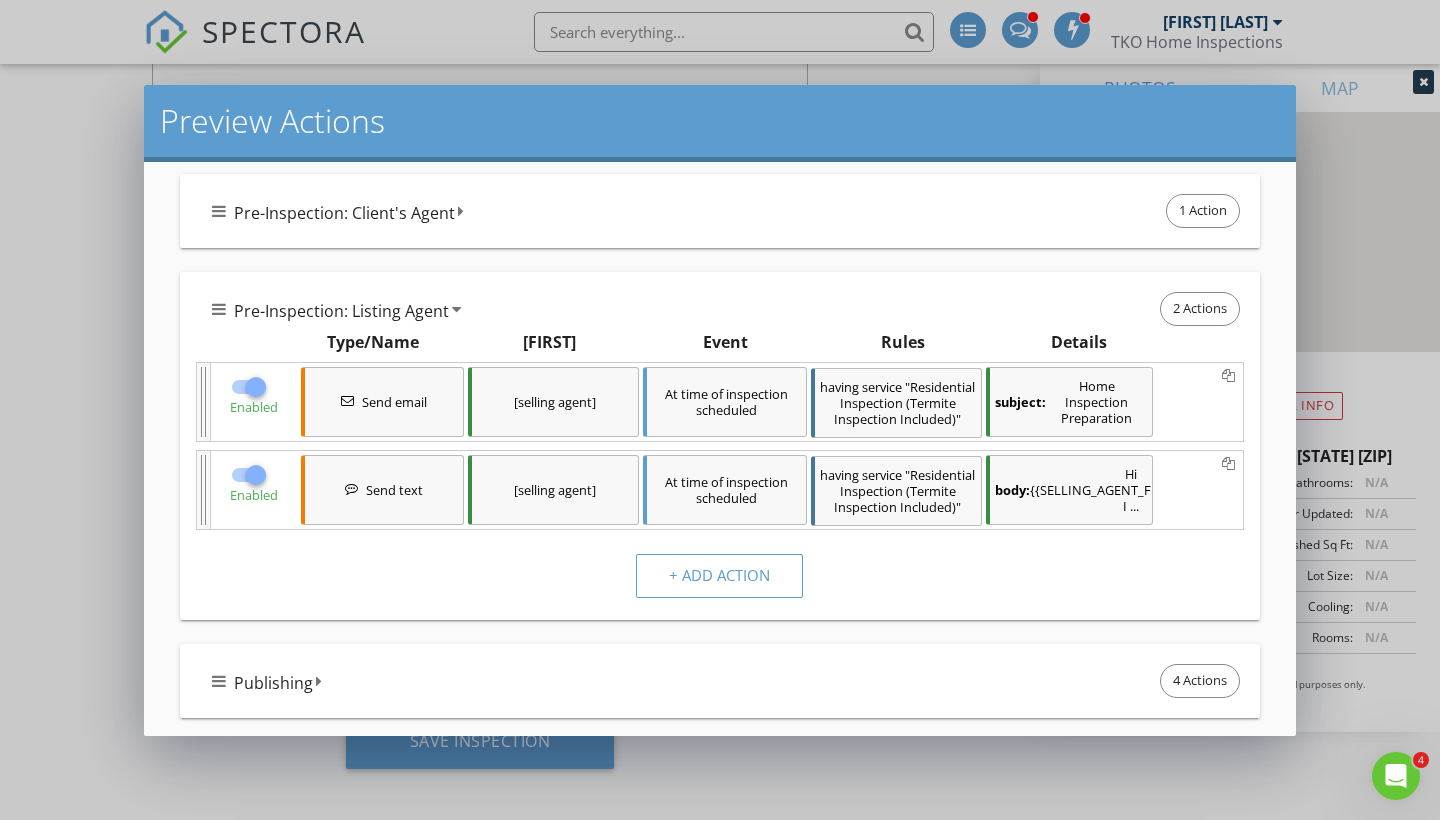 click on "body:
Hi {{SELLING_AGENT_FIRST_NAME}},
I ..." at bounding box center (1069, 490) 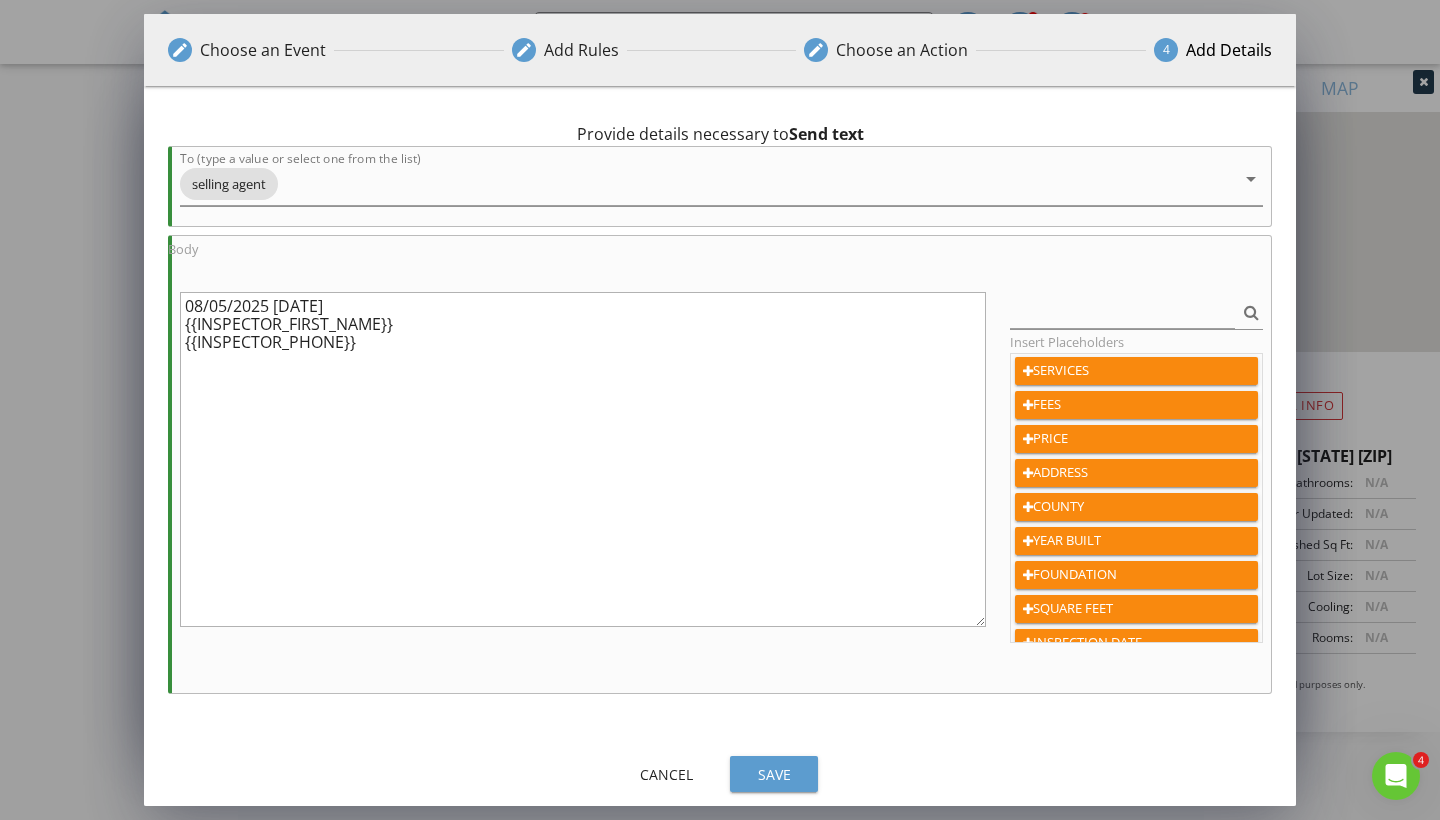 click on "Hi {{SELLING_AGENT_FIRST_NAME}},
I hope you’re doing well. Please let your seller know that the home inspection for {{ADDRESS}} is scheduled for {{INSPECTION_DATE}}. To ensure a smooth process, it would be helpful if they could:
• Make all areas accessible, including the attic, basement, and garage.
• Ensure all utilities (water, electricity, and gas) are on.
• Replace any burned-out light bulbs.
• Unlock any gates, sheds, or electrical panels.
• Remove or secure pets during the inspection.
• Plan to vacate the property for the duration of the inspection, which typically takes 2-3 hours.
Let me know if you have any questions. Thanks for your help!
{{INSPECTOR_FIRST_NAME}}
{{INSPECTOR_PHONE}}" at bounding box center (583, 459) 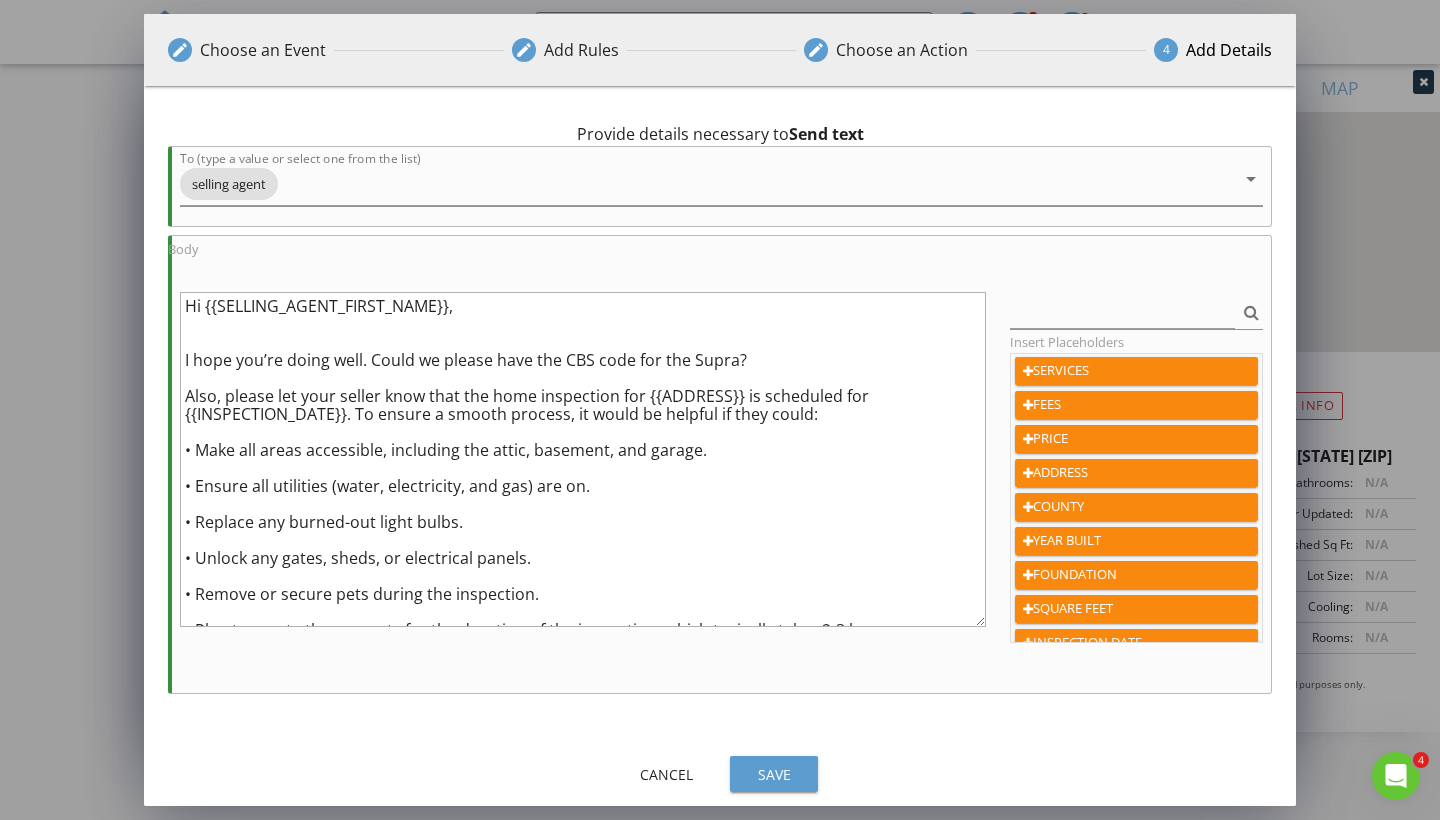 type on "Hi {{SELLING_AGENT_FIRST_NAME}},
I hope you’re doing well. Could we please have the CBS code for the Supra?
Also, please let your seller know that the home inspection for {{ADDRESS}} is scheduled for {{INSPECTION_DATE}}. To ensure a smooth process, it would be helpful if they could:
• Make all areas accessible, including the attic, basement, and garage.
• Ensure all utilities (water, electricity, and gas) are on.
• Replace any burned-out light bulbs.
• Unlock any gates, sheds, or electrical panels.
• Remove or secure pets during the inspection.
• Plan to vacate the property for the duration of the inspection, which typically takes 2-3 hours.
Let me know if you have any questions. Thanks for your help!
{{INSPECTOR_FIRST_NAME}}
{{INSPECTOR_PHONE}}" 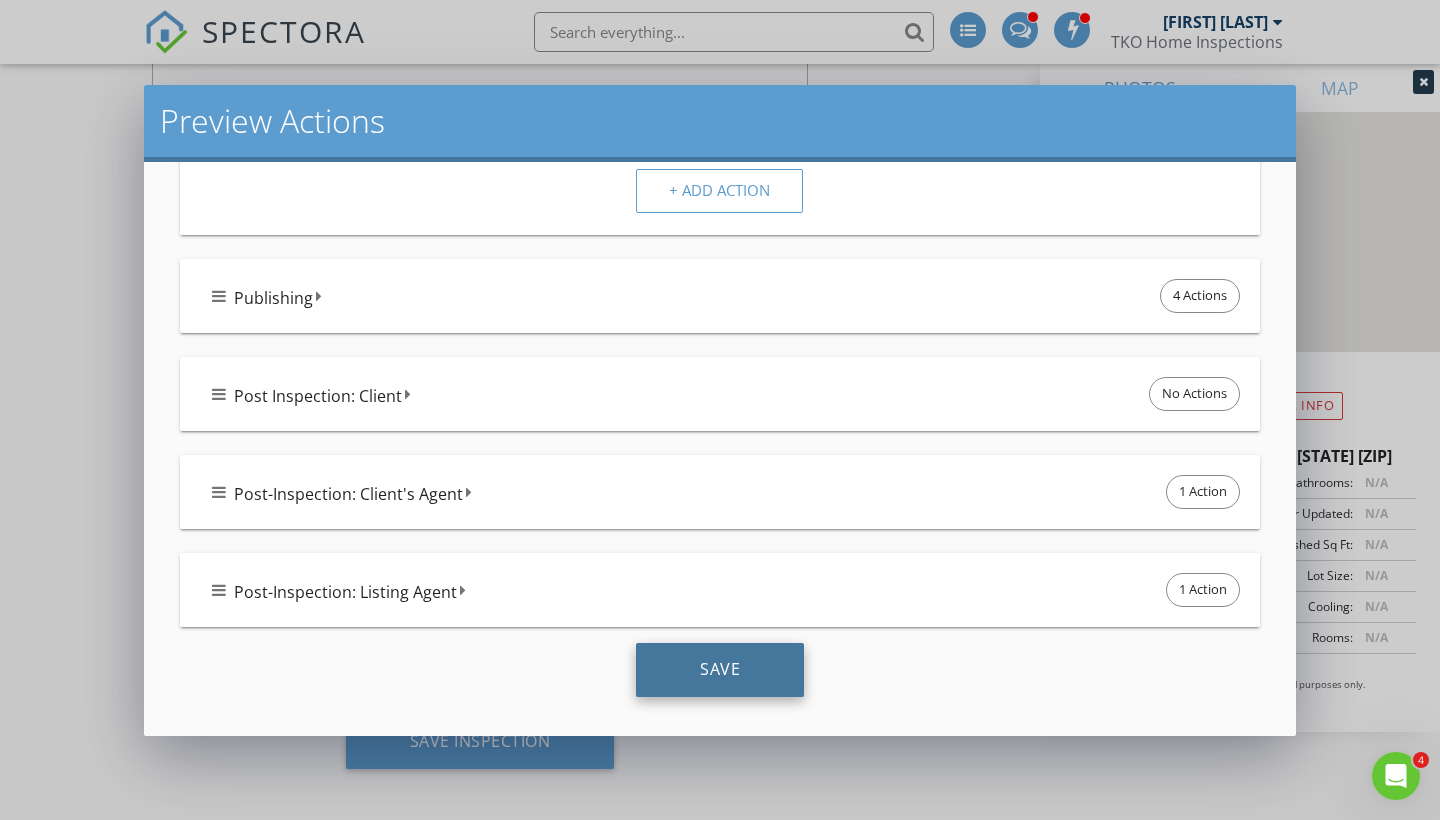 scroll, scrollTop: 901, scrollLeft: 0, axis: vertical 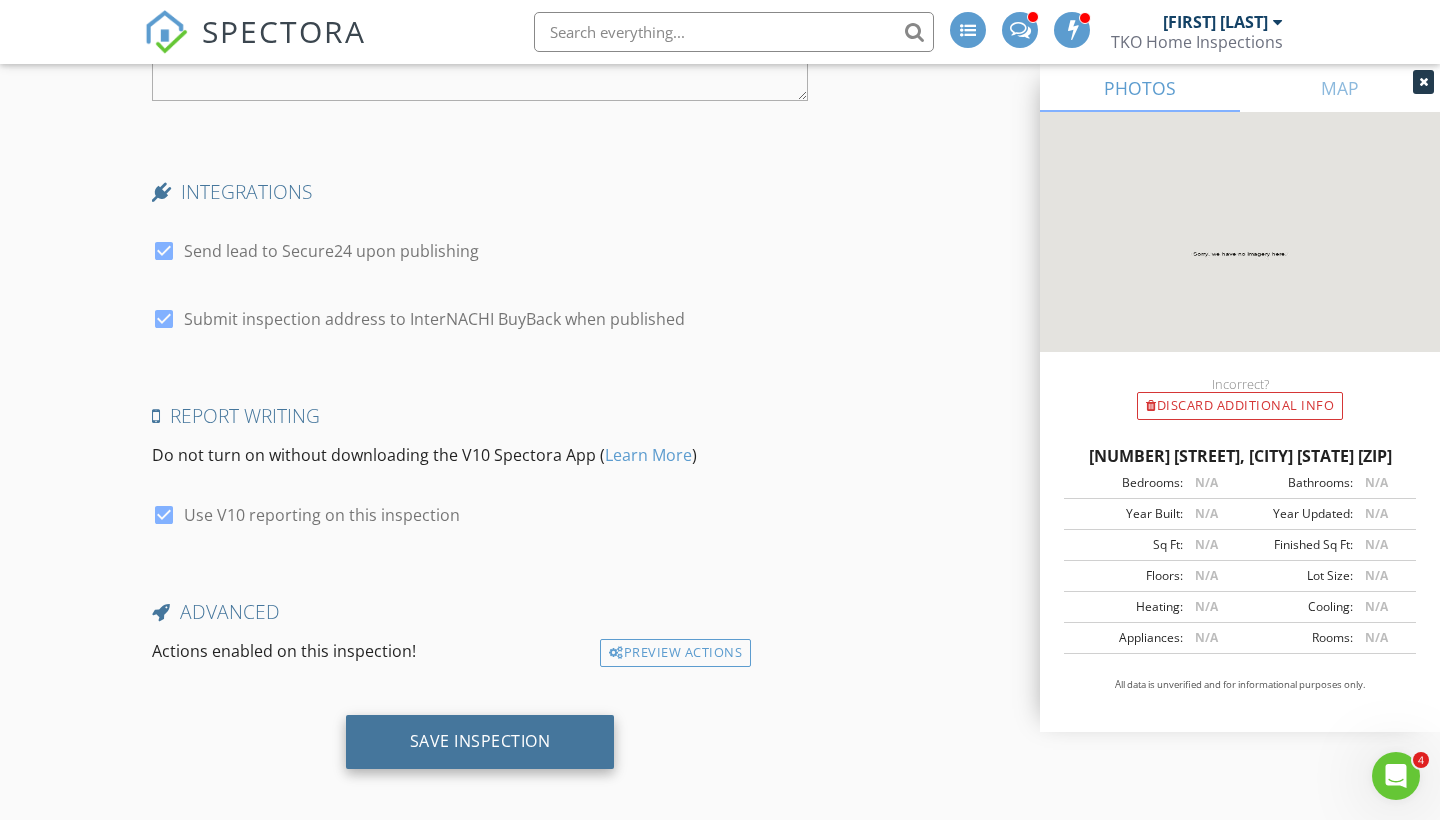 click on "Save Inspection" at bounding box center (480, 741) 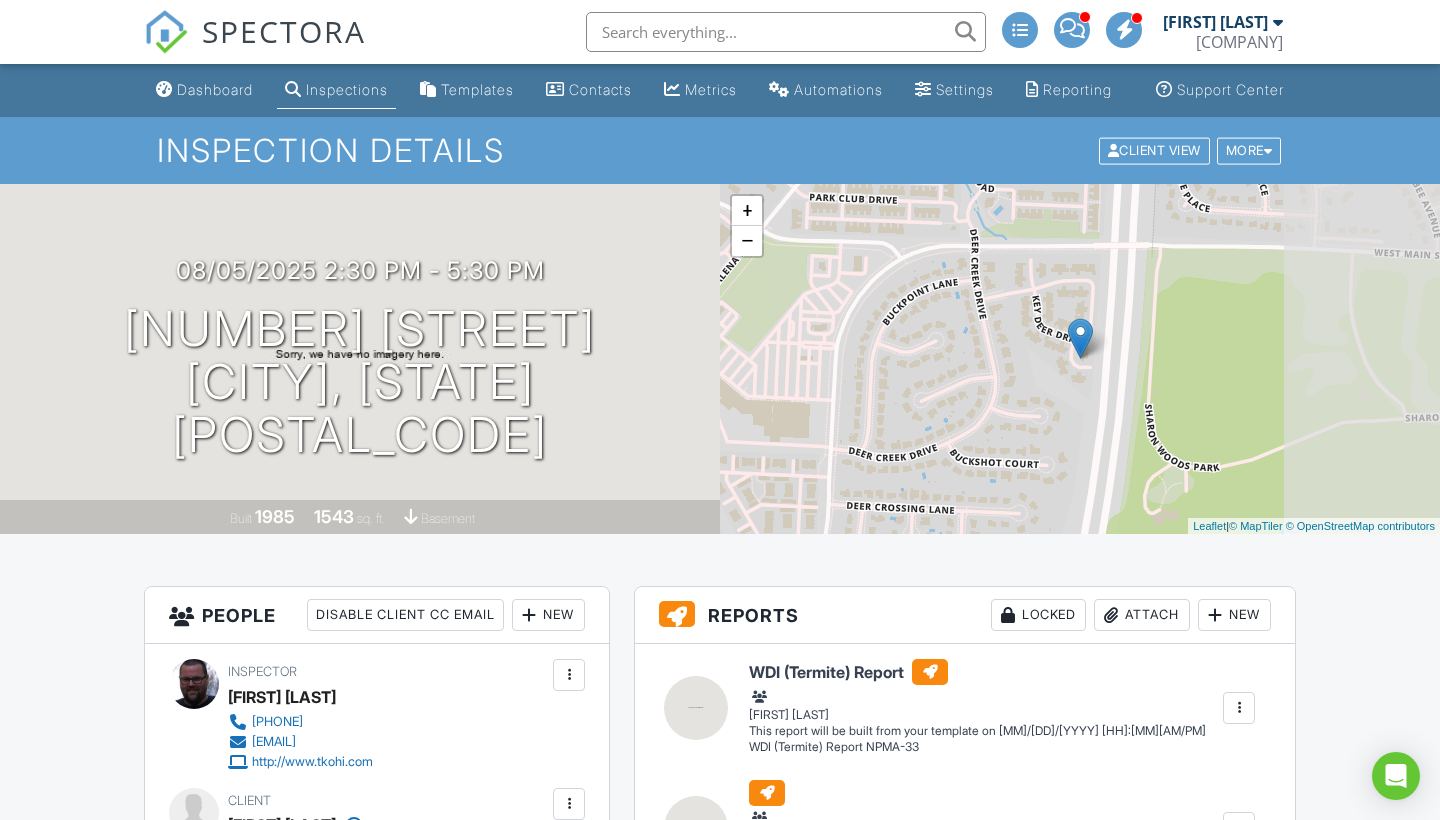 scroll, scrollTop: 0, scrollLeft: 0, axis: both 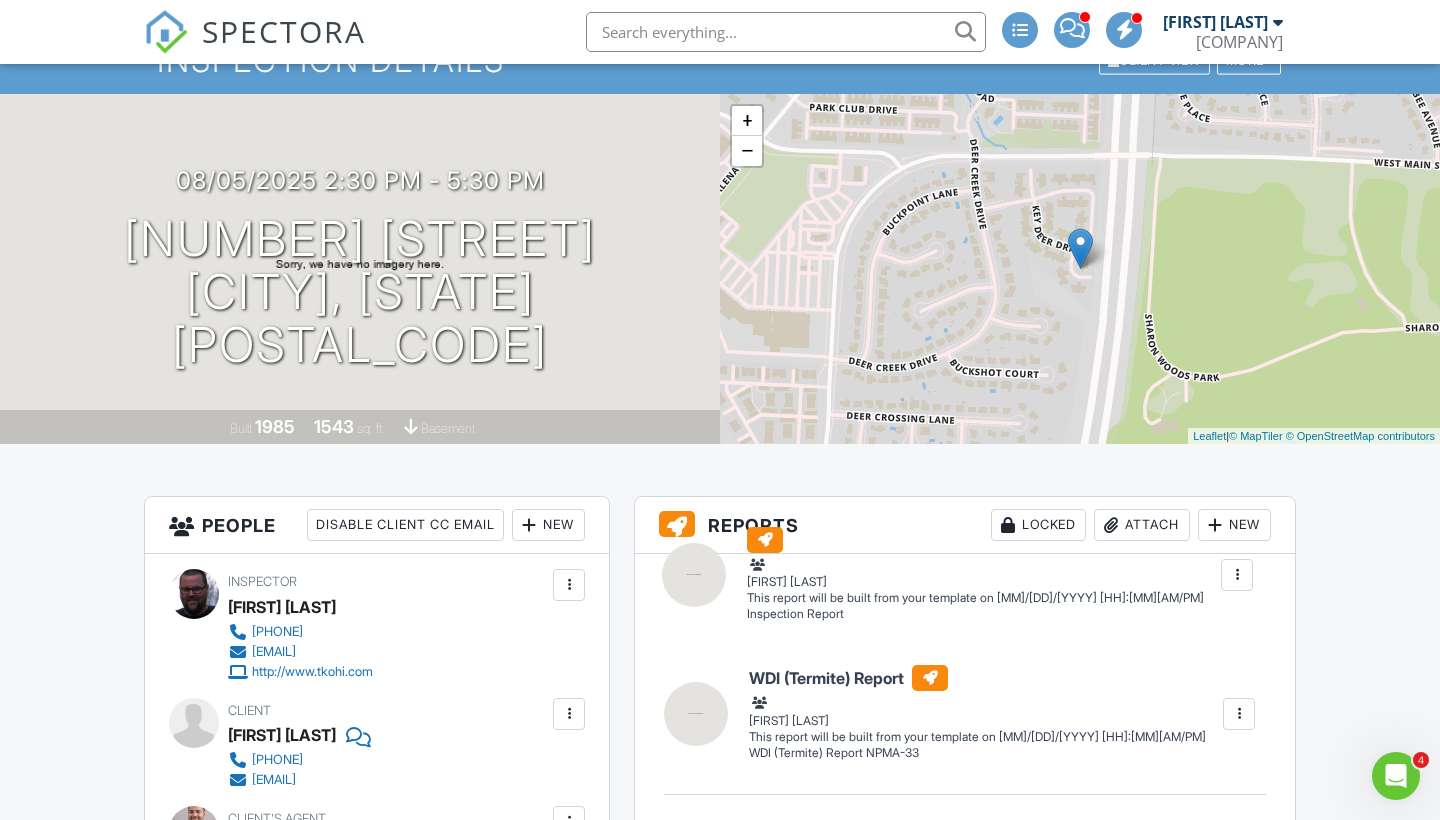 drag, startPoint x: 677, startPoint y: 746, endPoint x: 675, endPoint y: 584, distance: 162.01234 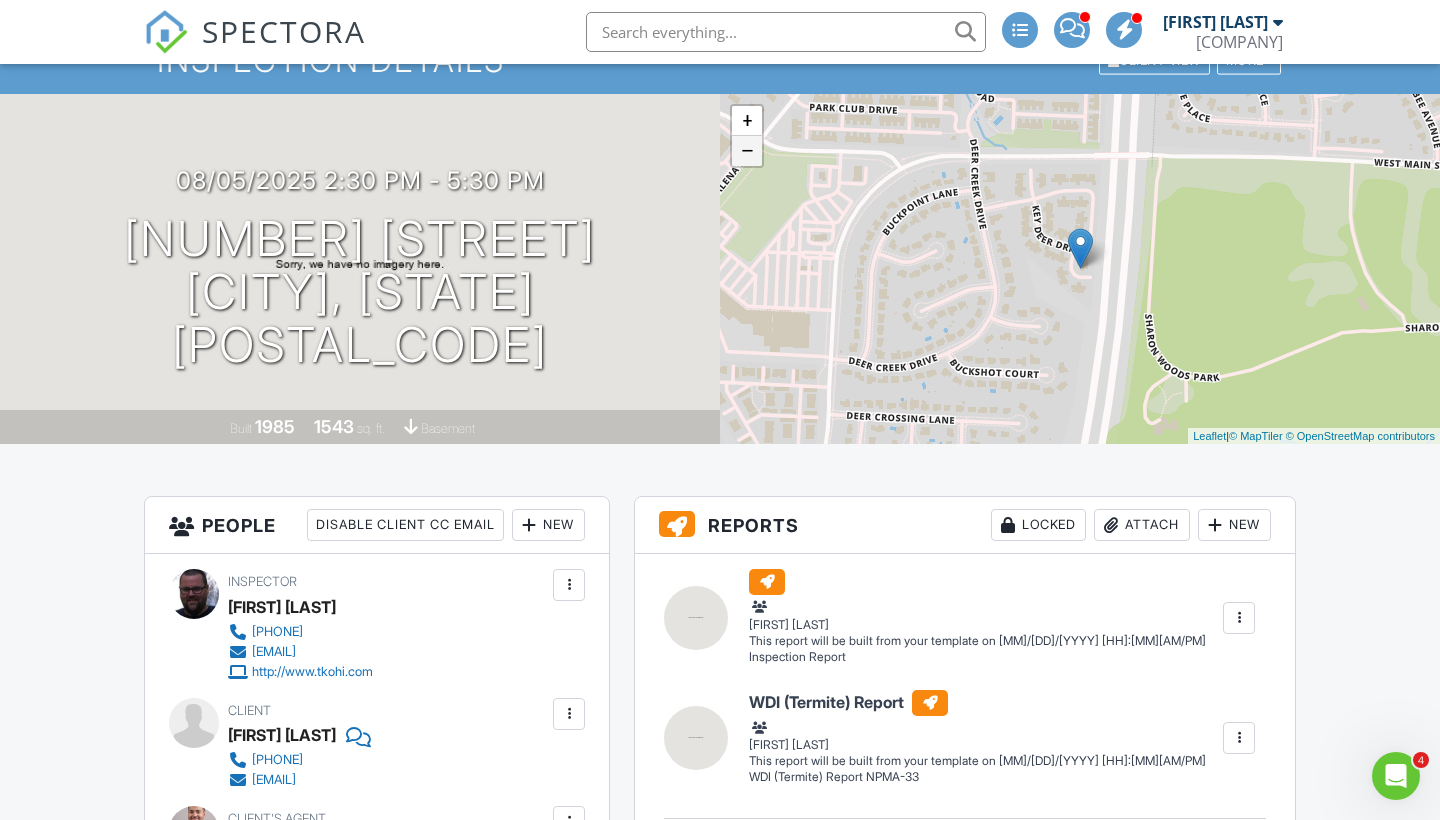 click on "−" at bounding box center [747, 151] 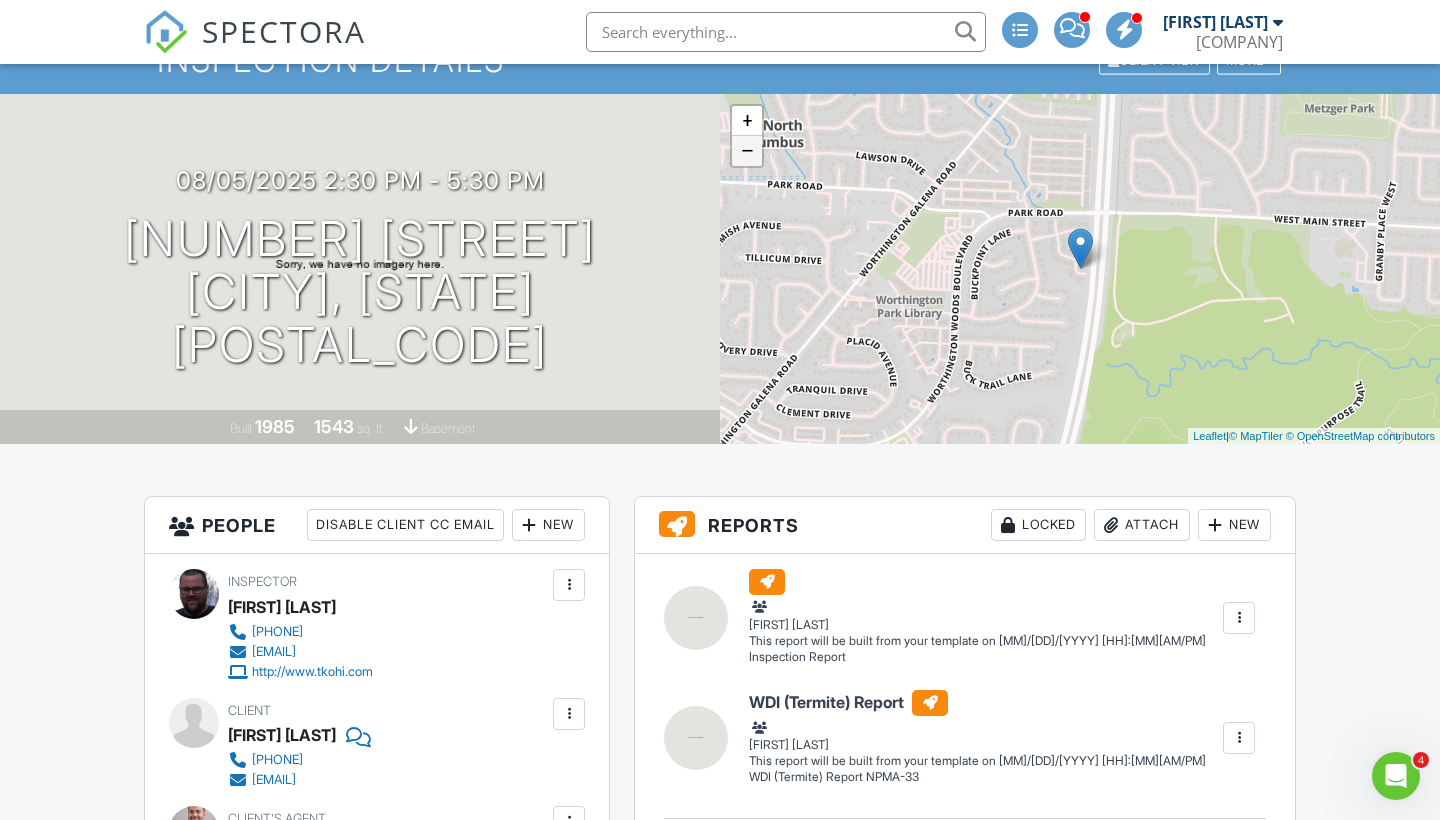click on "−" at bounding box center [747, 151] 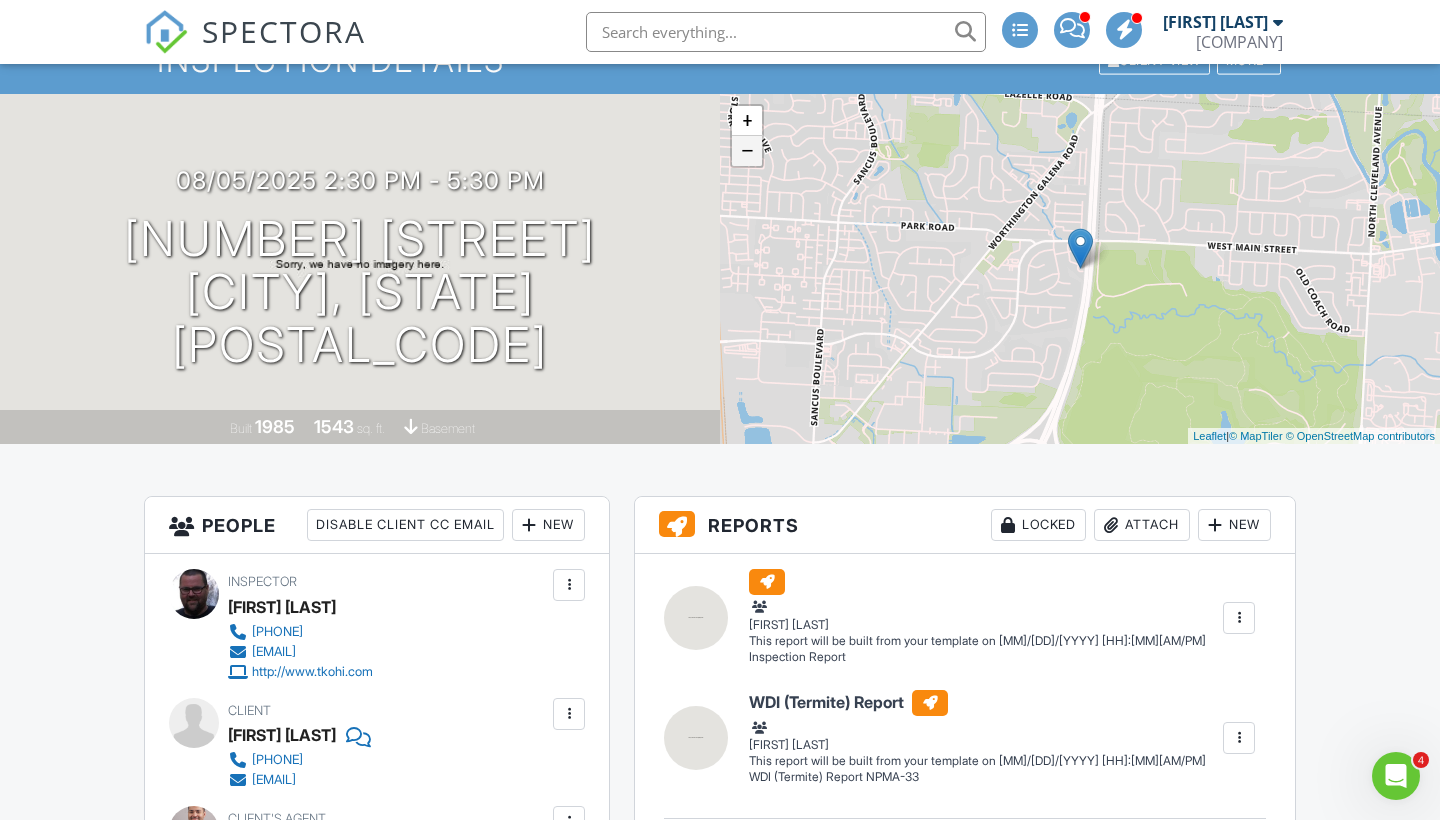 click on "−" at bounding box center [747, 151] 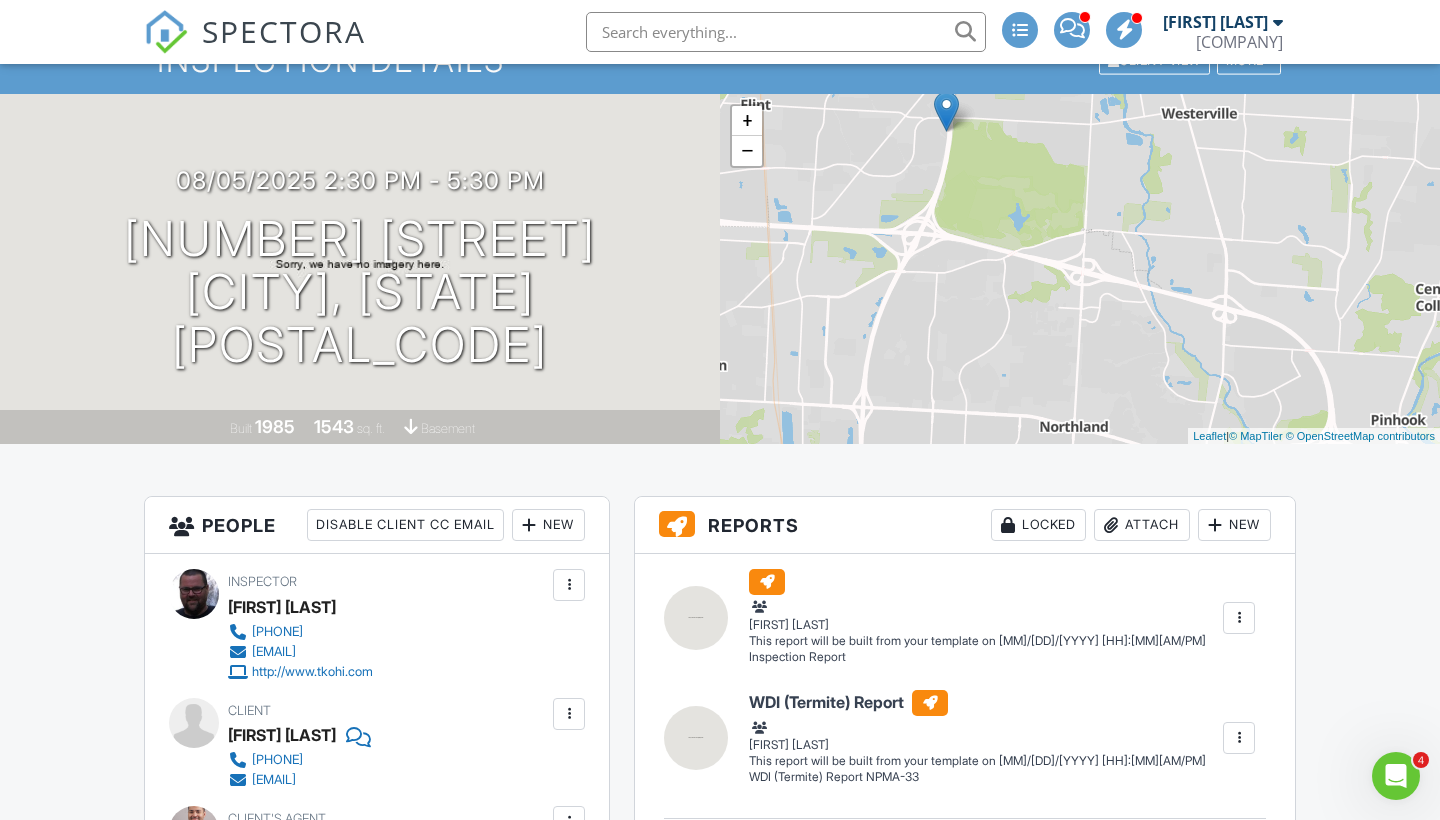 drag, startPoint x: 944, startPoint y: 290, endPoint x: 804, endPoint y: 153, distance: 195.88007 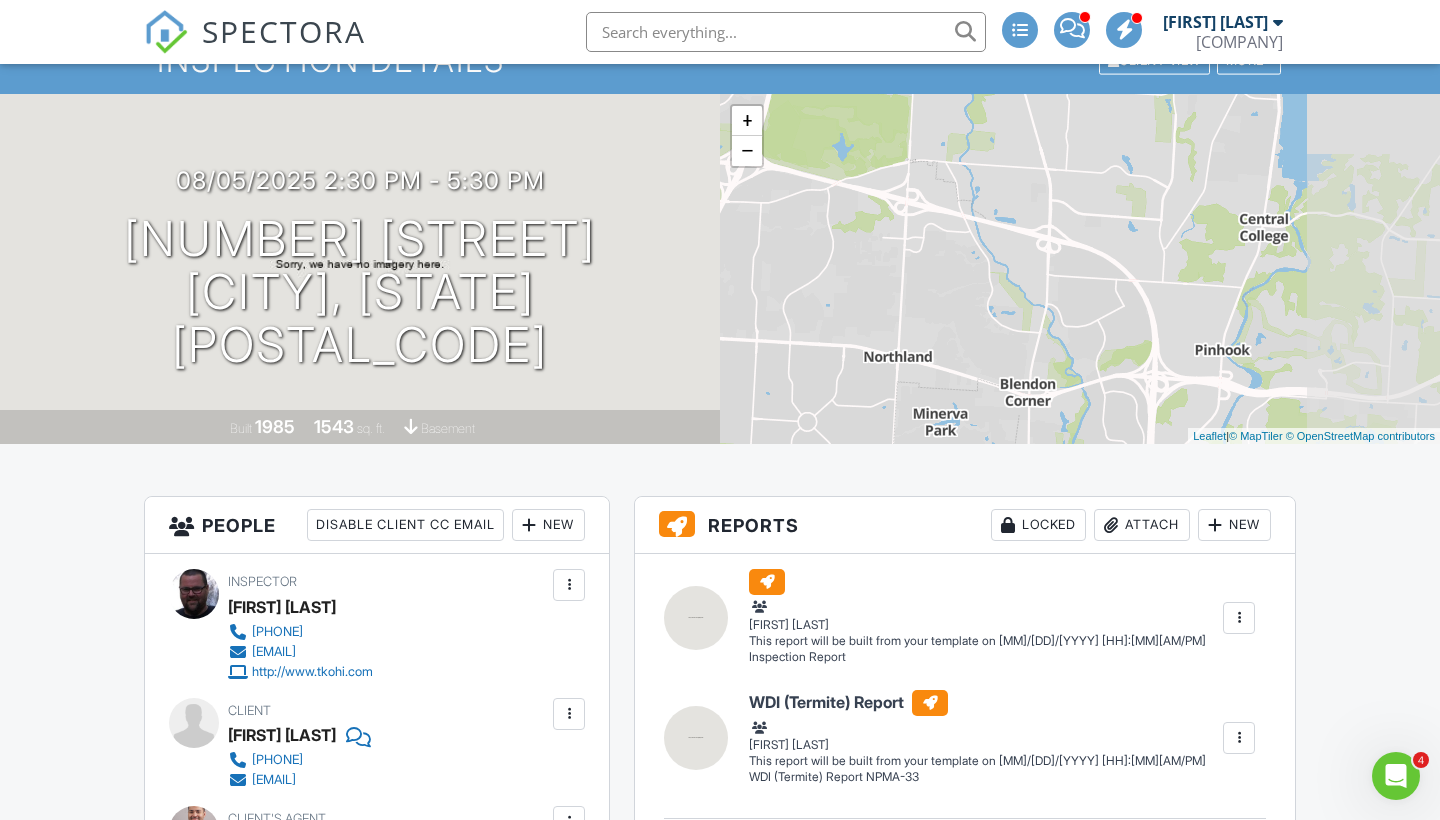 drag, startPoint x: 1033, startPoint y: 205, endPoint x: 850, endPoint y: 133, distance: 196.65453 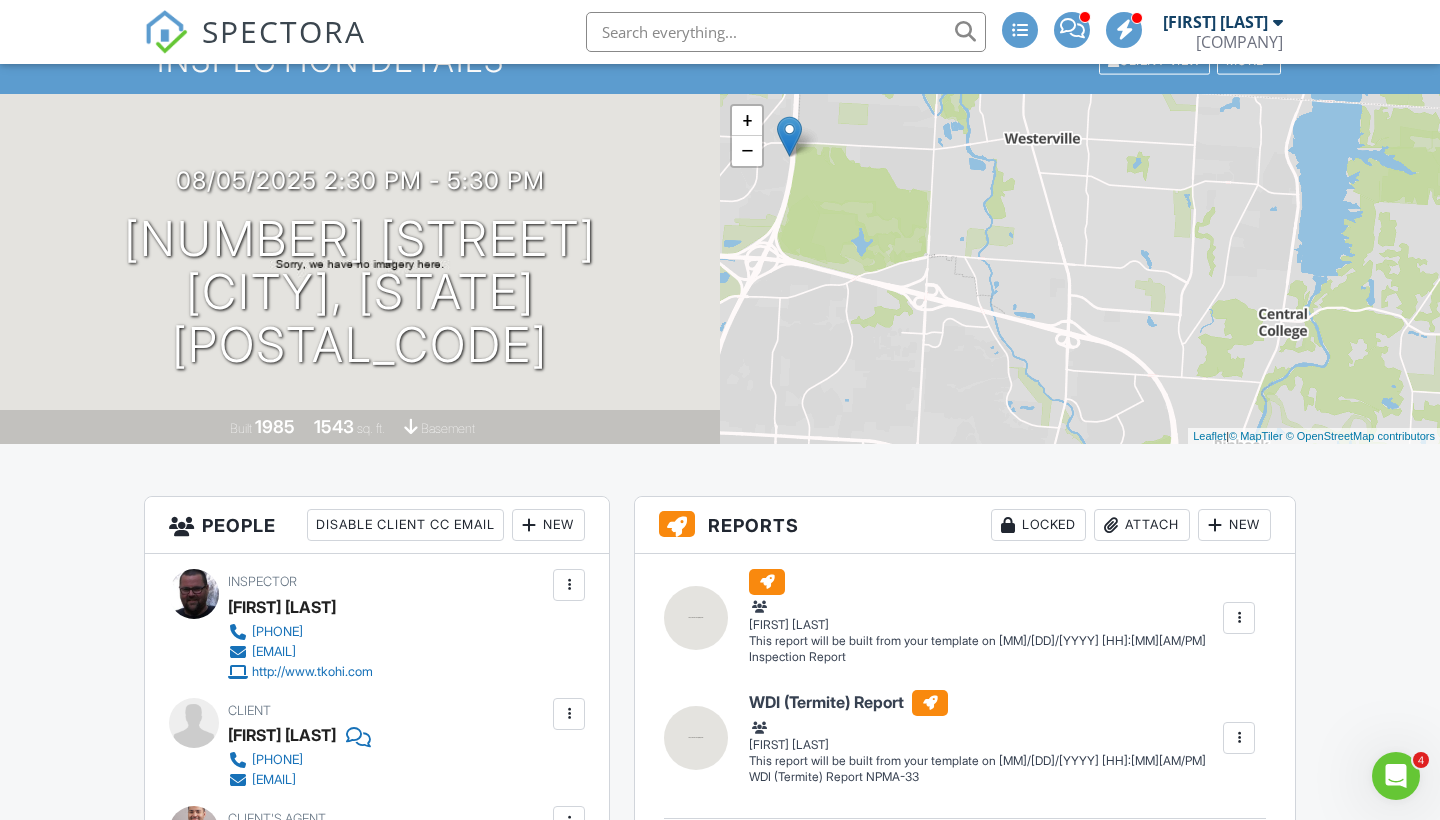 drag, startPoint x: 1093, startPoint y: 275, endPoint x: 1120, endPoint y: 372, distance: 100.68764 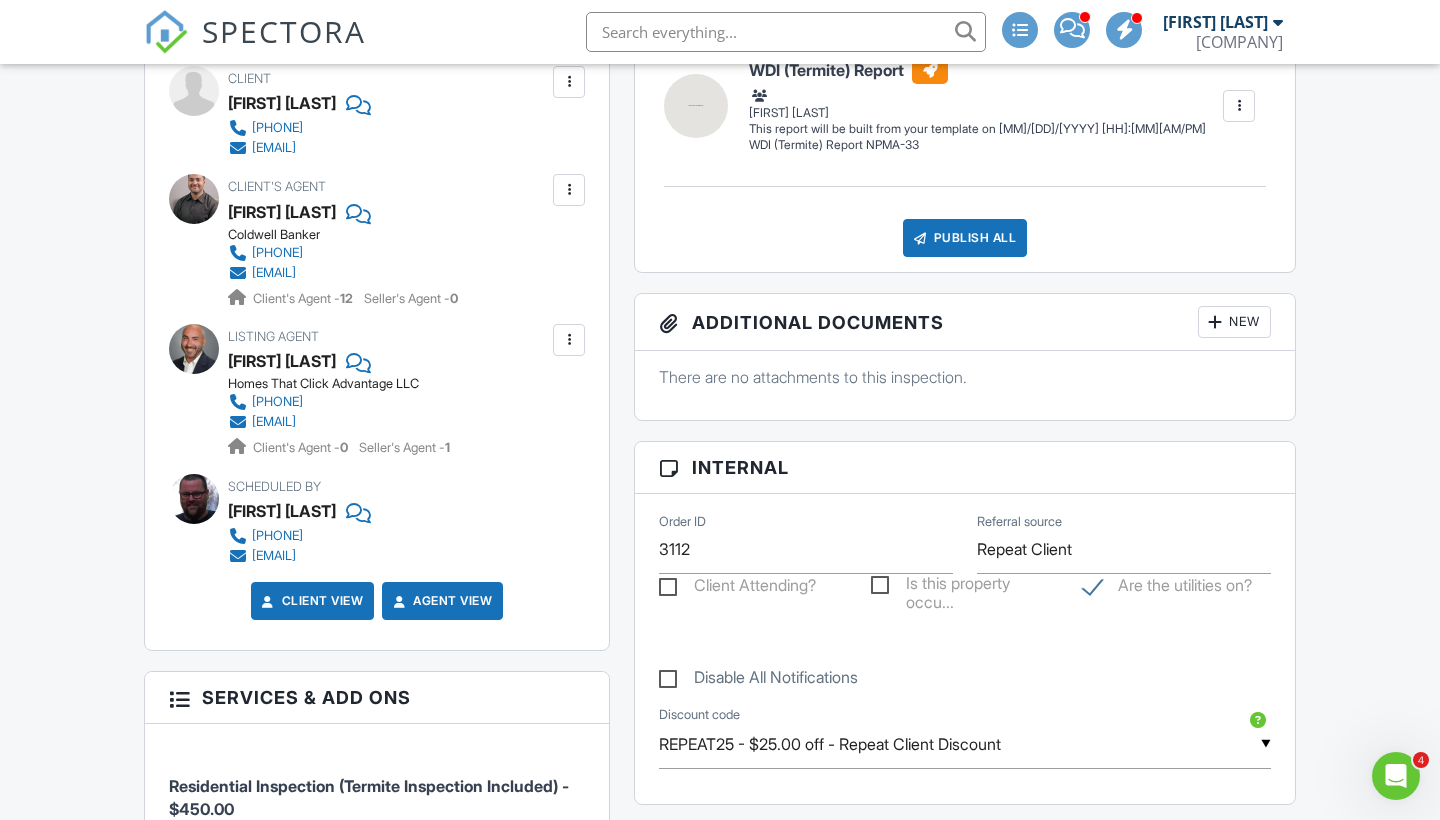 scroll, scrollTop: 474, scrollLeft: 0, axis: vertical 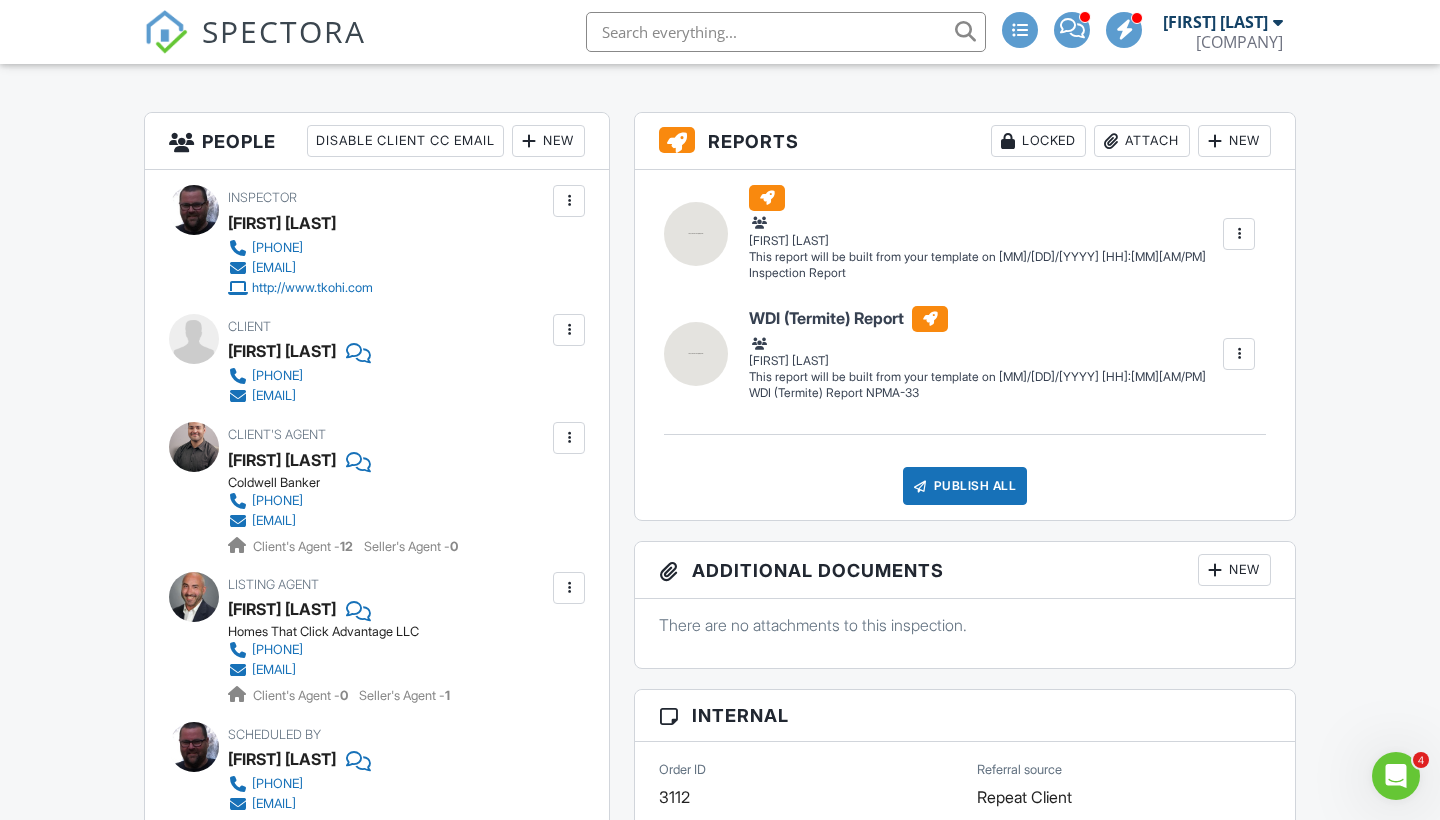 click on "SPECTORA" at bounding box center (284, 31) 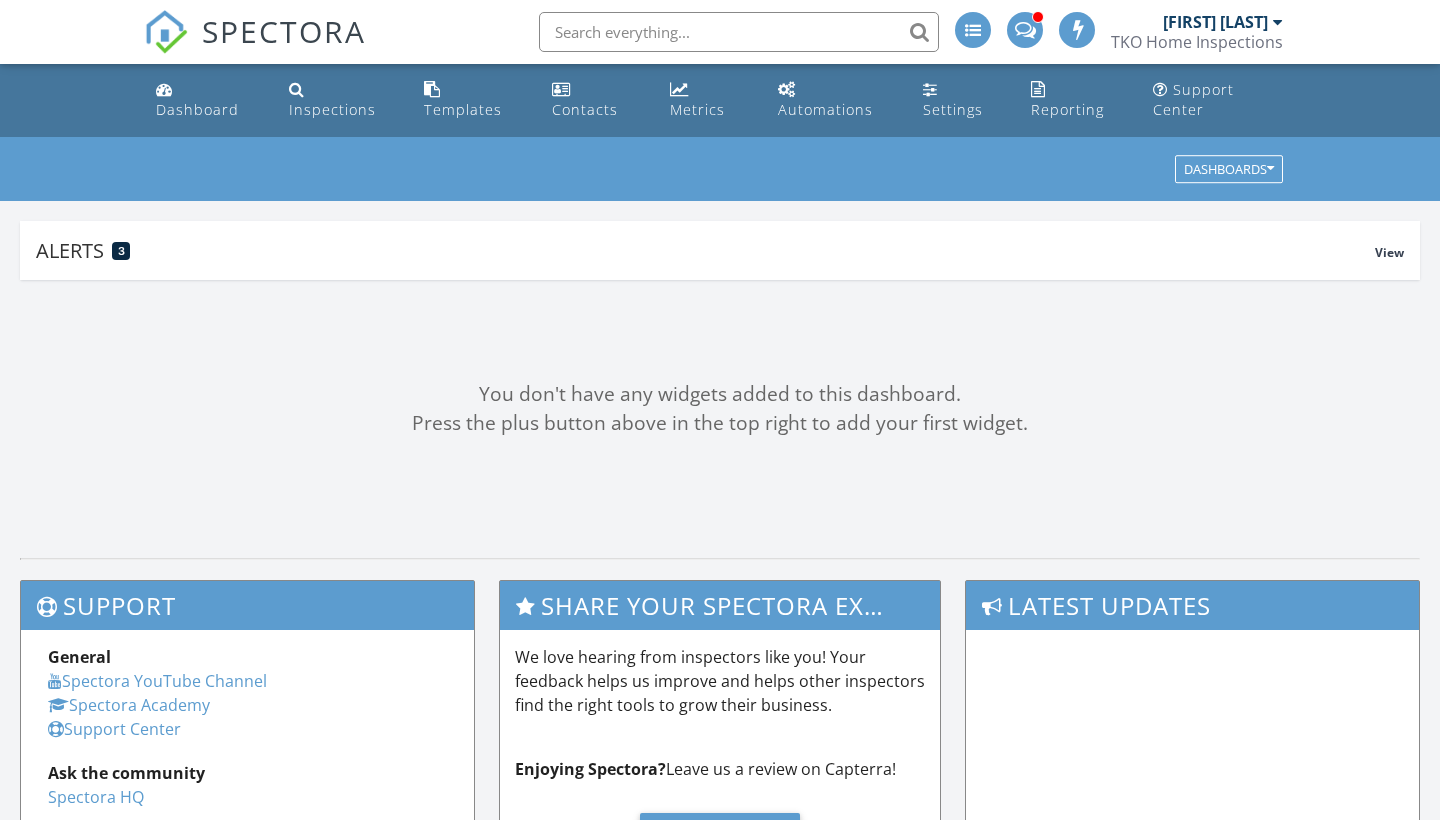 scroll, scrollTop: 0, scrollLeft: 0, axis: both 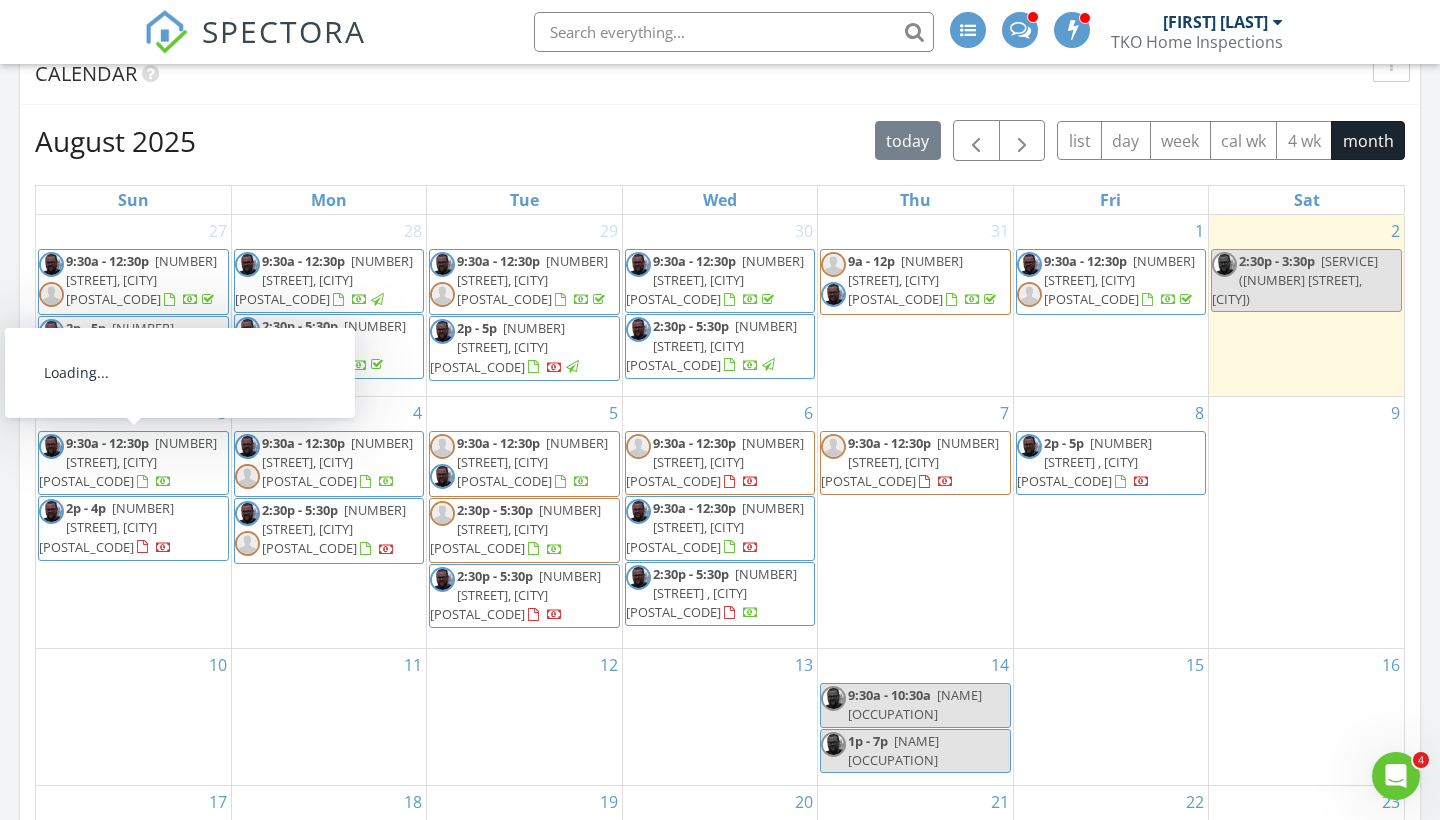 click on "1596 Fox Chase Dr, Blacklick 43004" at bounding box center [334, 529] 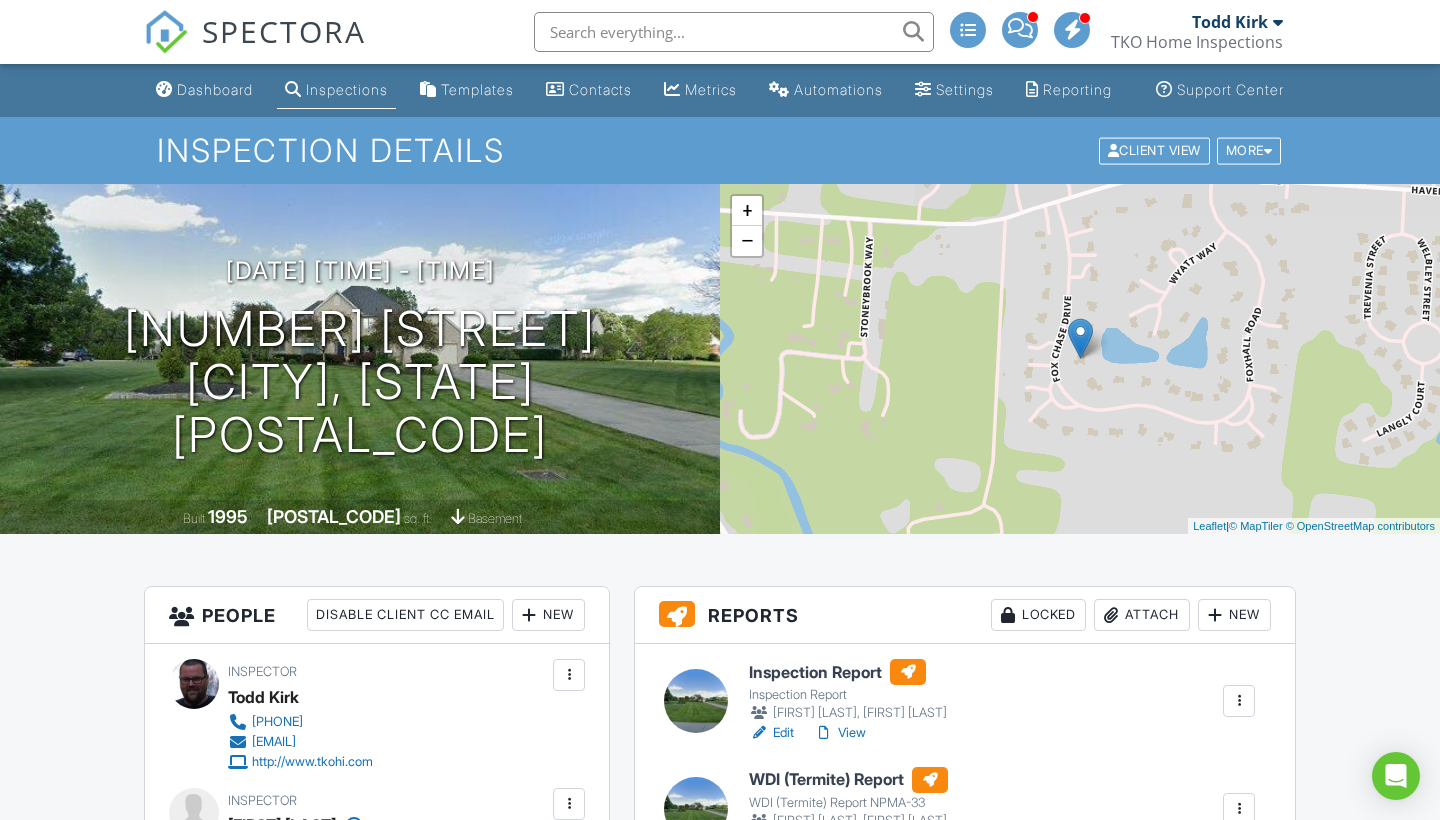 click at bounding box center [569, 804] 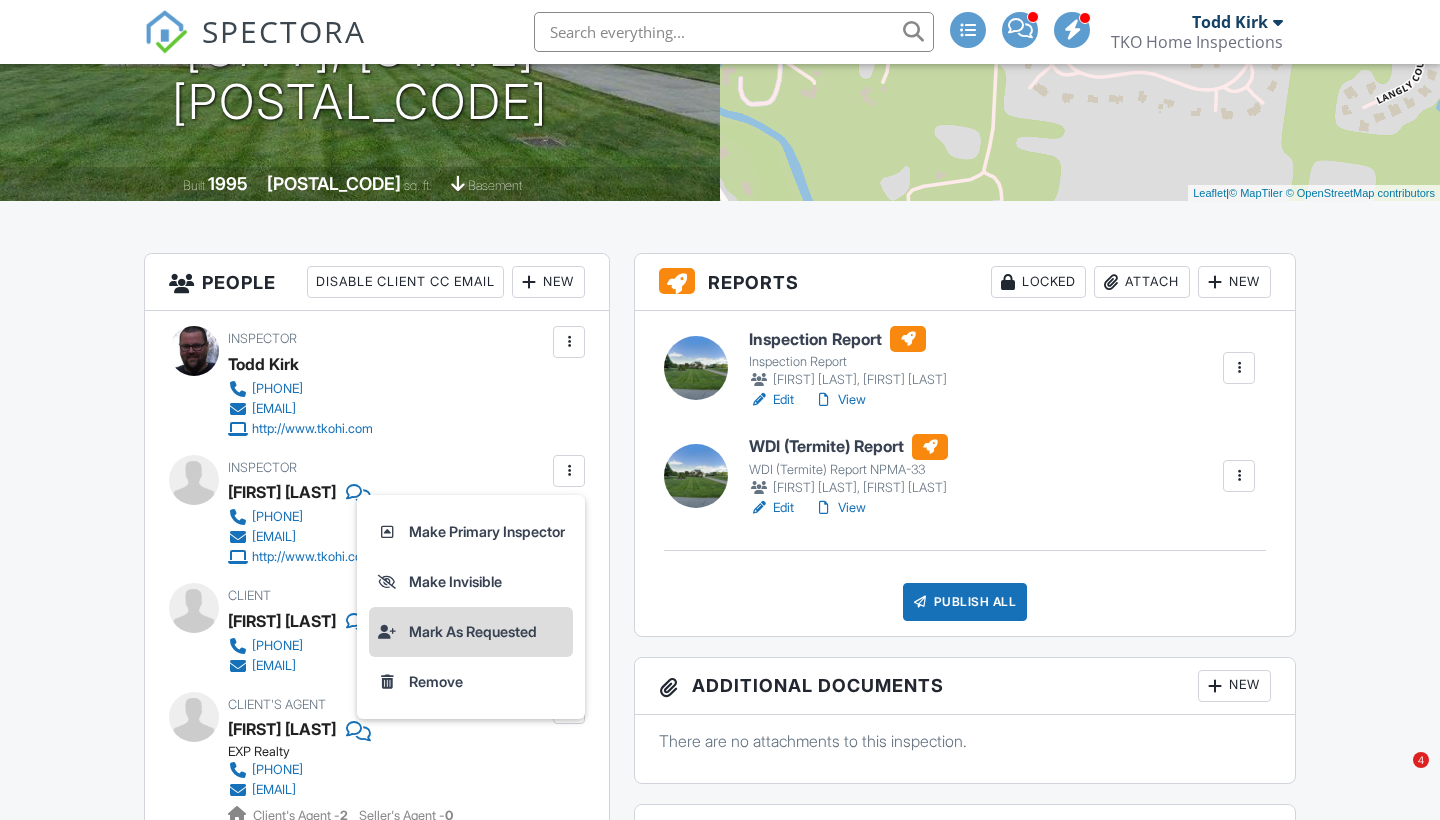 scroll, scrollTop: 0, scrollLeft: 0, axis: both 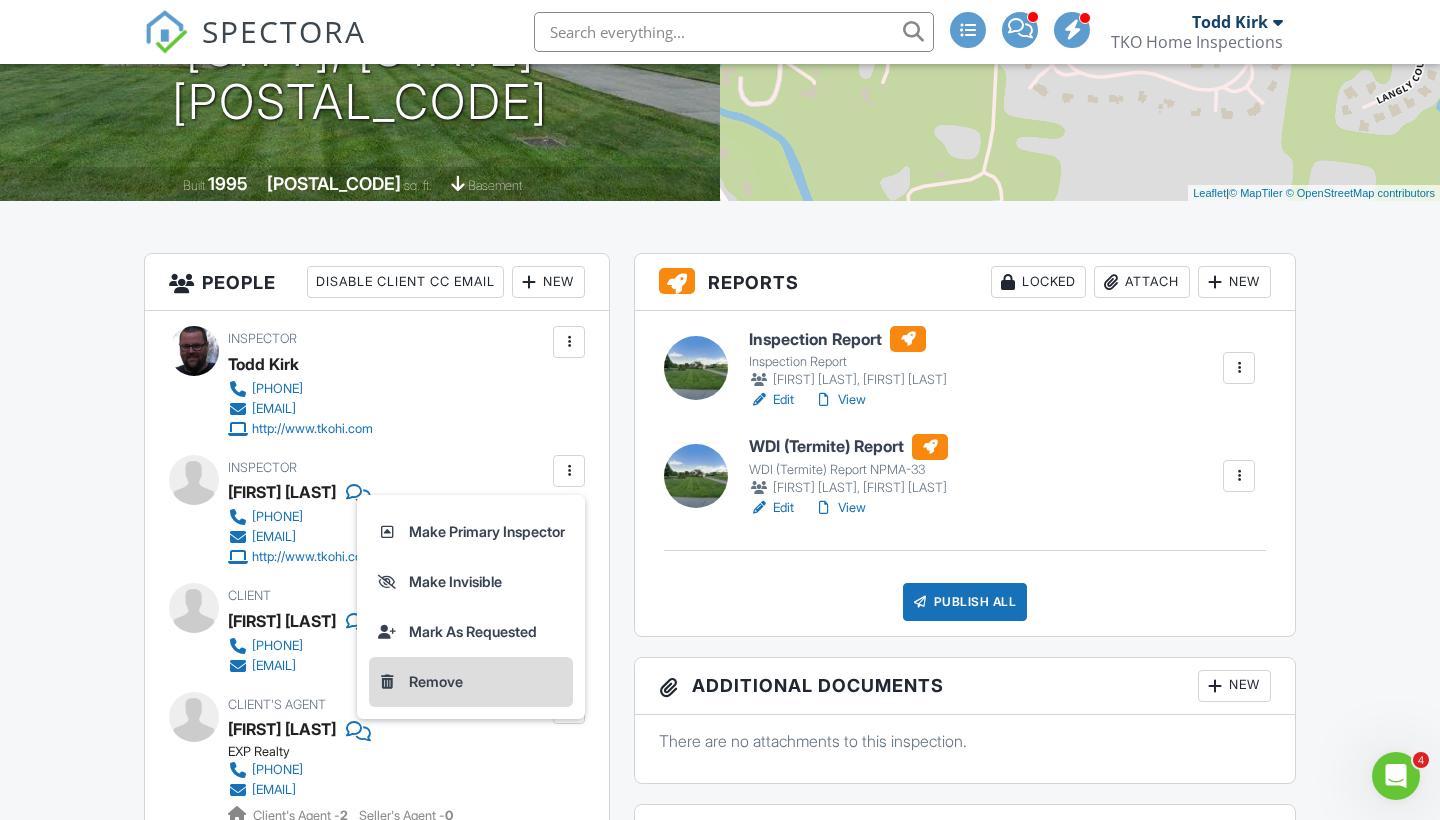 click on "Remove" at bounding box center [471, 682] 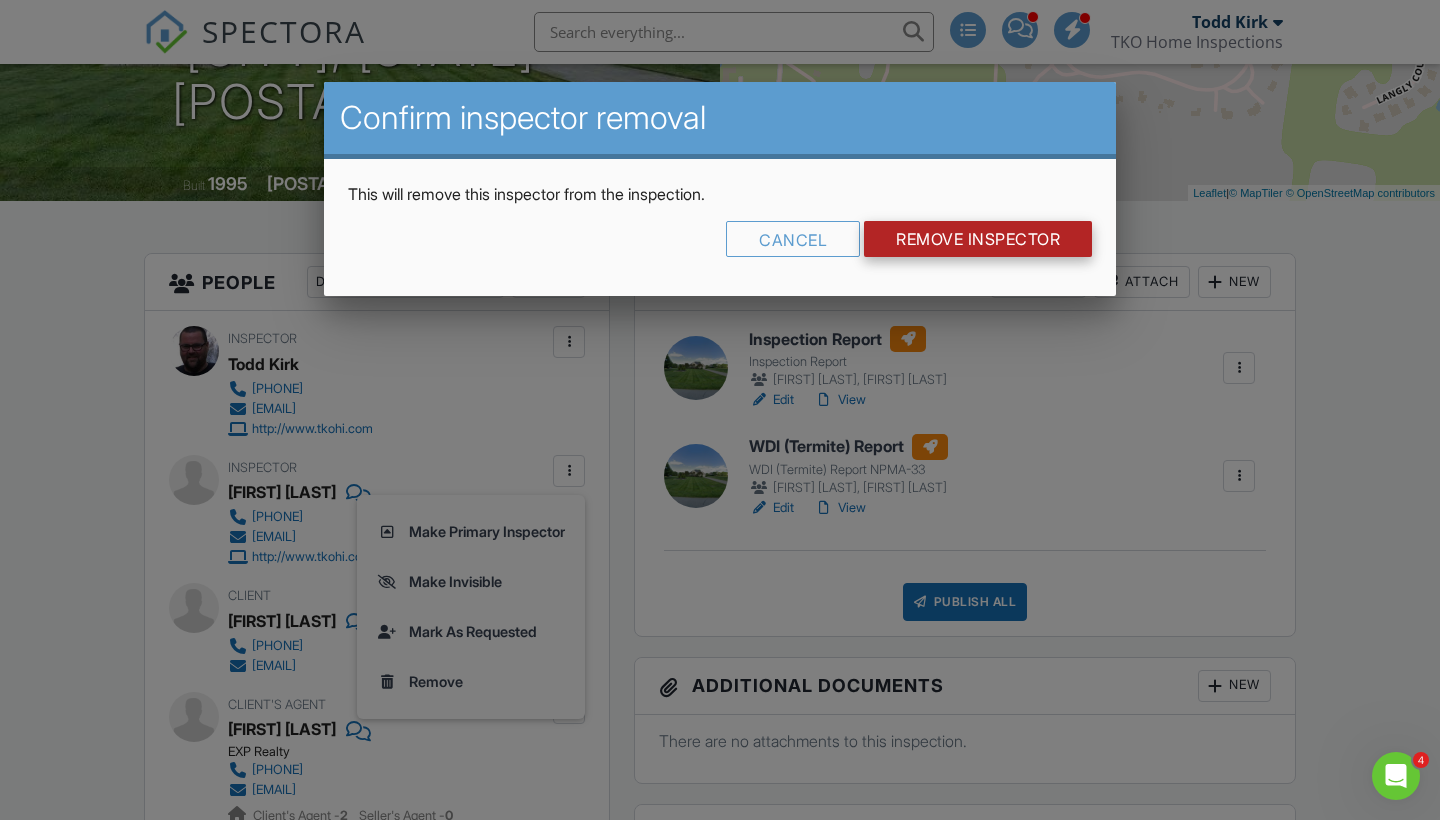 click on "Remove Inspector" at bounding box center [978, 239] 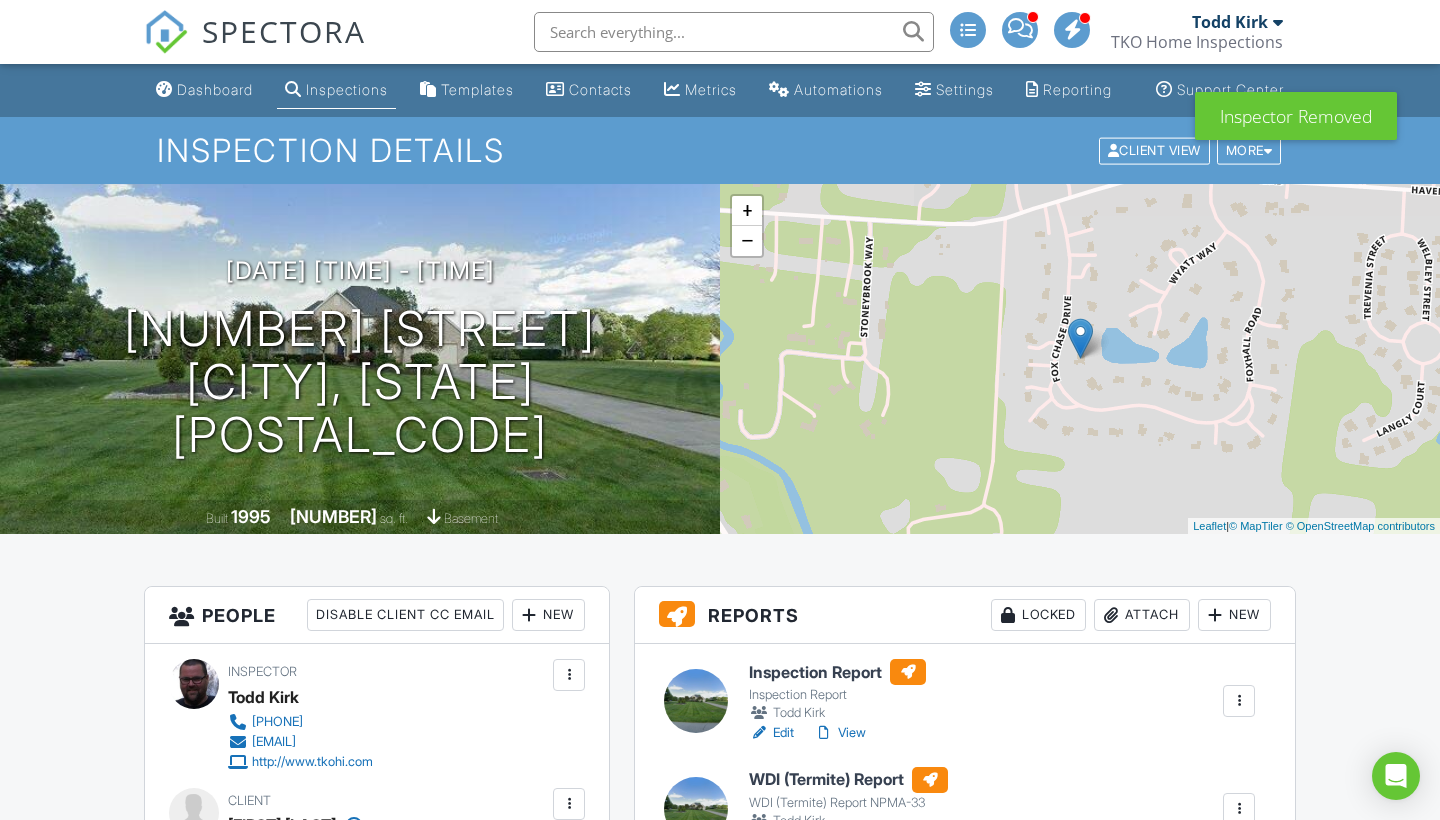 scroll, scrollTop: 0, scrollLeft: 0, axis: both 